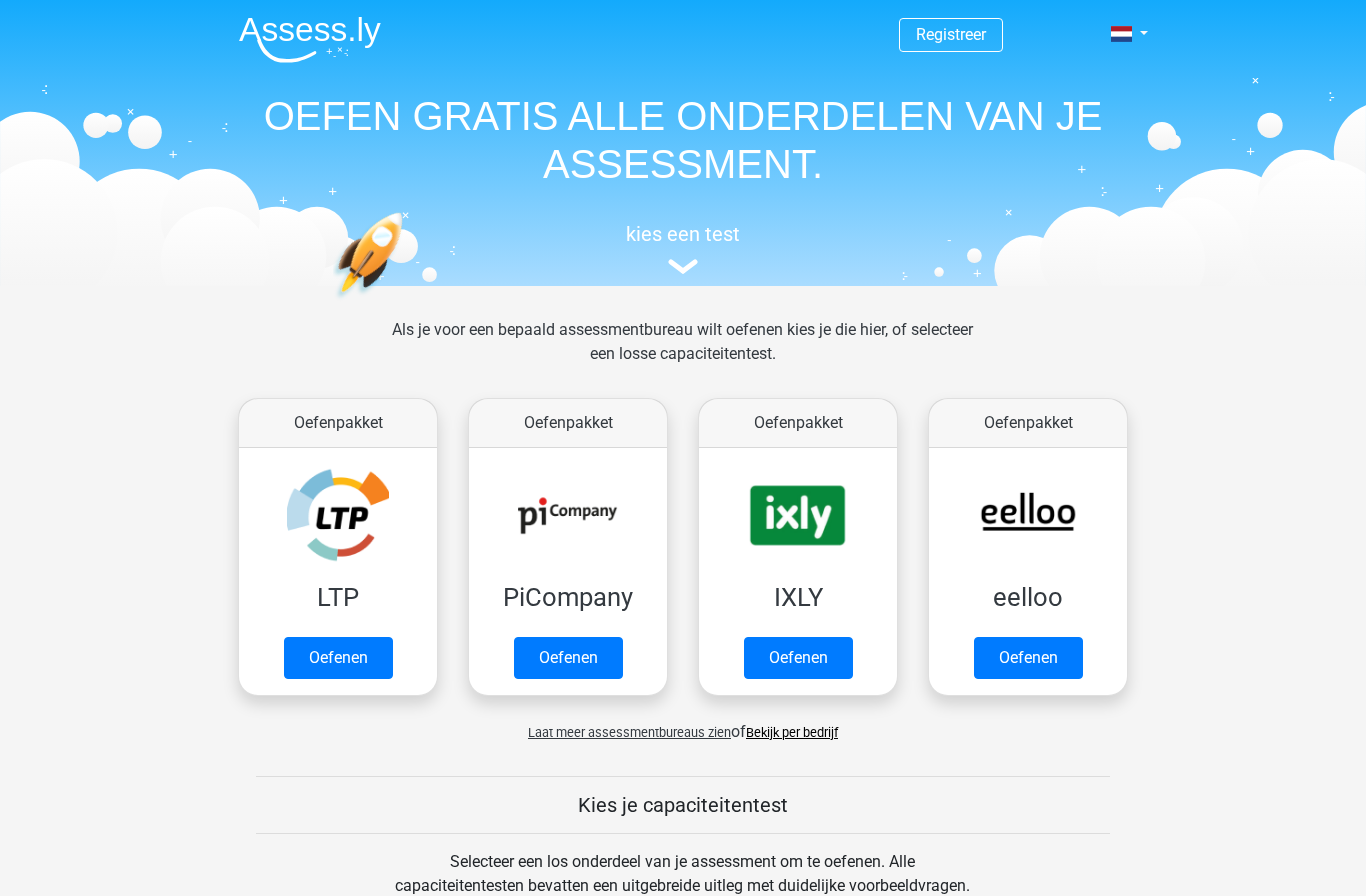 scroll, scrollTop: 0, scrollLeft: 0, axis: both 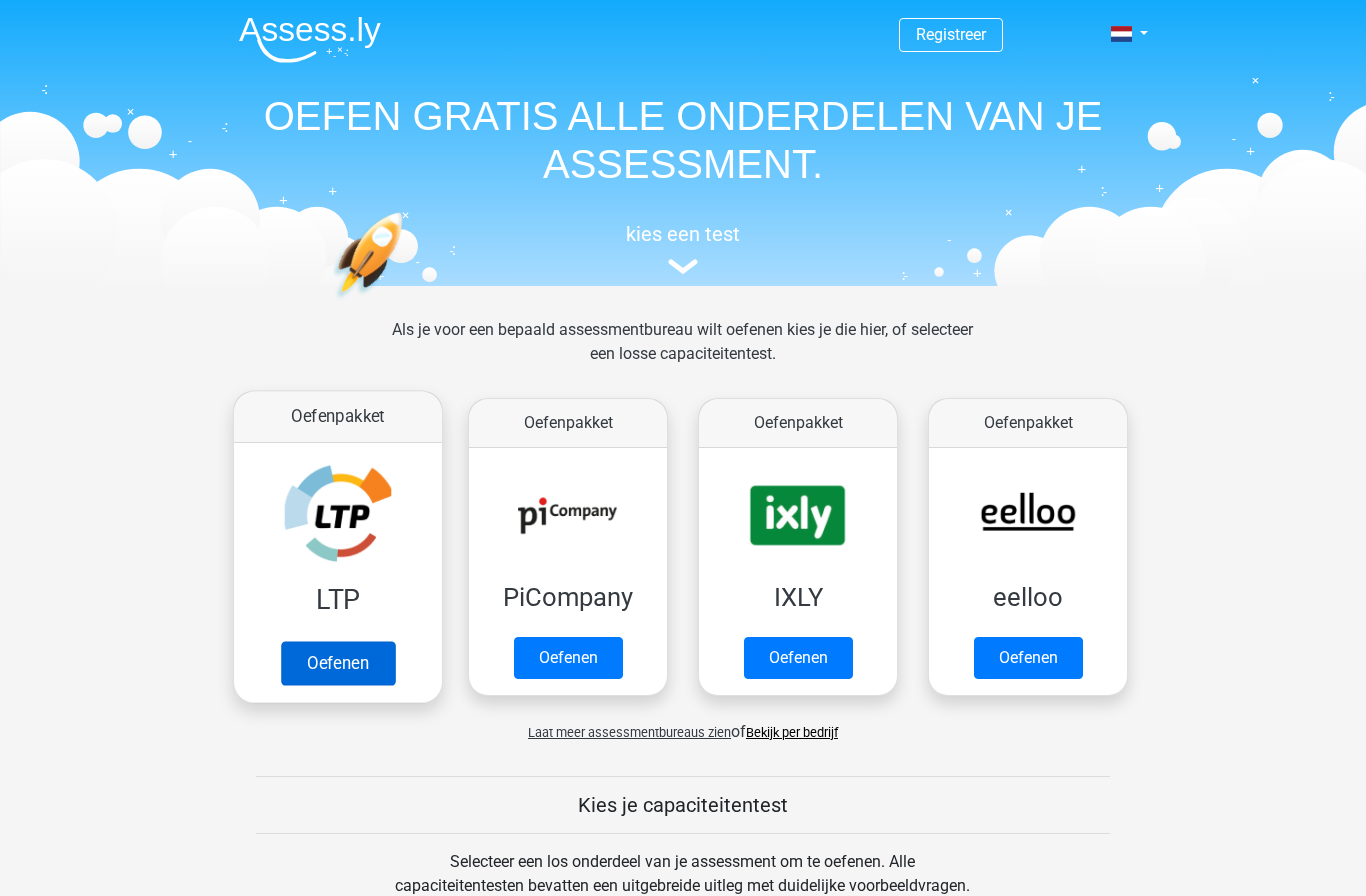 click on "Oefenen" at bounding box center [338, 663] 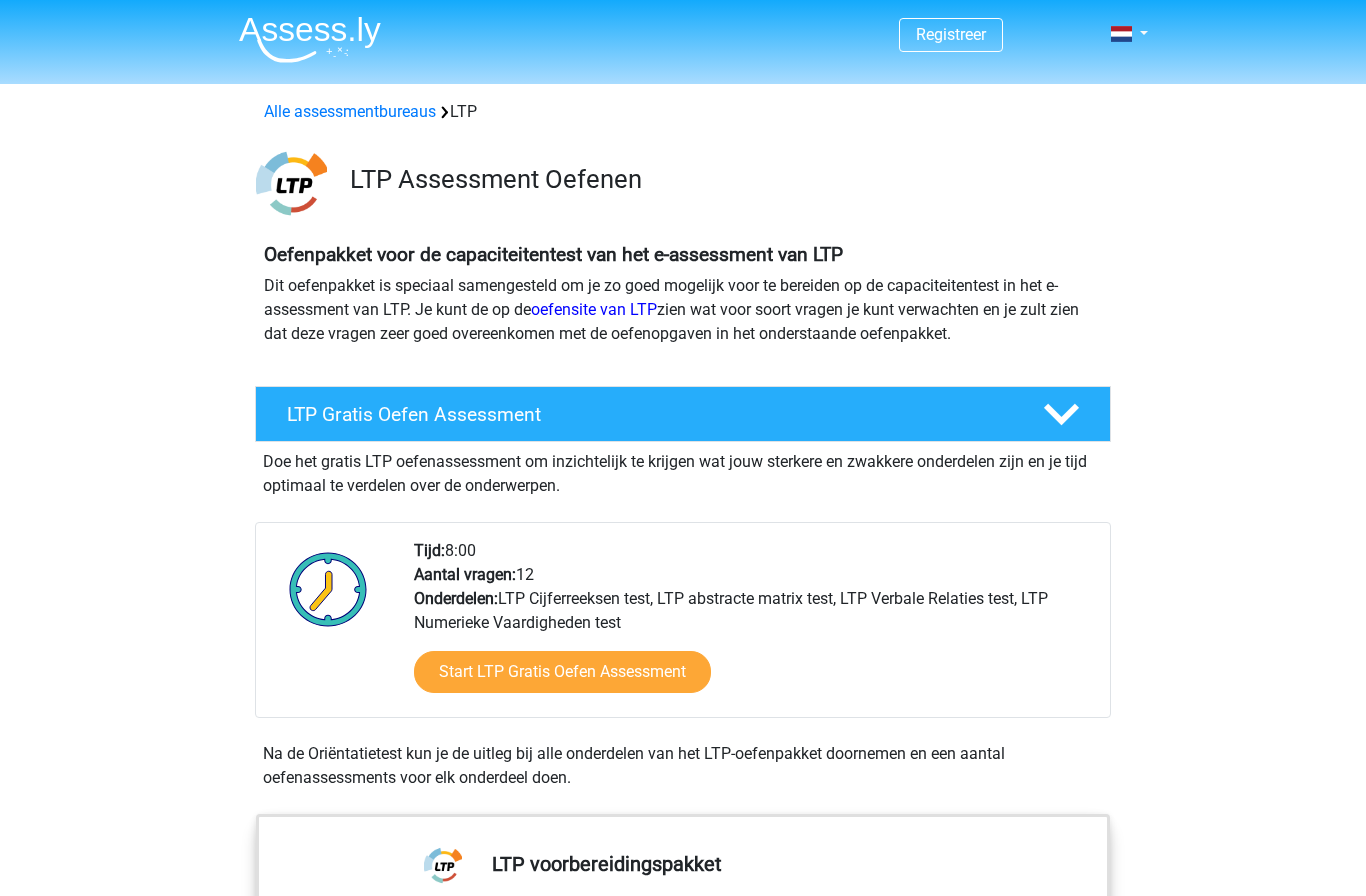 scroll, scrollTop: 0, scrollLeft: 0, axis: both 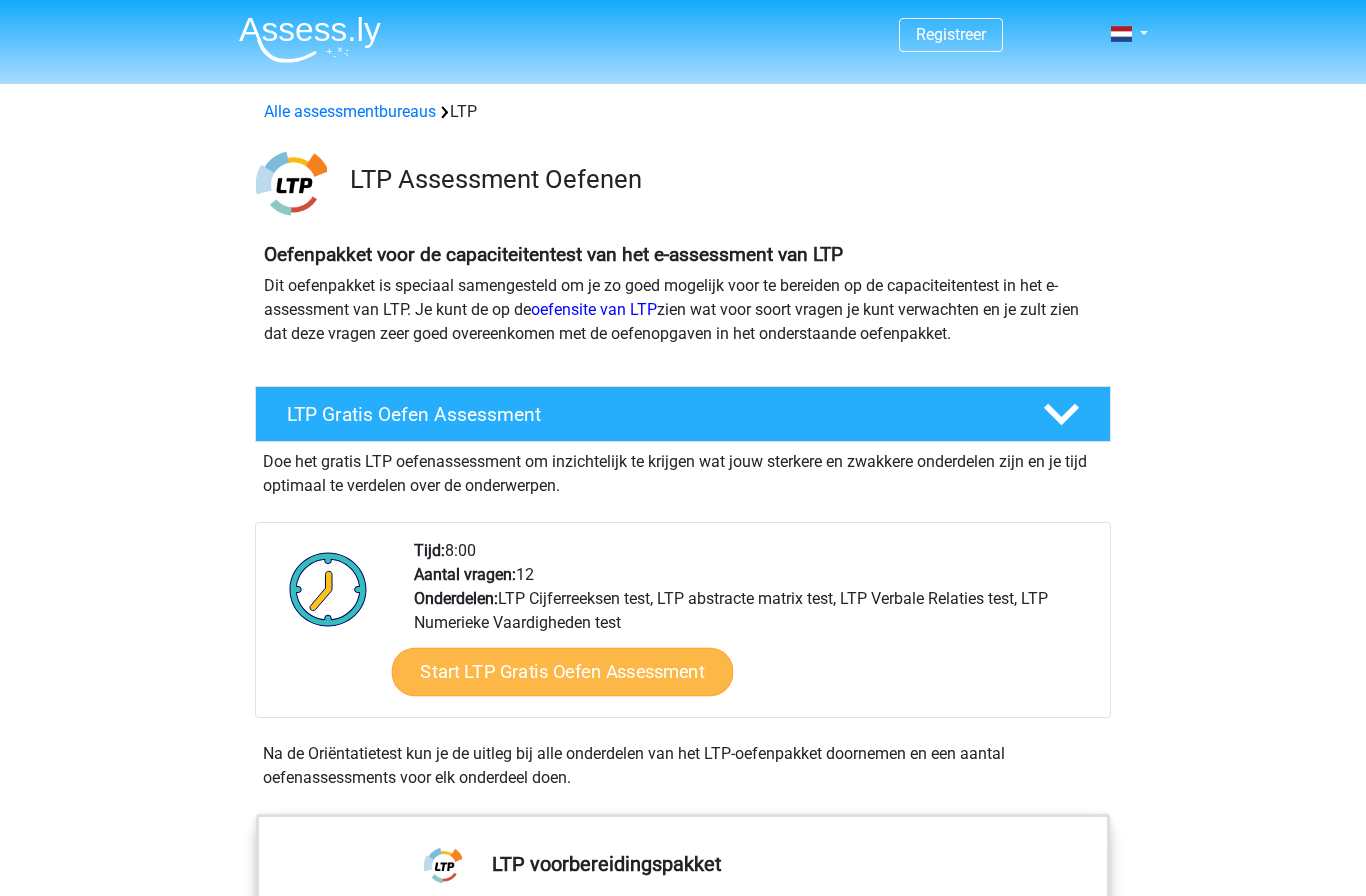 click on "Start LTP Gratis Oefen Assessment" at bounding box center [563, 672] 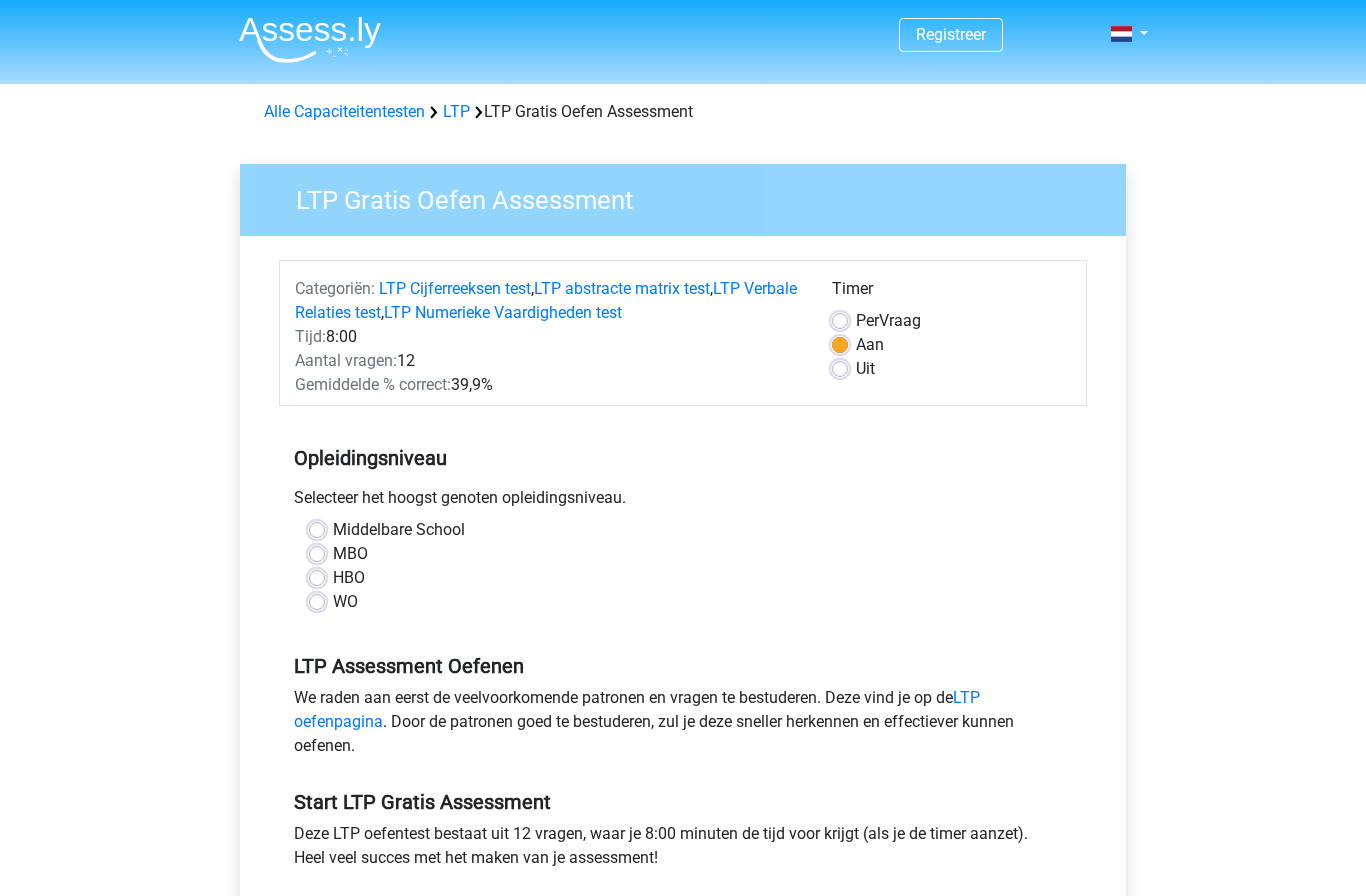 scroll, scrollTop: 0, scrollLeft: 0, axis: both 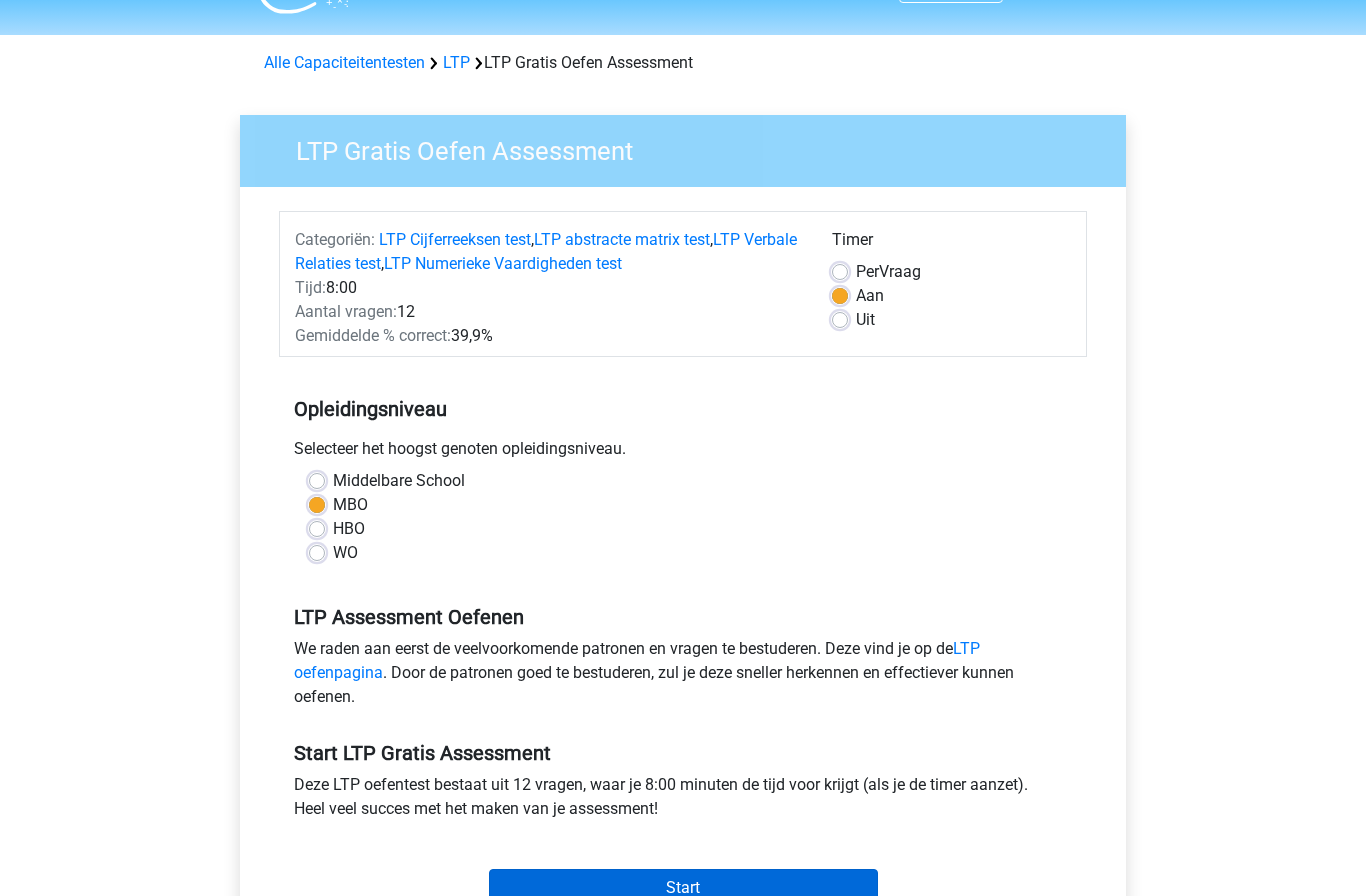 click on "Start" at bounding box center (683, 888) 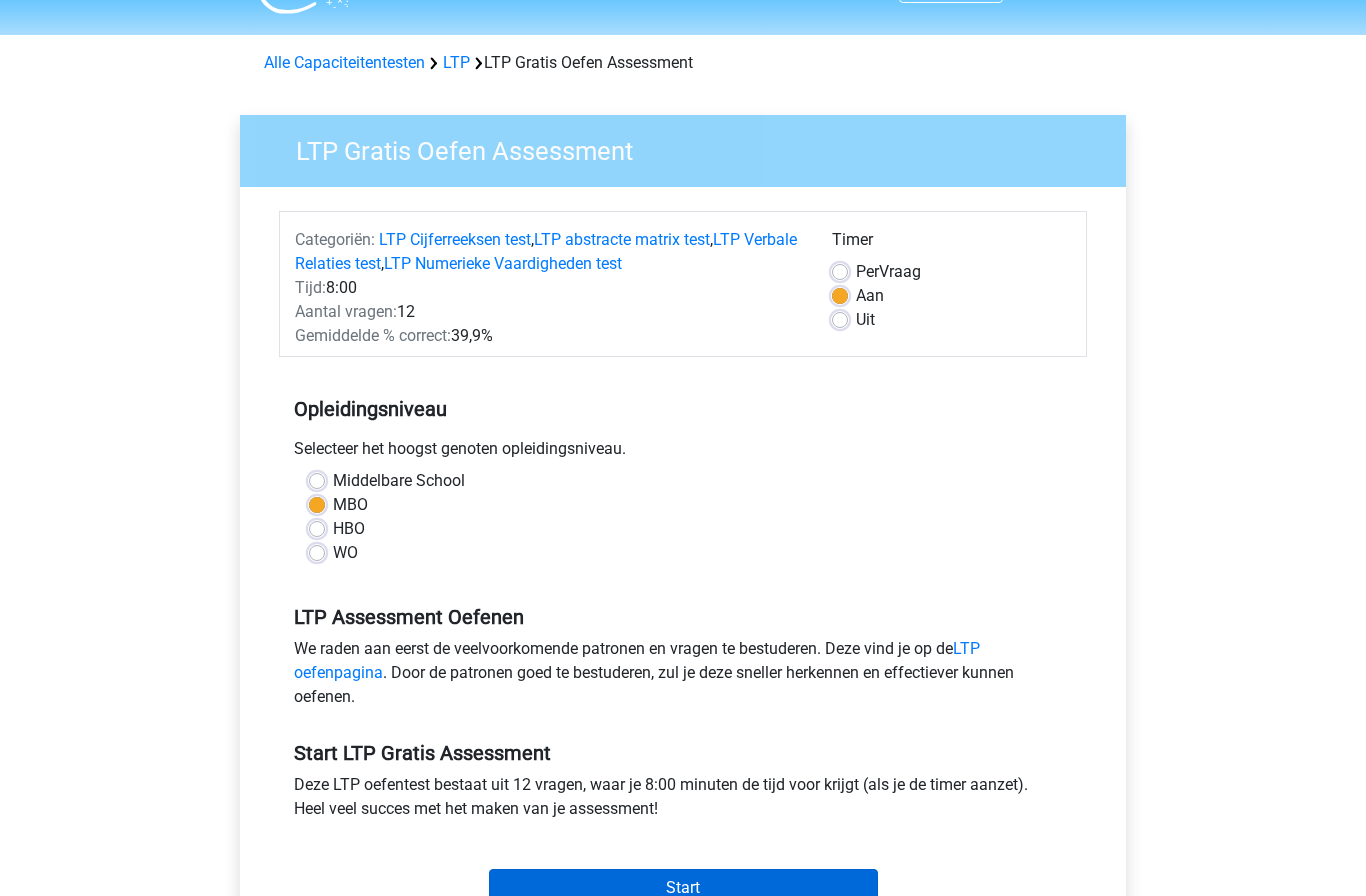 scroll, scrollTop: 120, scrollLeft: 0, axis: vertical 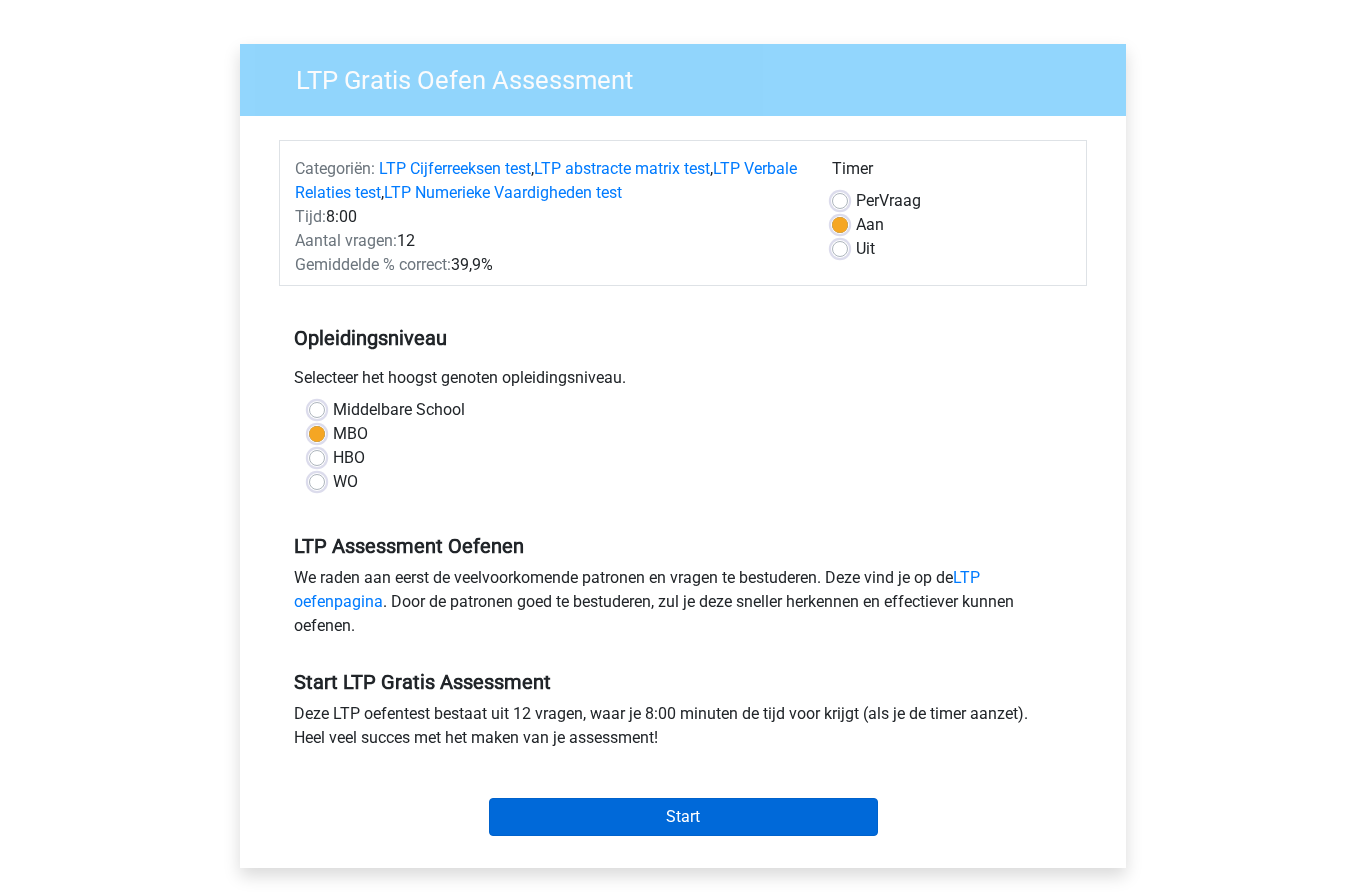 click on "Start" at bounding box center (683, 817) 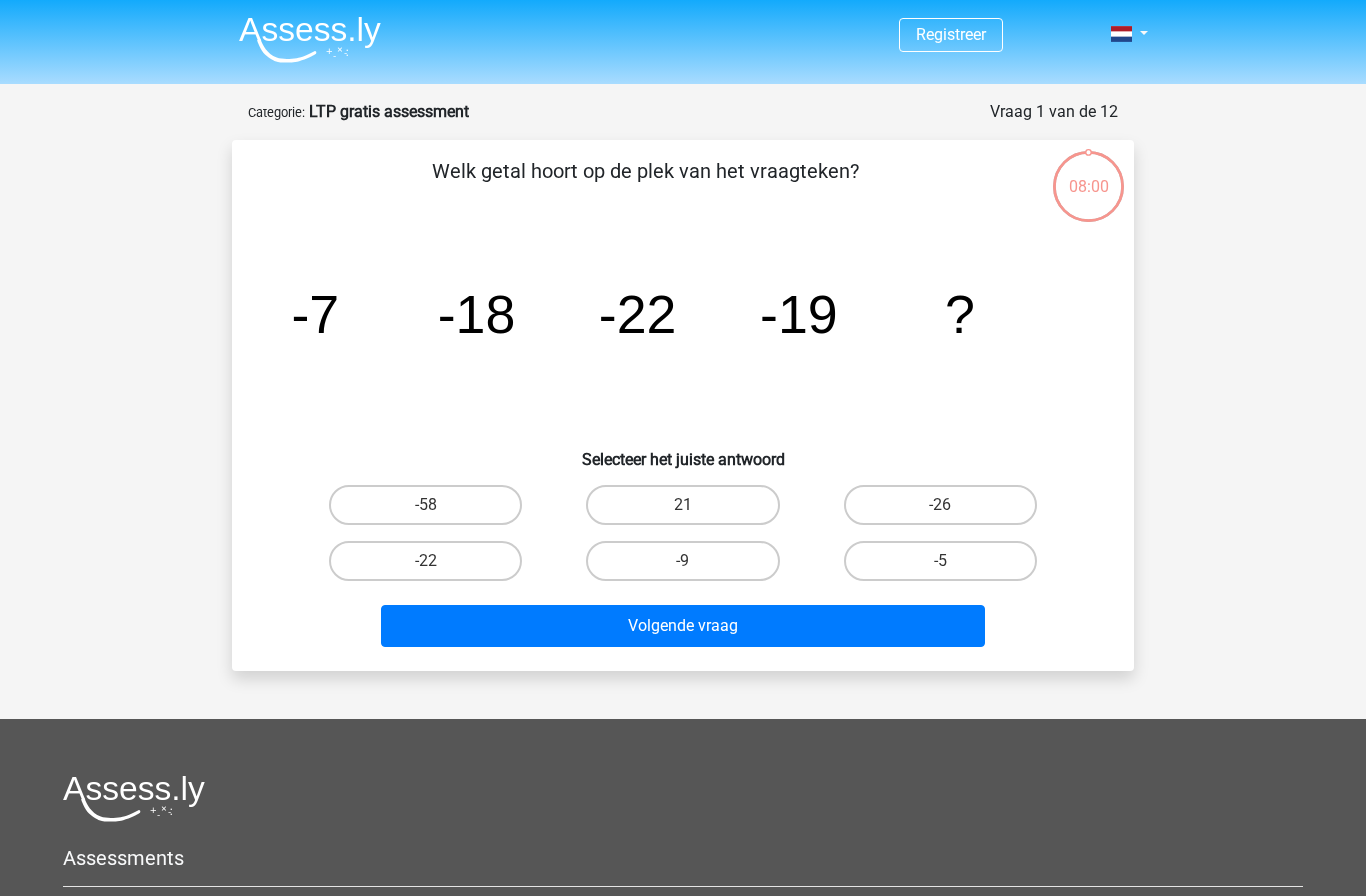 scroll, scrollTop: 4, scrollLeft: 0, axis: vertical 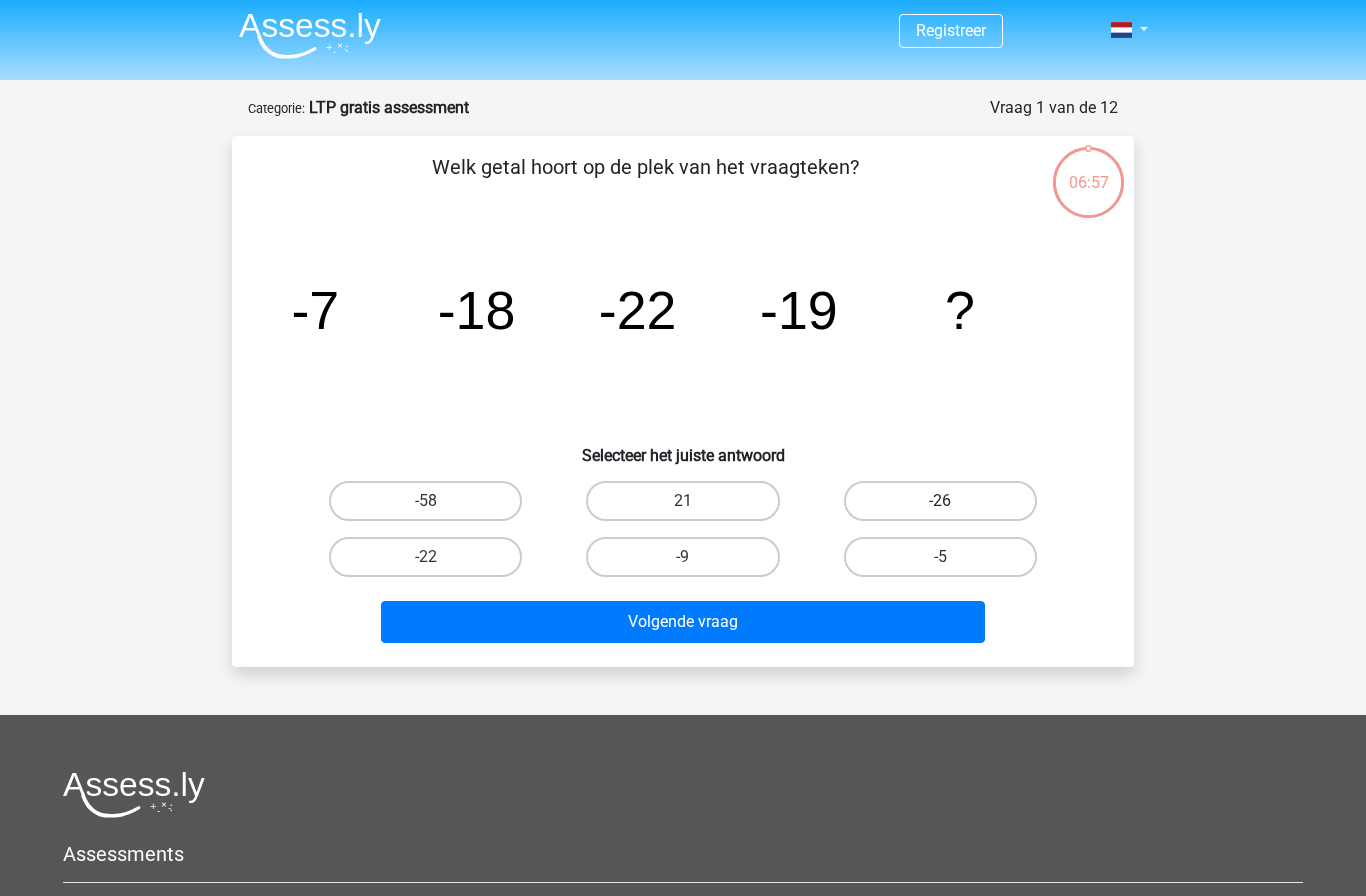 click on "-26" at bounding box center (940, 501) 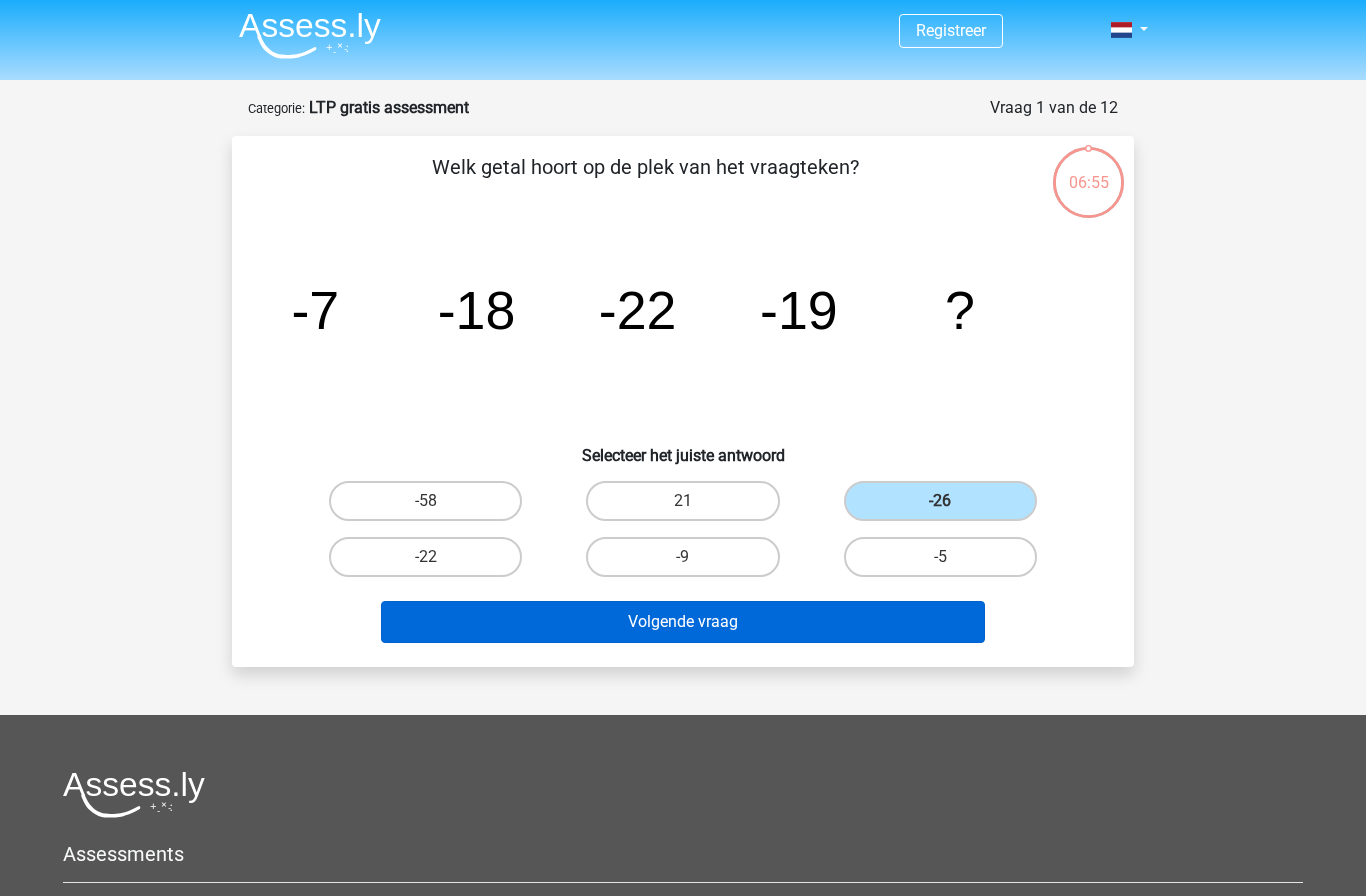 click on "Volgende vraag" at bounding box center (683, 622) 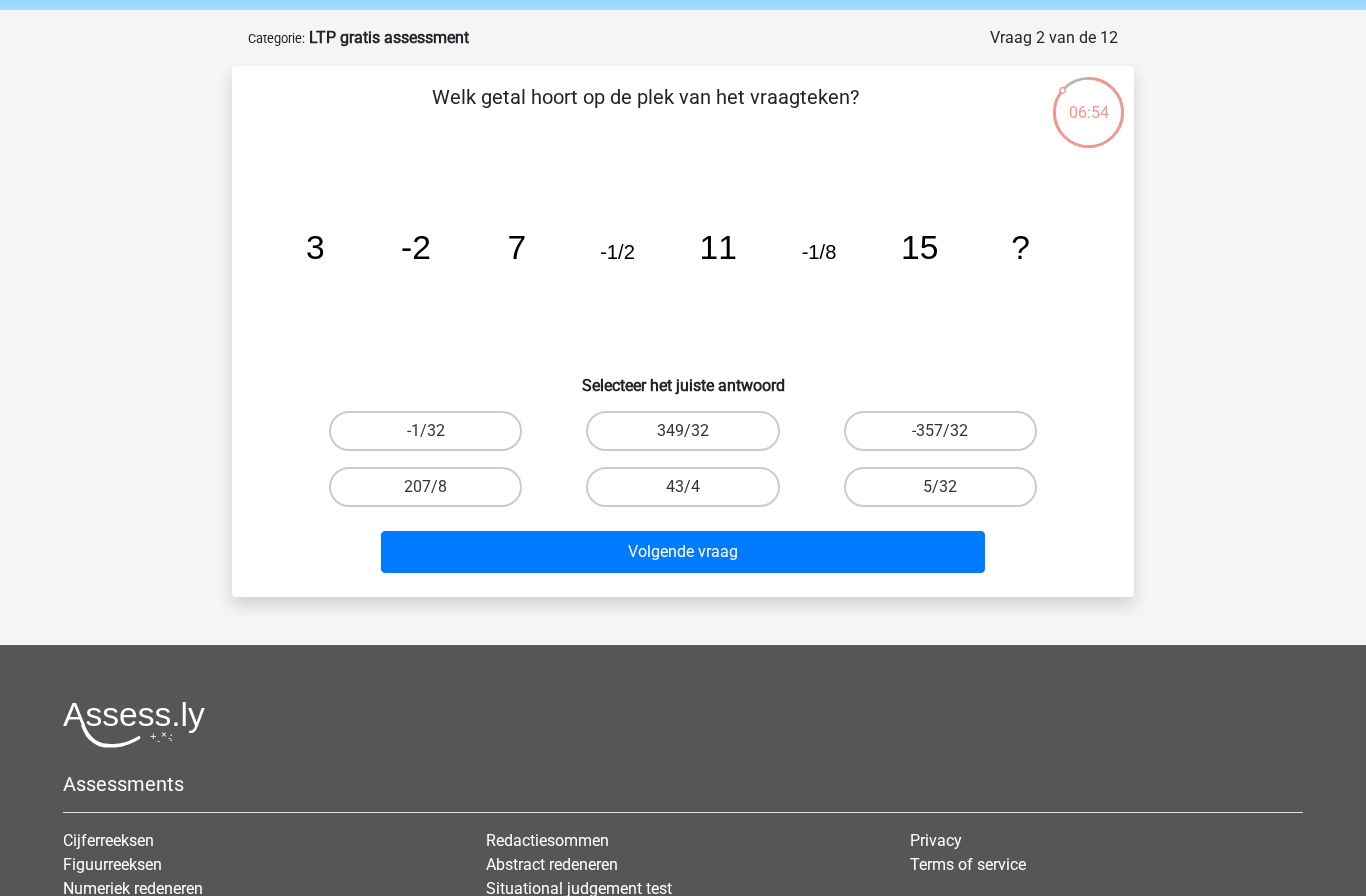 scroll, scrollTop: 70, scrollLeft: 0, axis: vertical 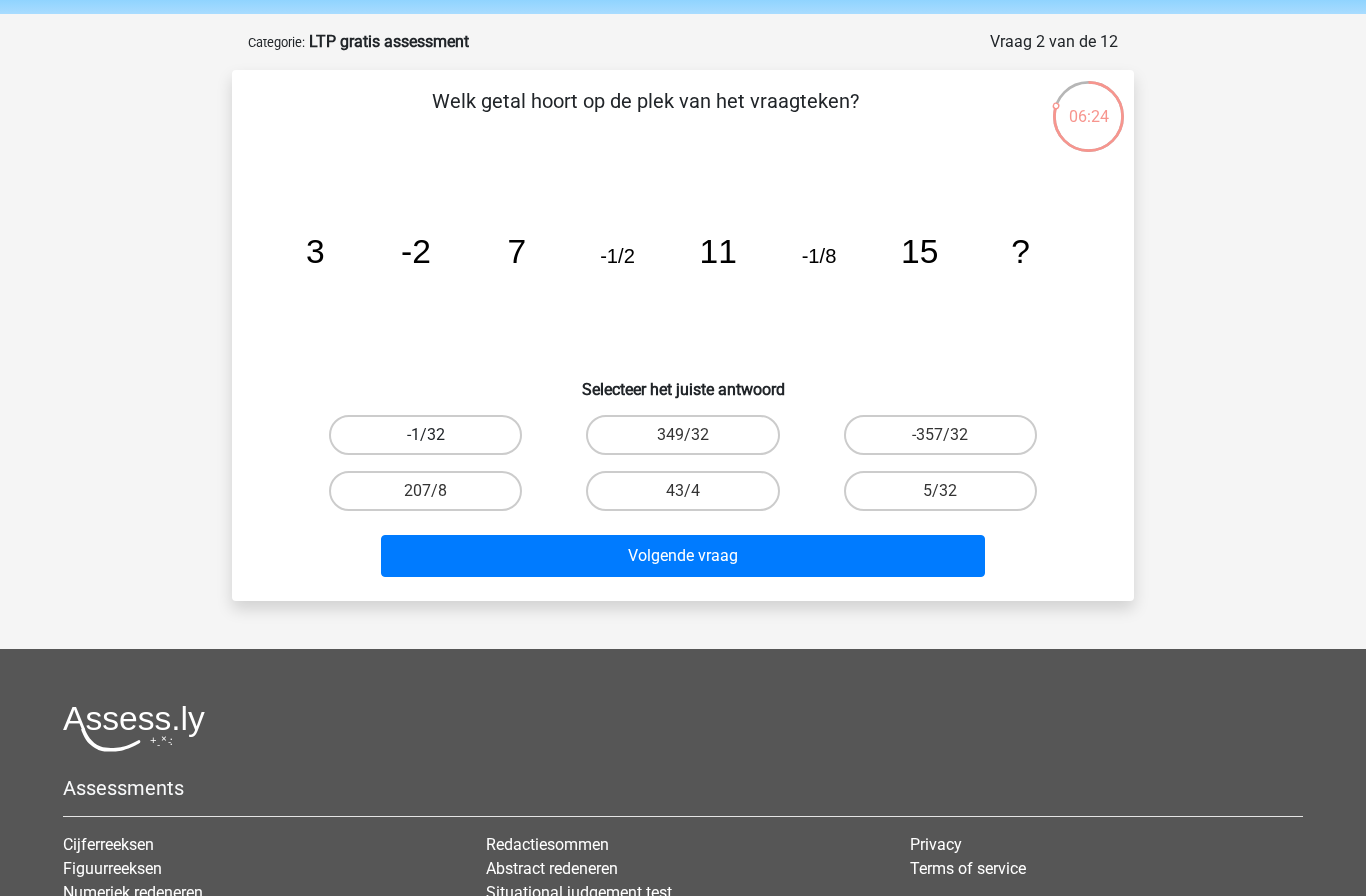 click on "-1/32" at bounding box center (425, 435) 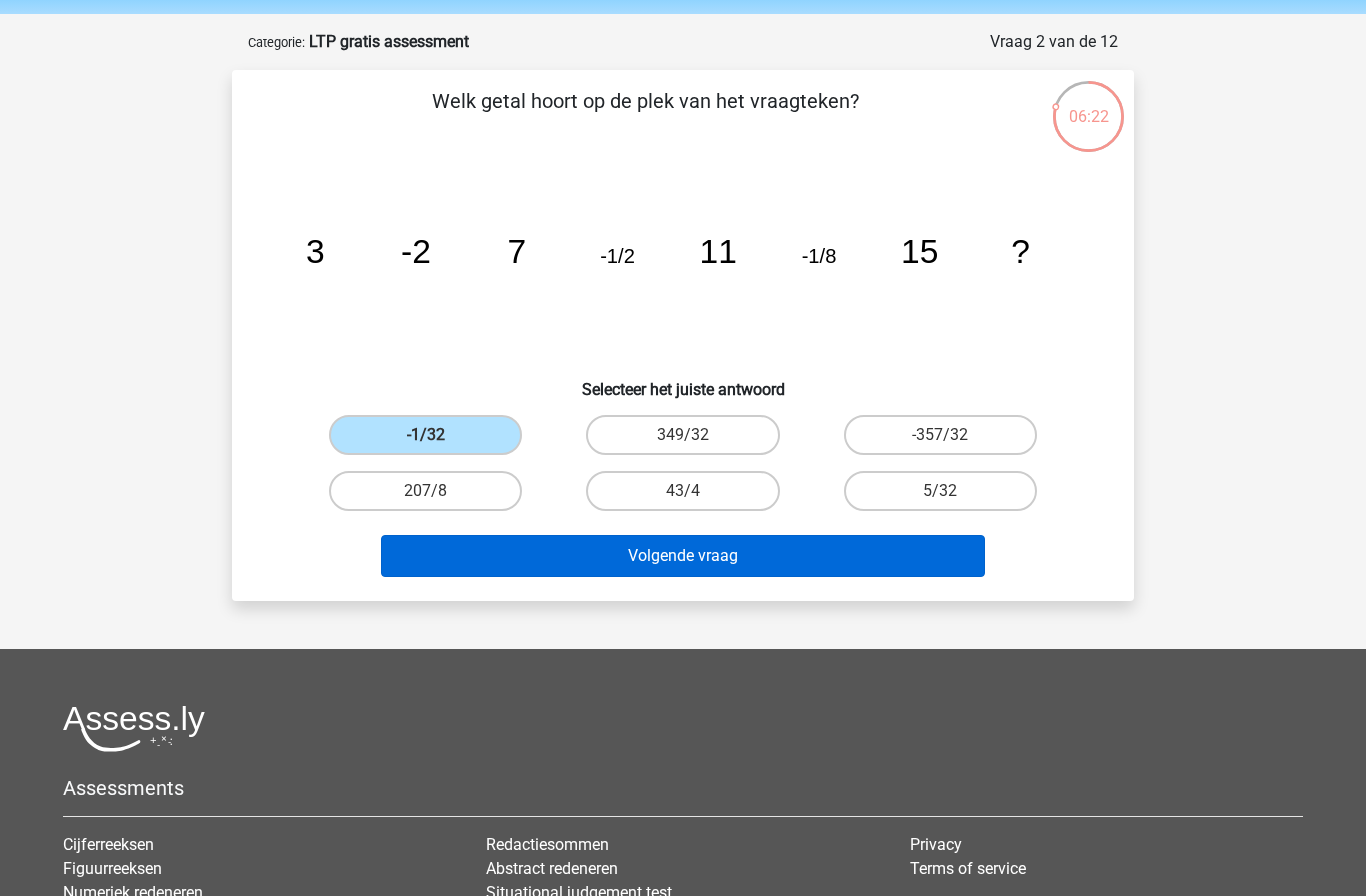 click on "Volgende vraag" at bounding box center (683, 556) 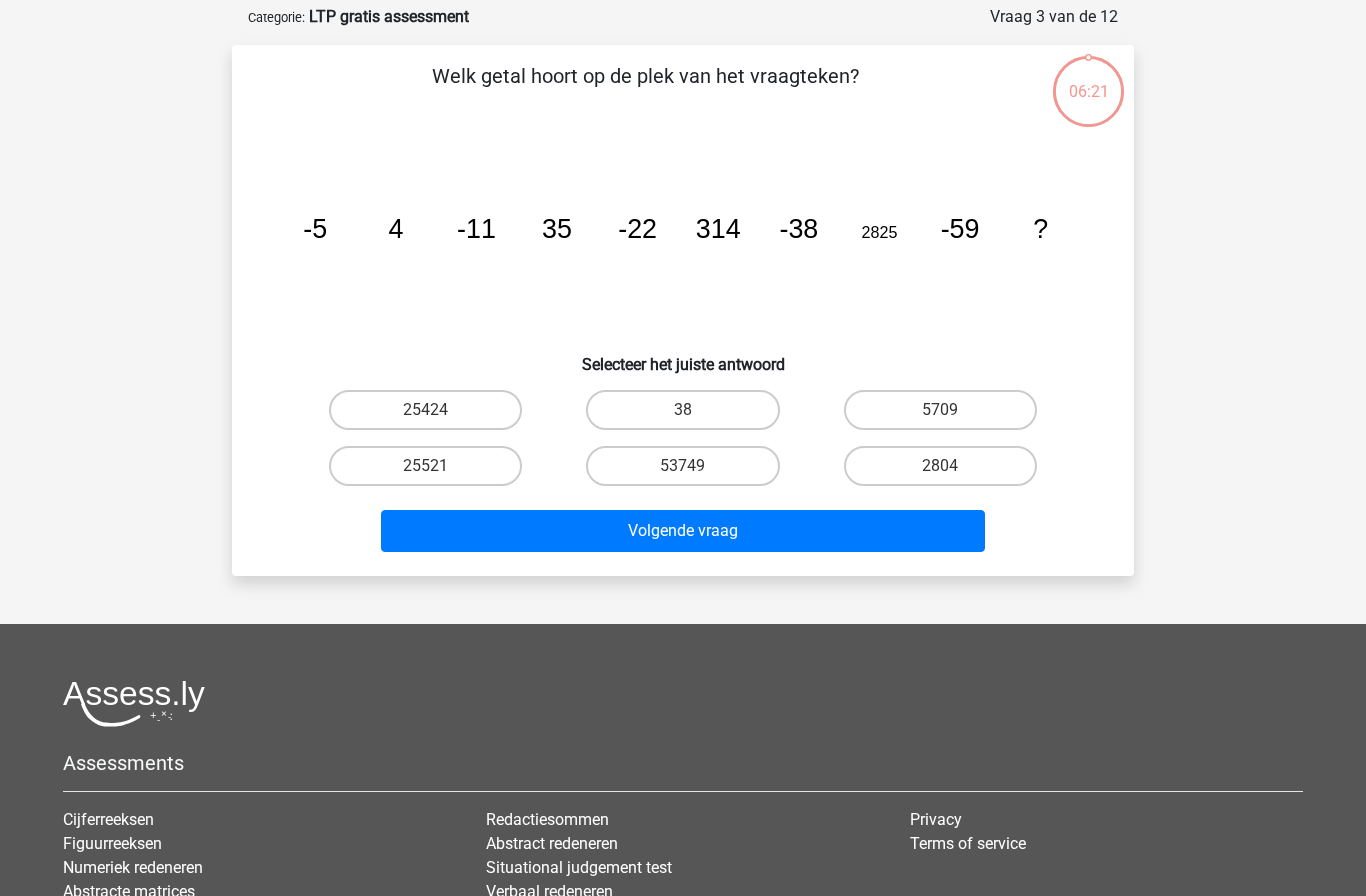 scroll, scrollTop: 100, scrollLeft: 0, axis: vertical 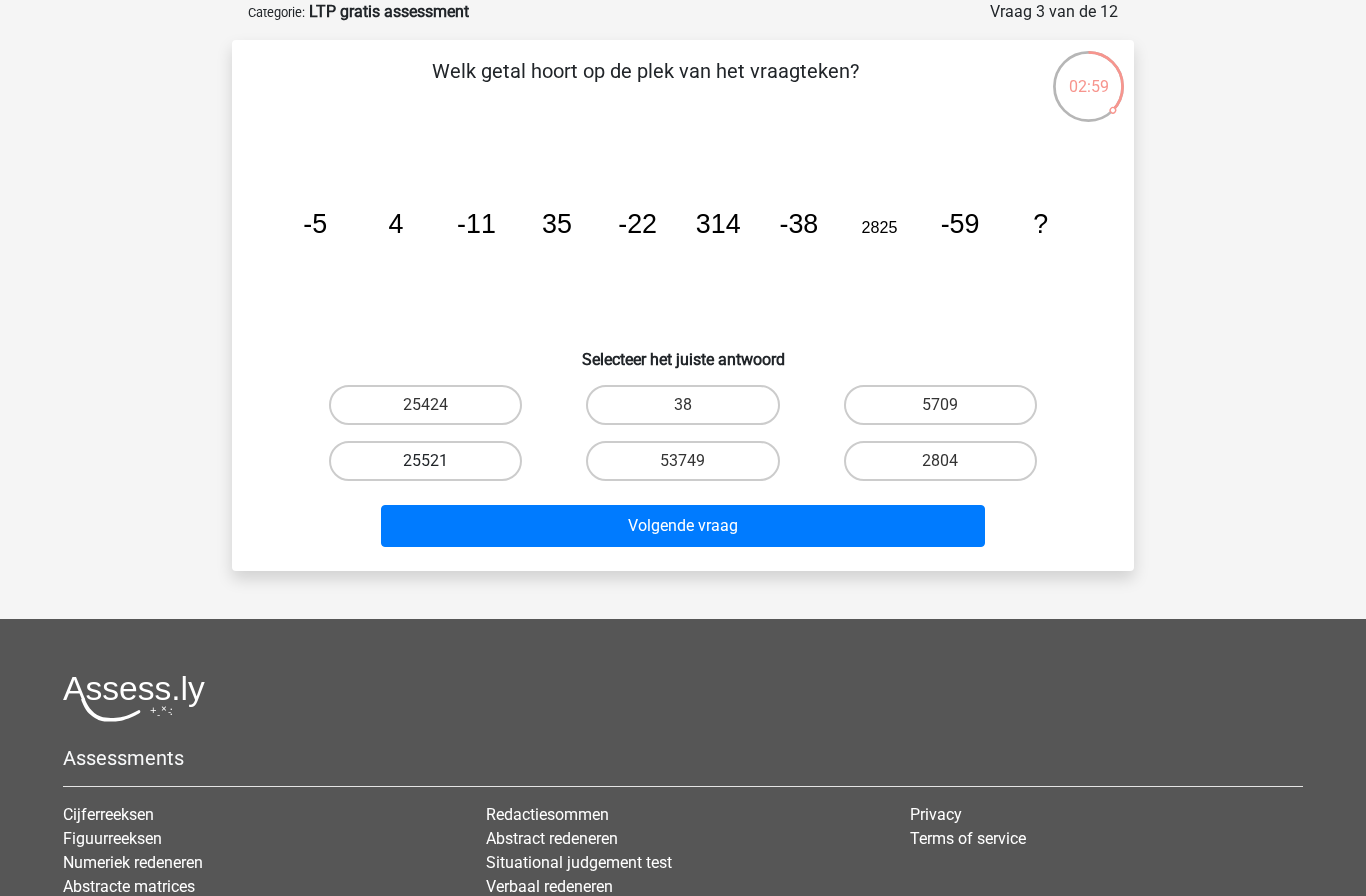 click on "25521" at bounding box center (425, 461) 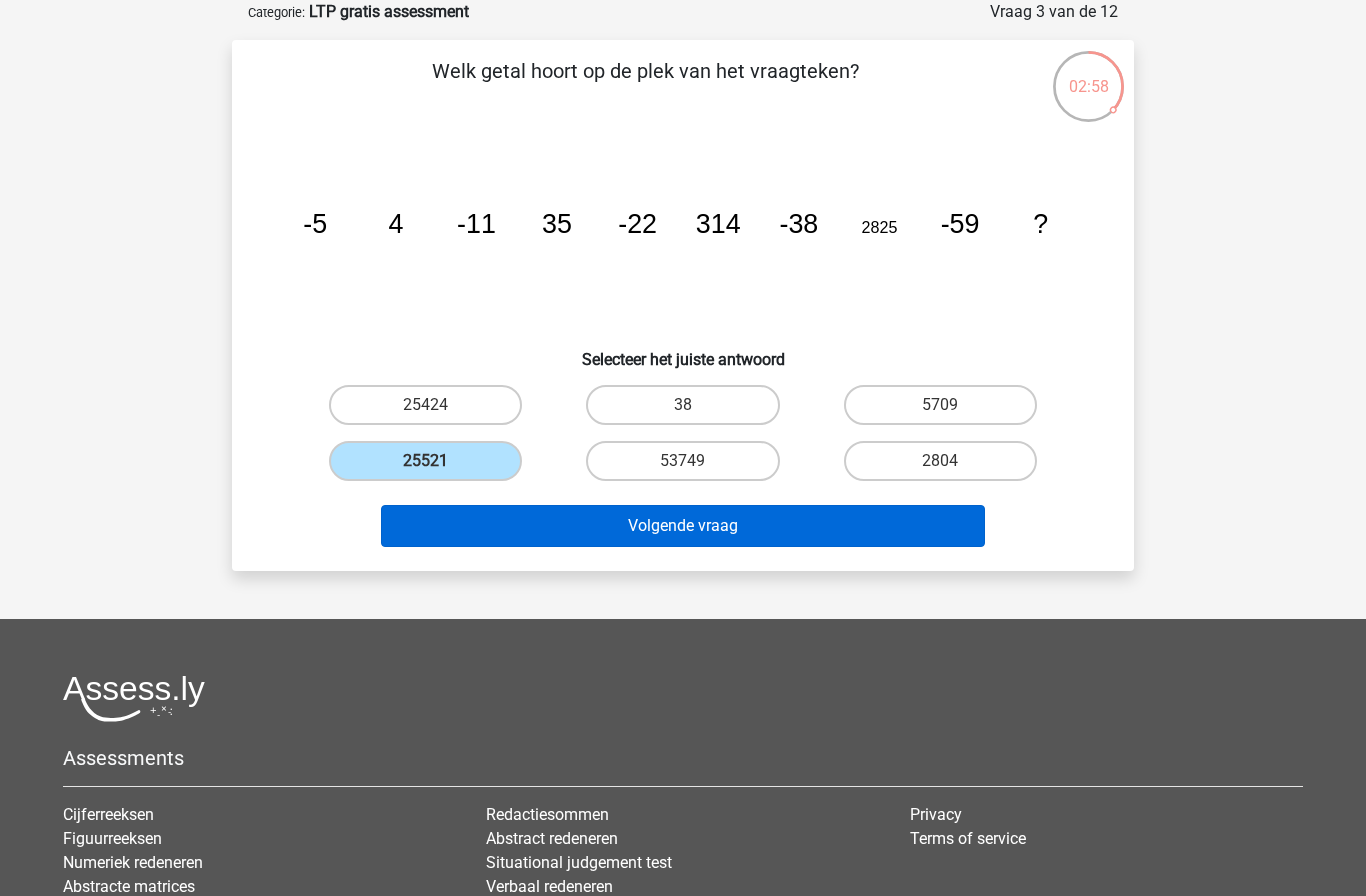click on "Volgende vraag" at bounding box center [683, 526] 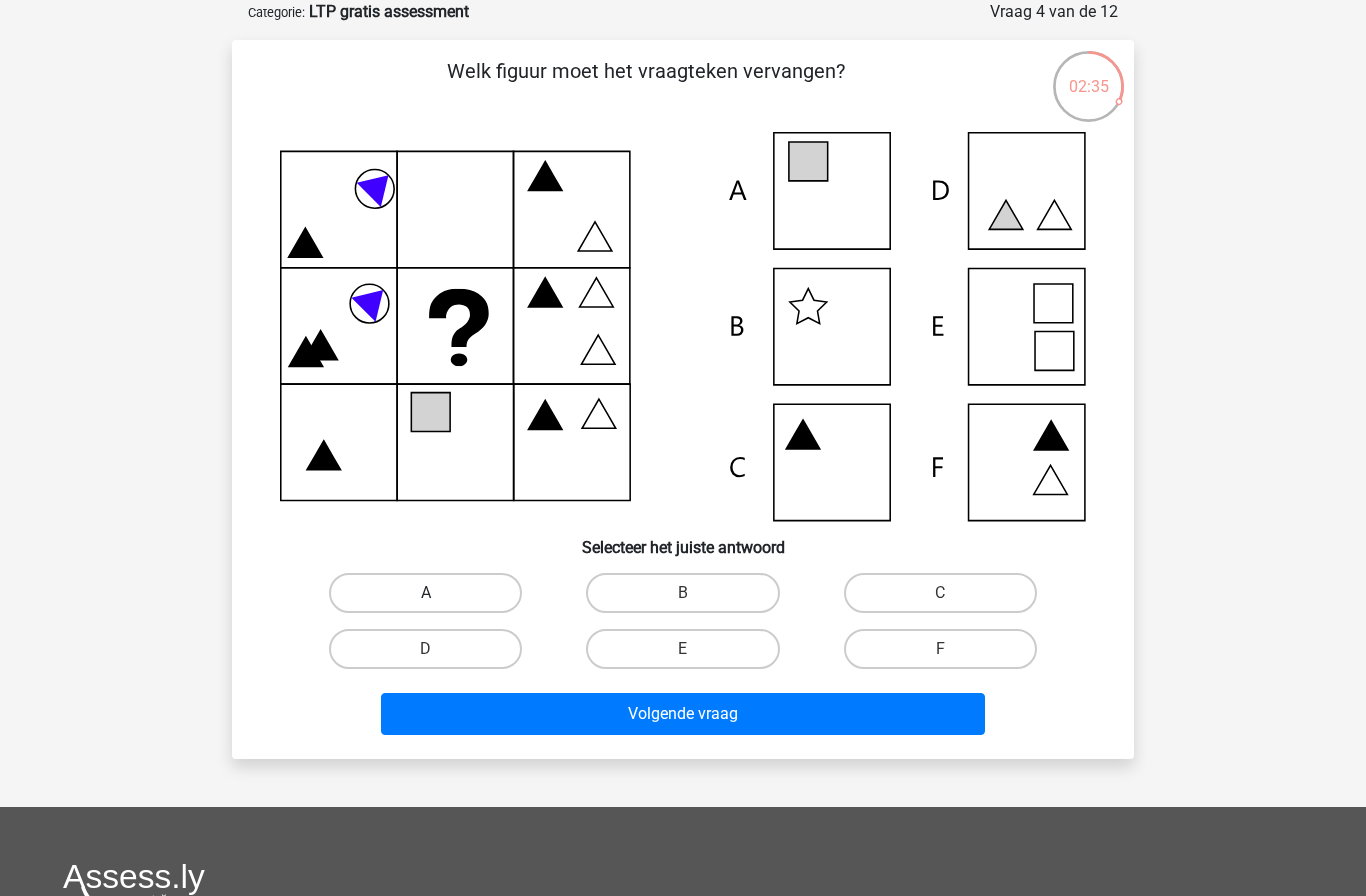 click on "A" at bounding box center (425, 593) 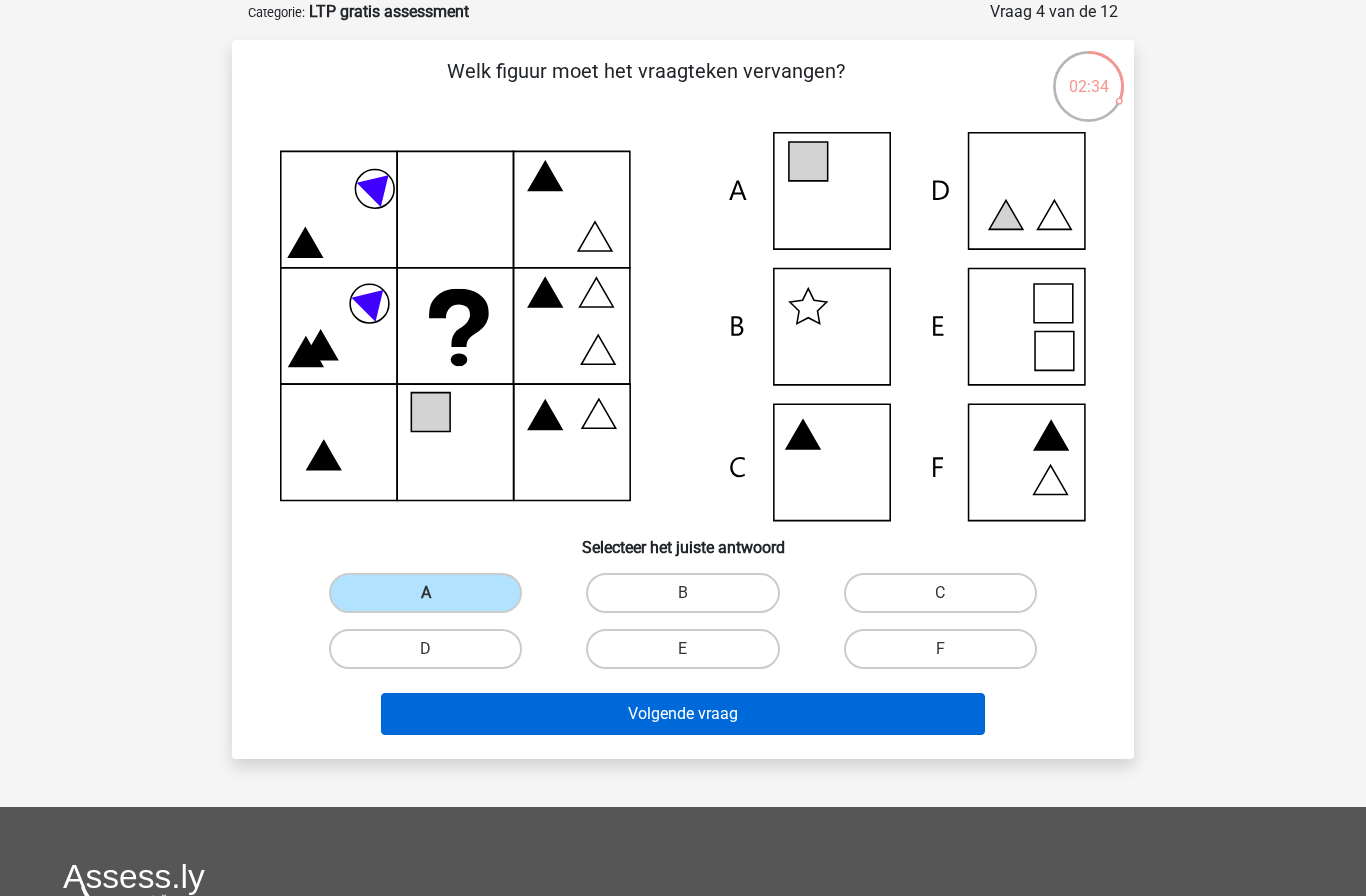 click on "Volgende vraag" at bounding box center (683, 714) 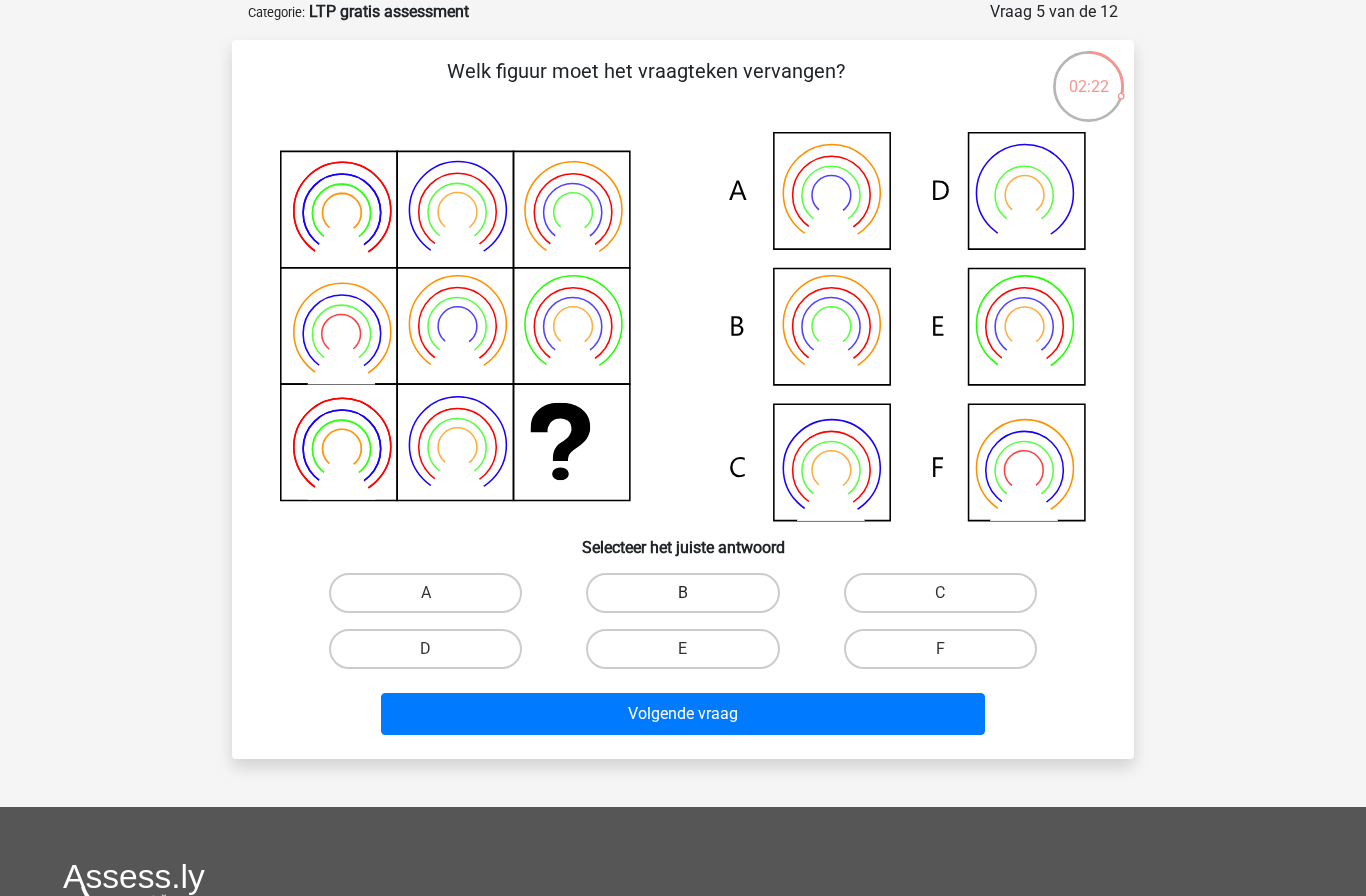 click on "B" at bounding box center (682, 593) 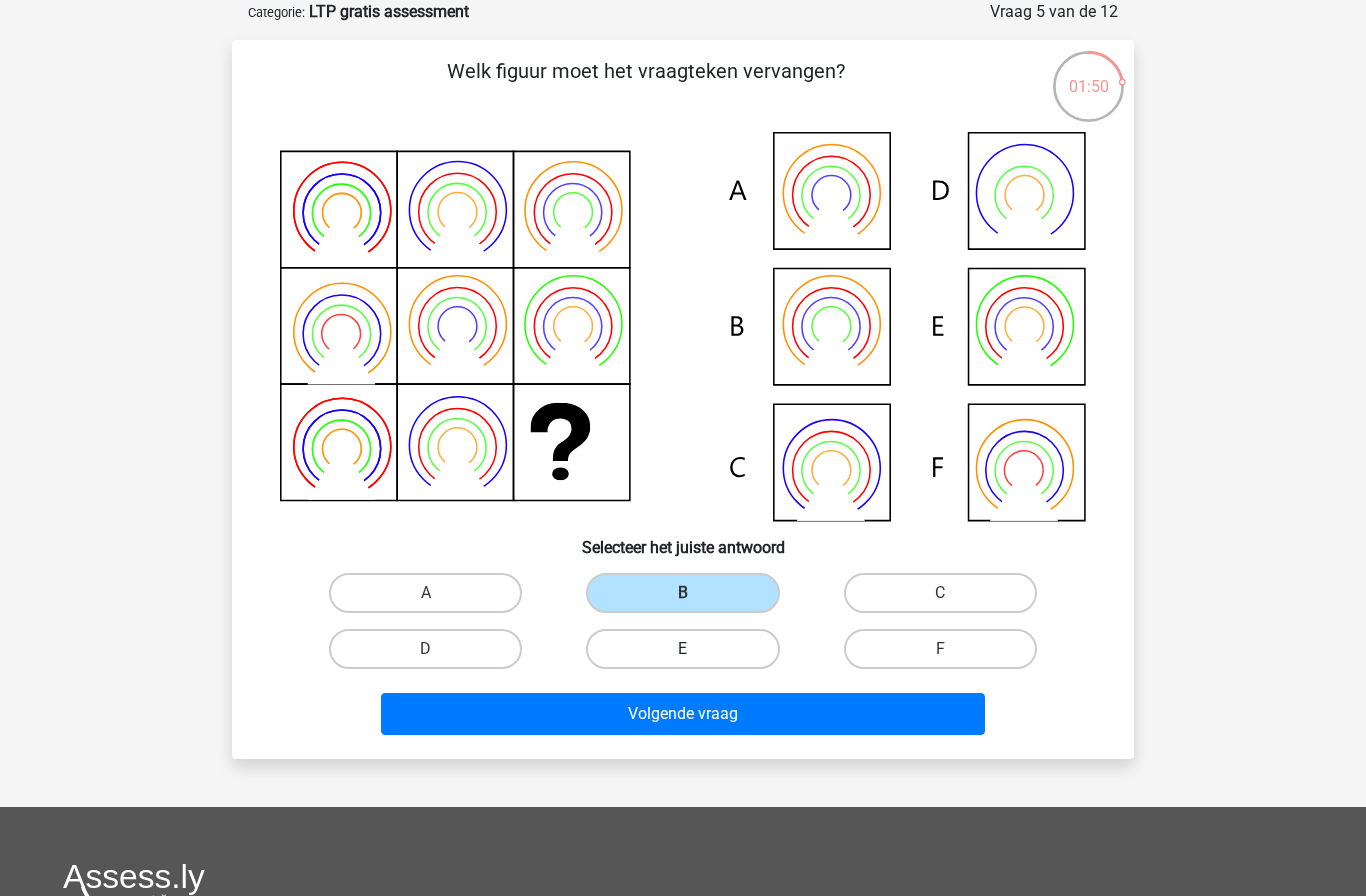click on "E" at bounding box center [682, 649] 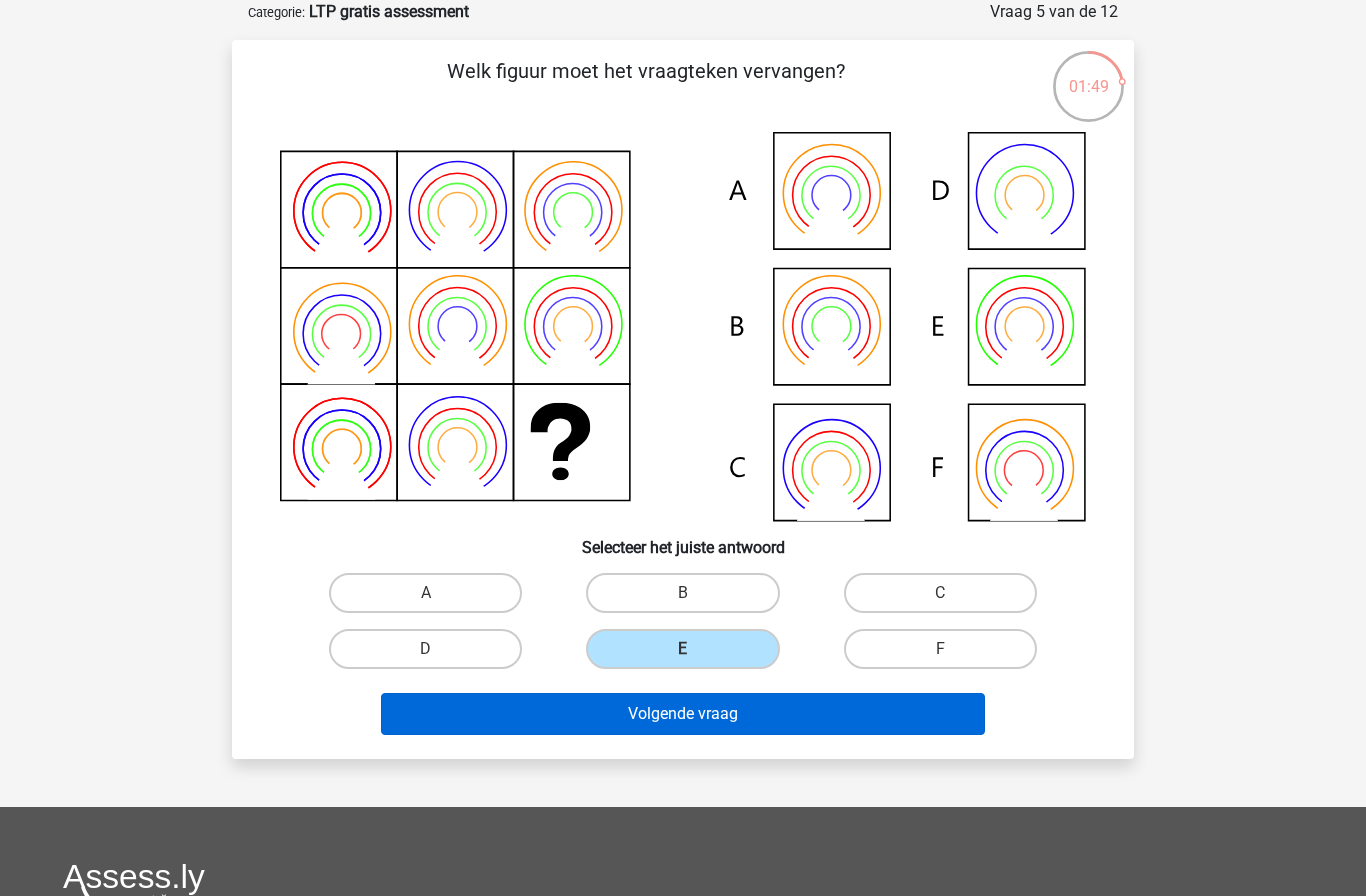 click on "Volgende vraag" at bounding box center [683, 714] 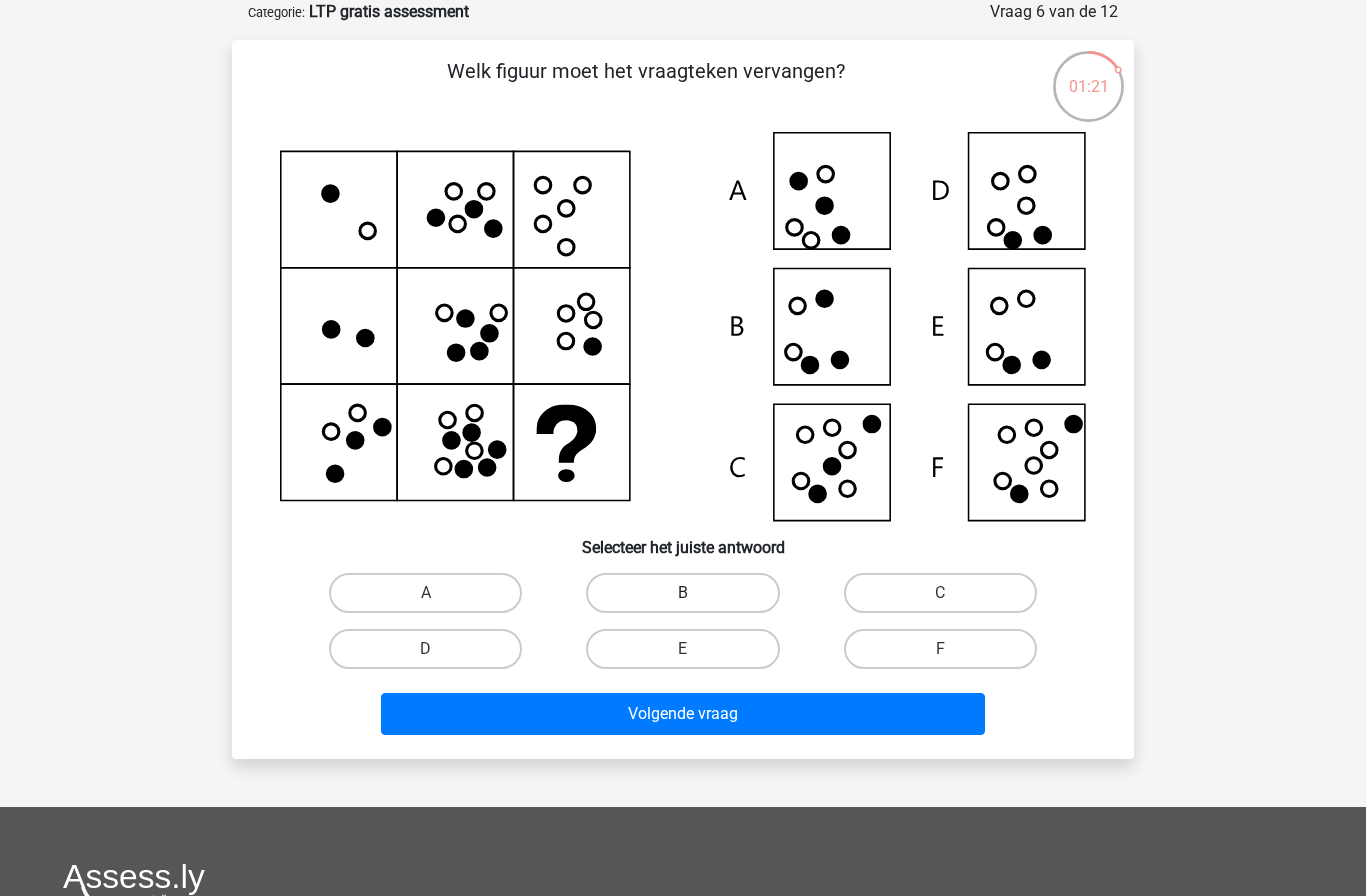 click on "B" at bounding box center [682, 593] 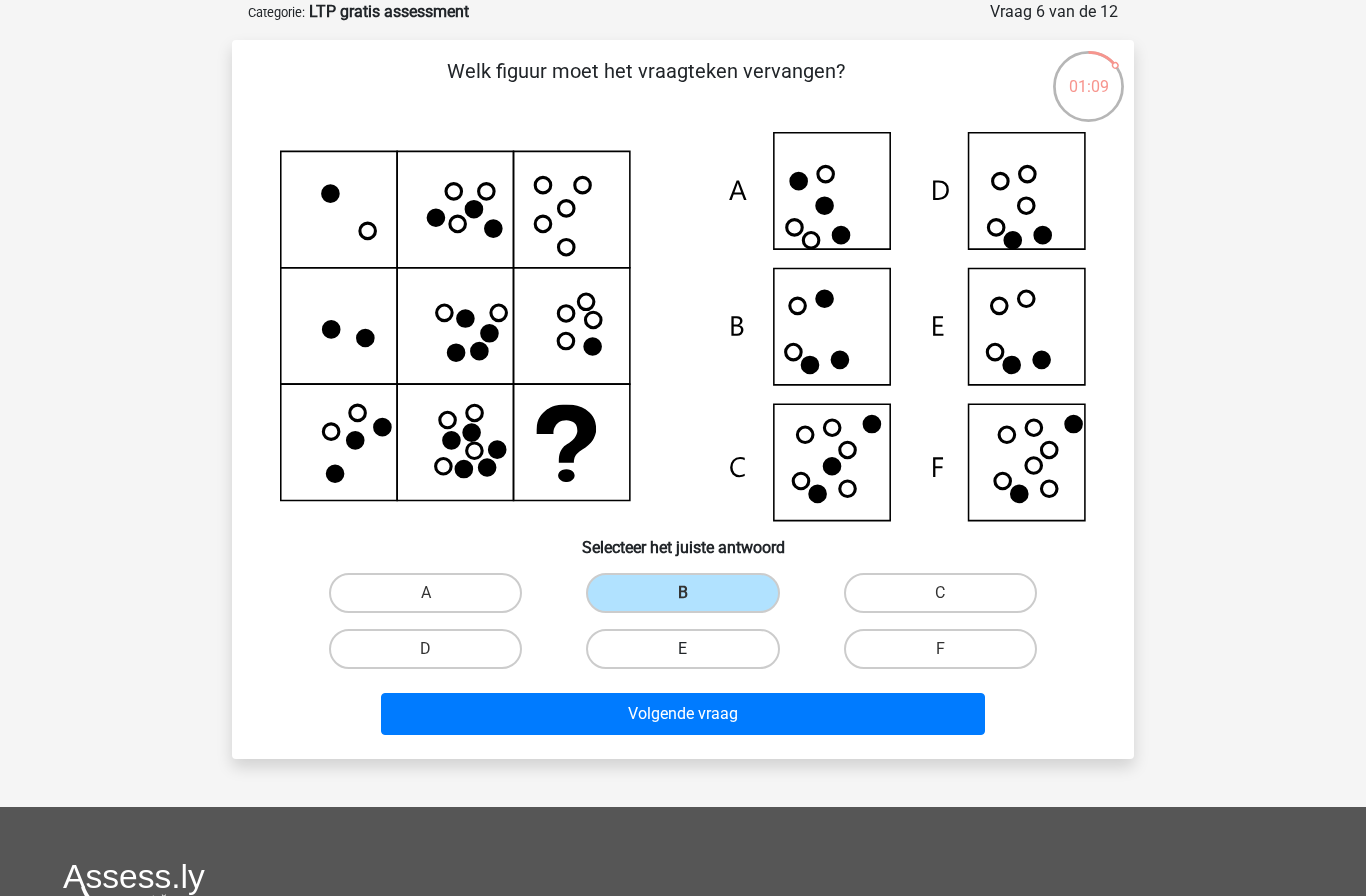 click on "E" at bounding box center [682, 649] 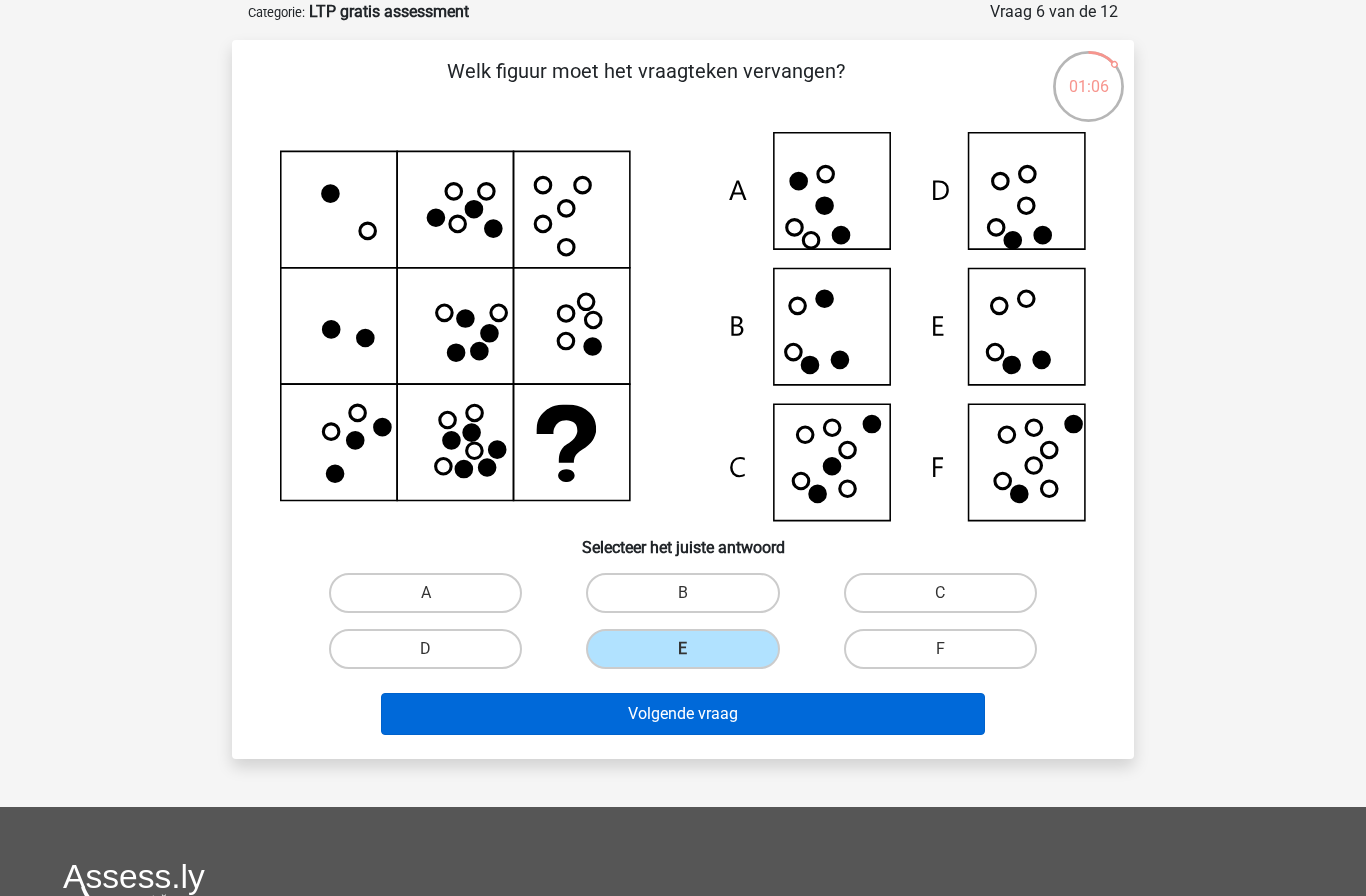 click on "Volgende vraag" at bounding box center (683, 714) 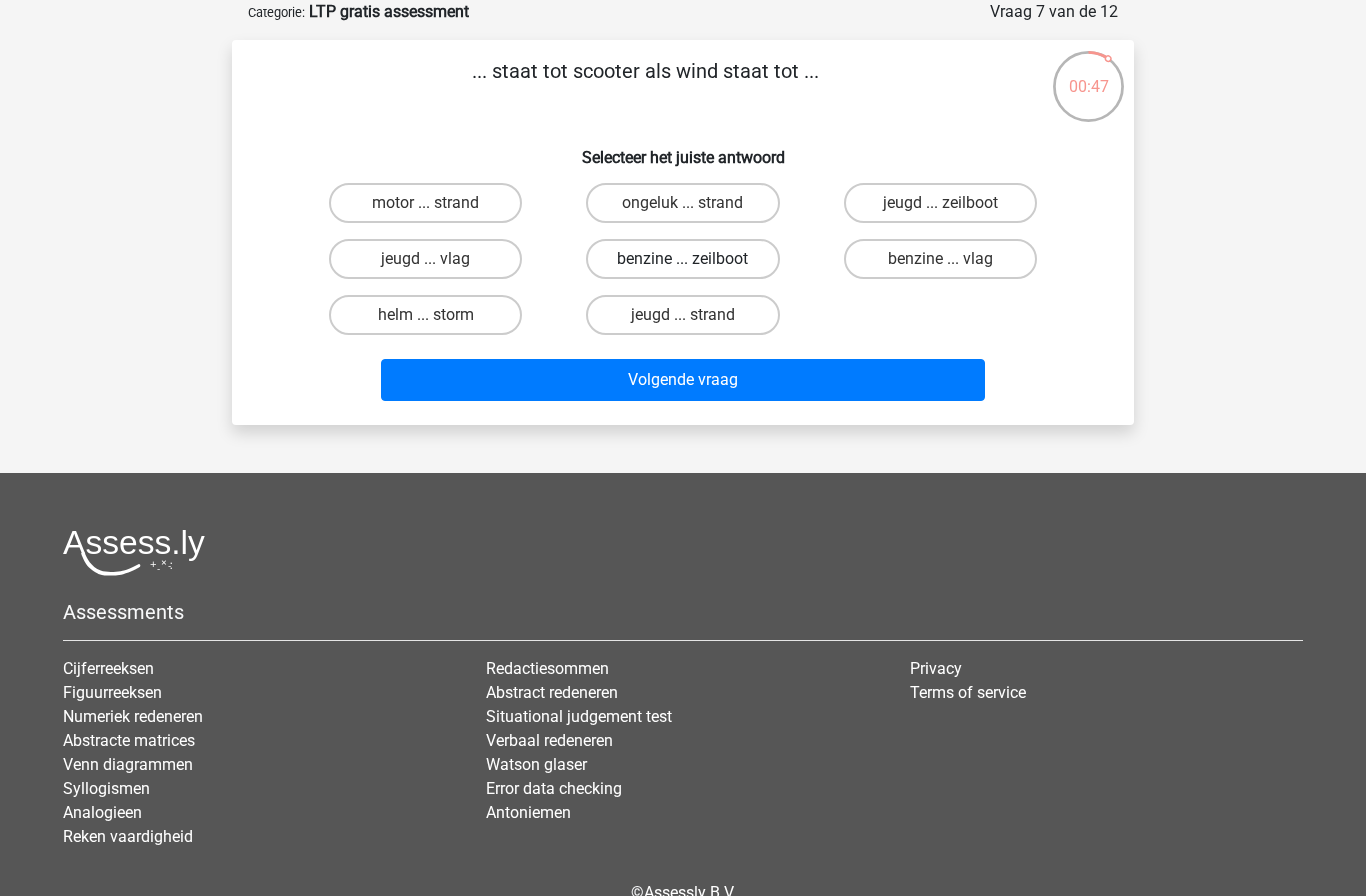 click on "benzine ... zeilboot" at bounding box center (682, 259) 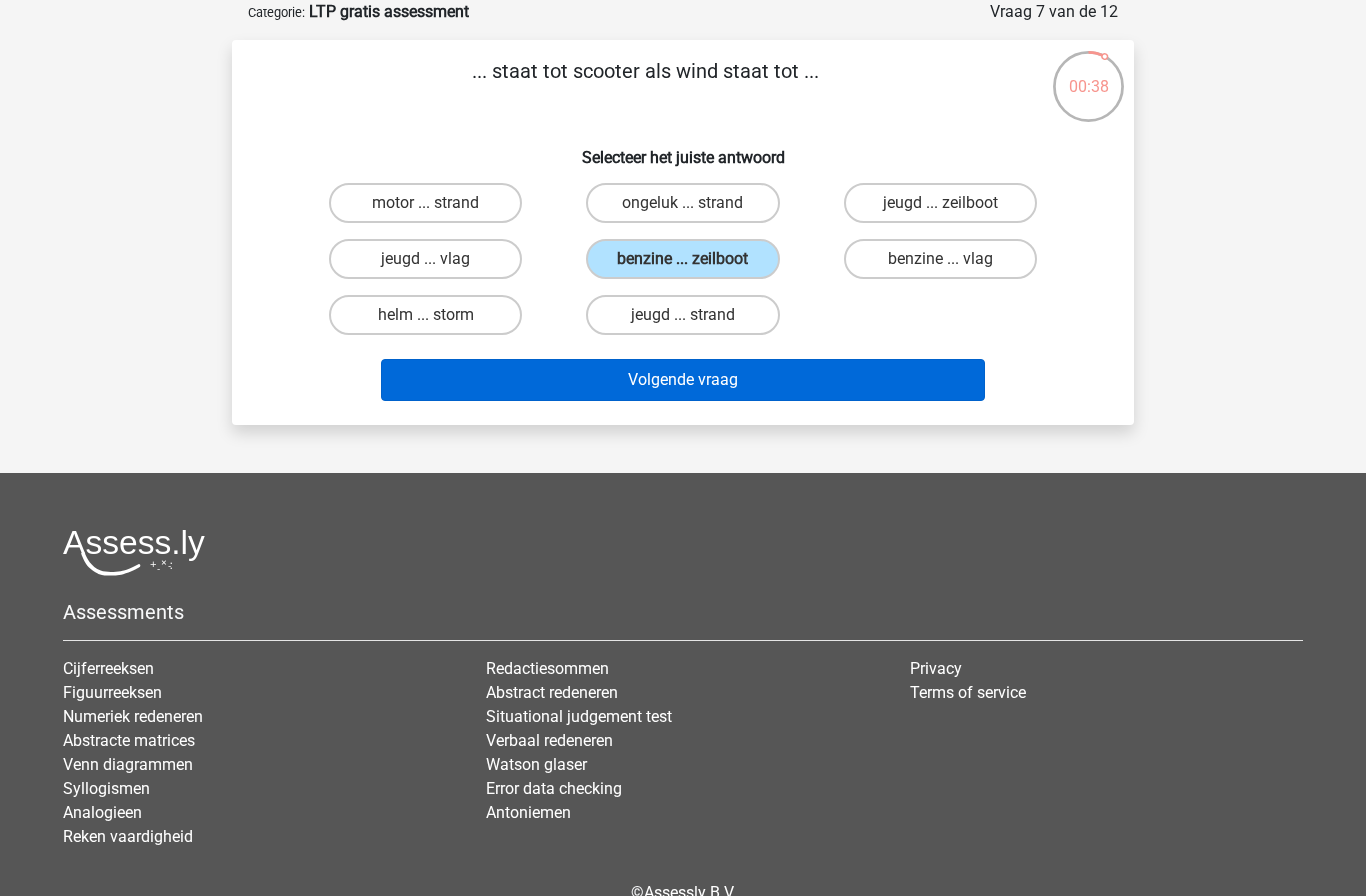 click on "Volgende vraag" at bounding box center (683, 380) 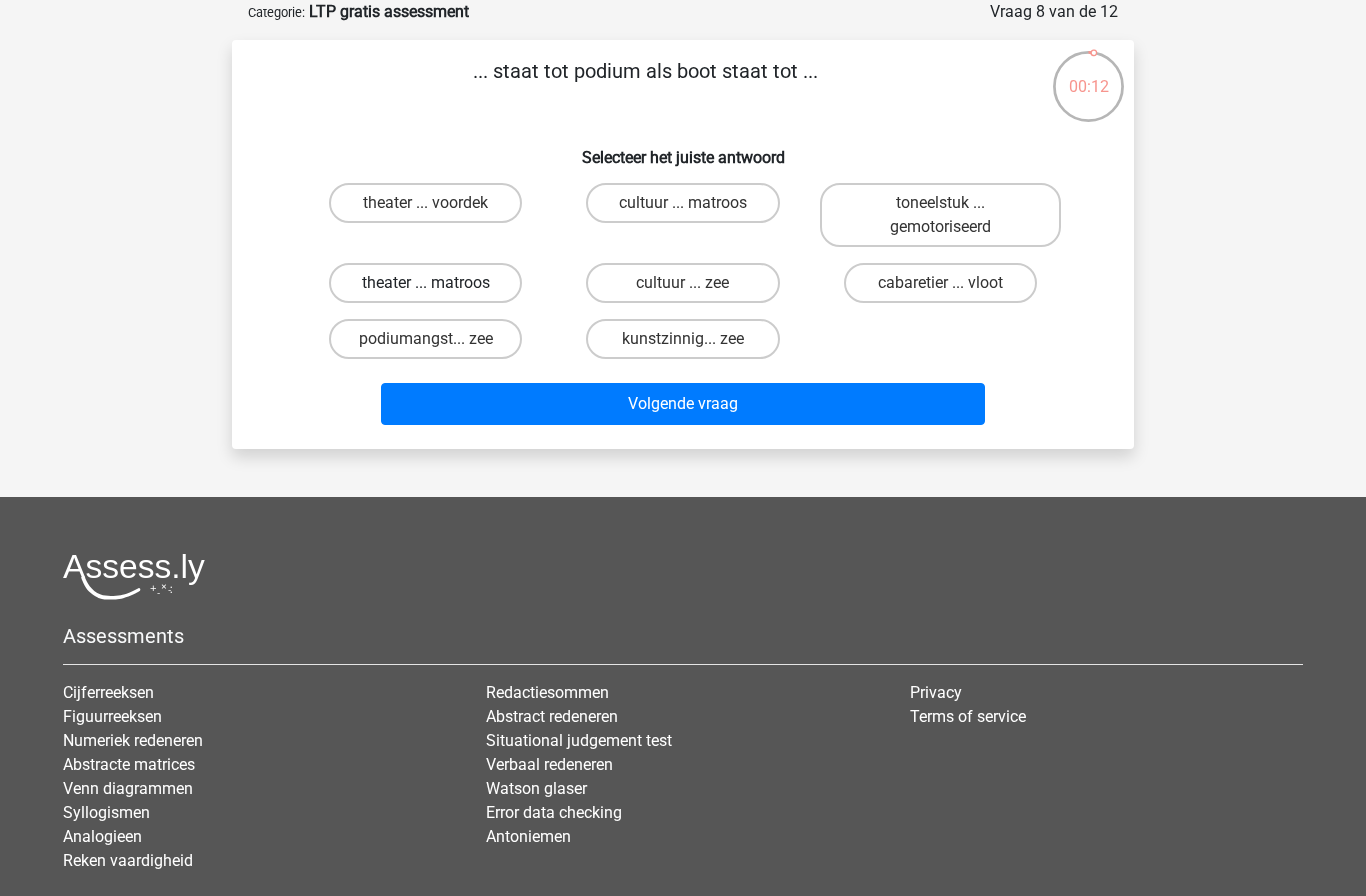 click on "theater ... matroos" at bounding box center [425, 283] 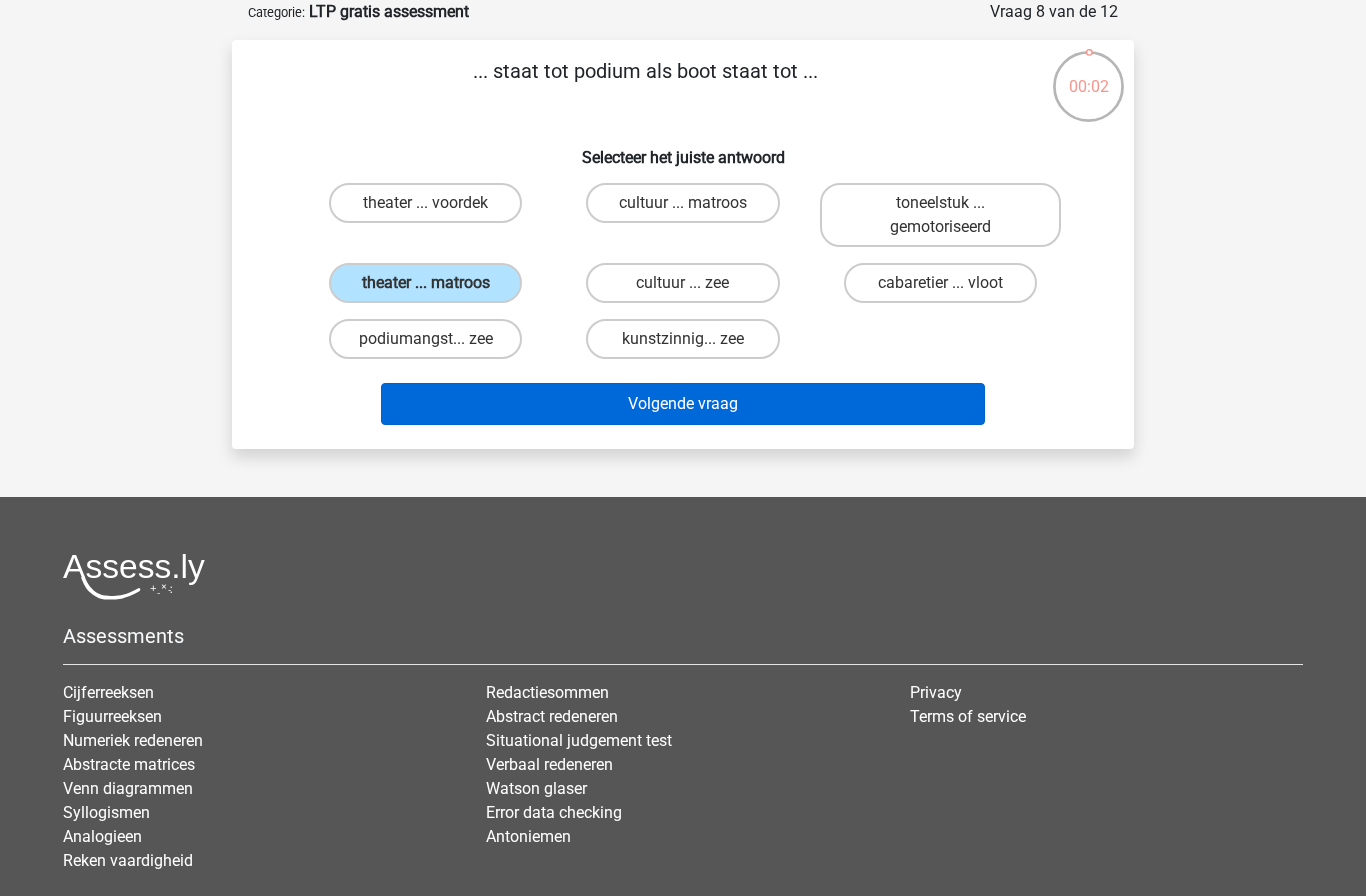 click on "Volgende vraag" at bounding box center [683, 404] 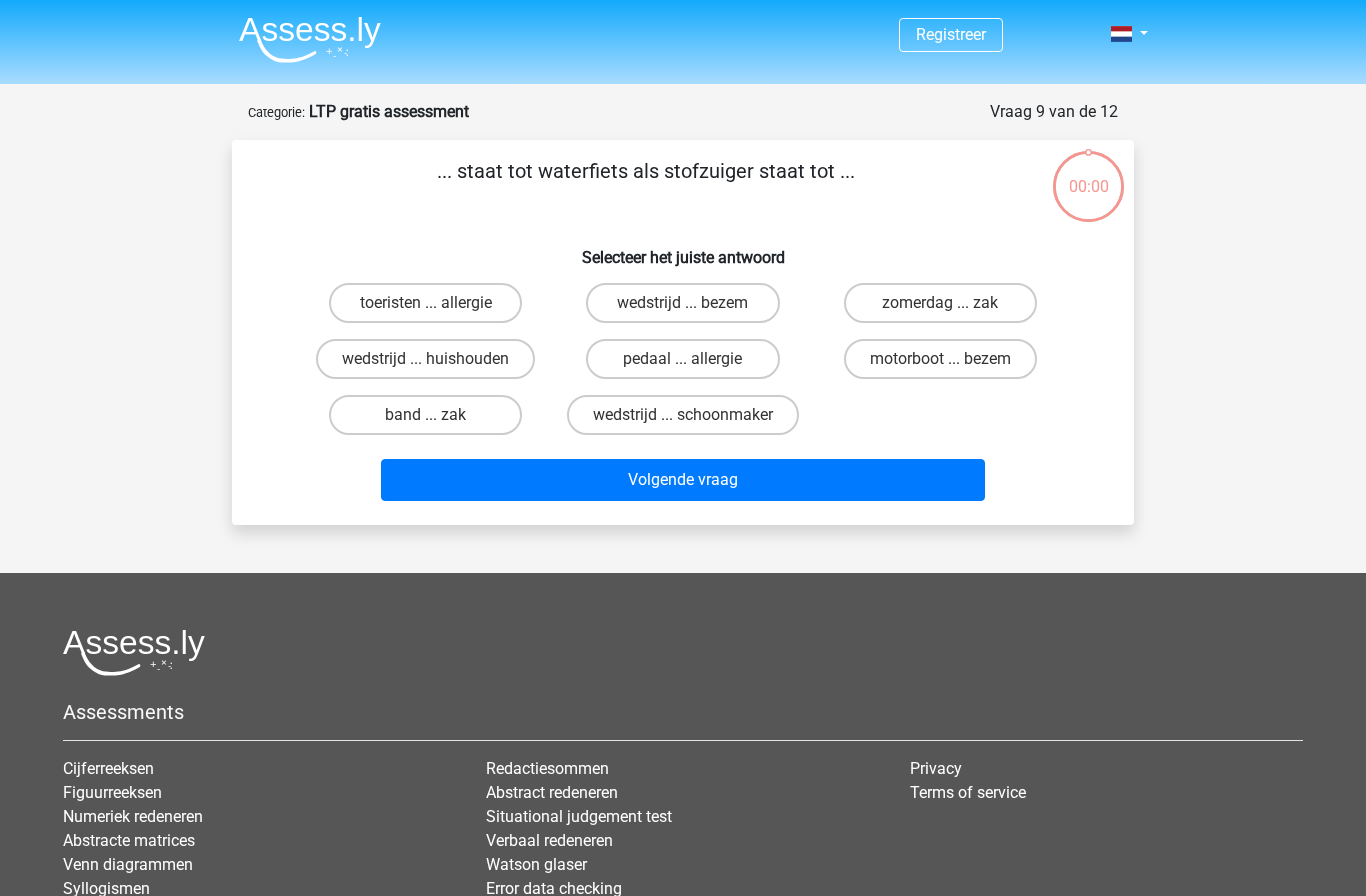 scroll, scrollTop: 100, scrollLeft: 0, axis: vertical 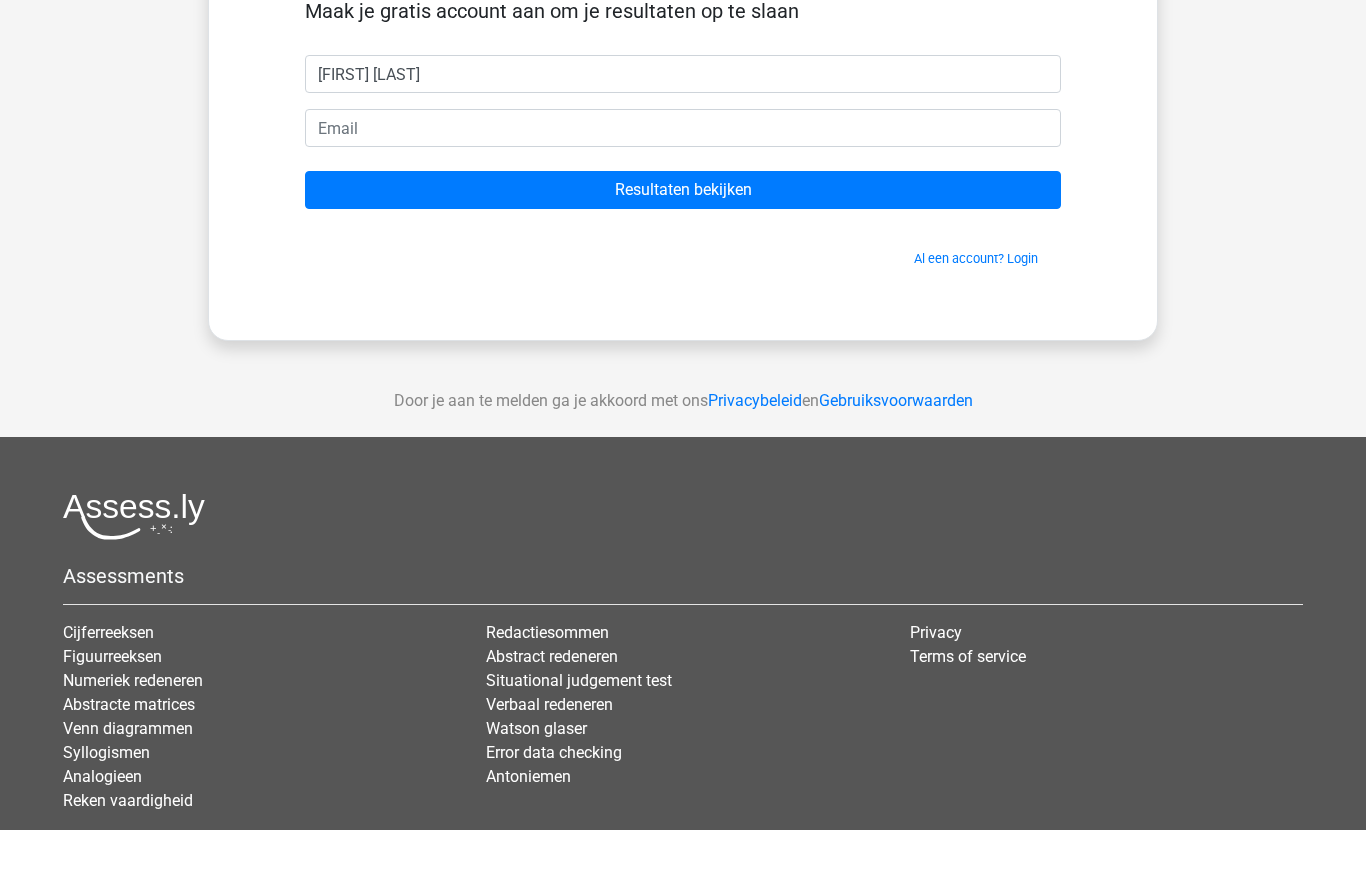 type on "[FIRST] [LAST]" 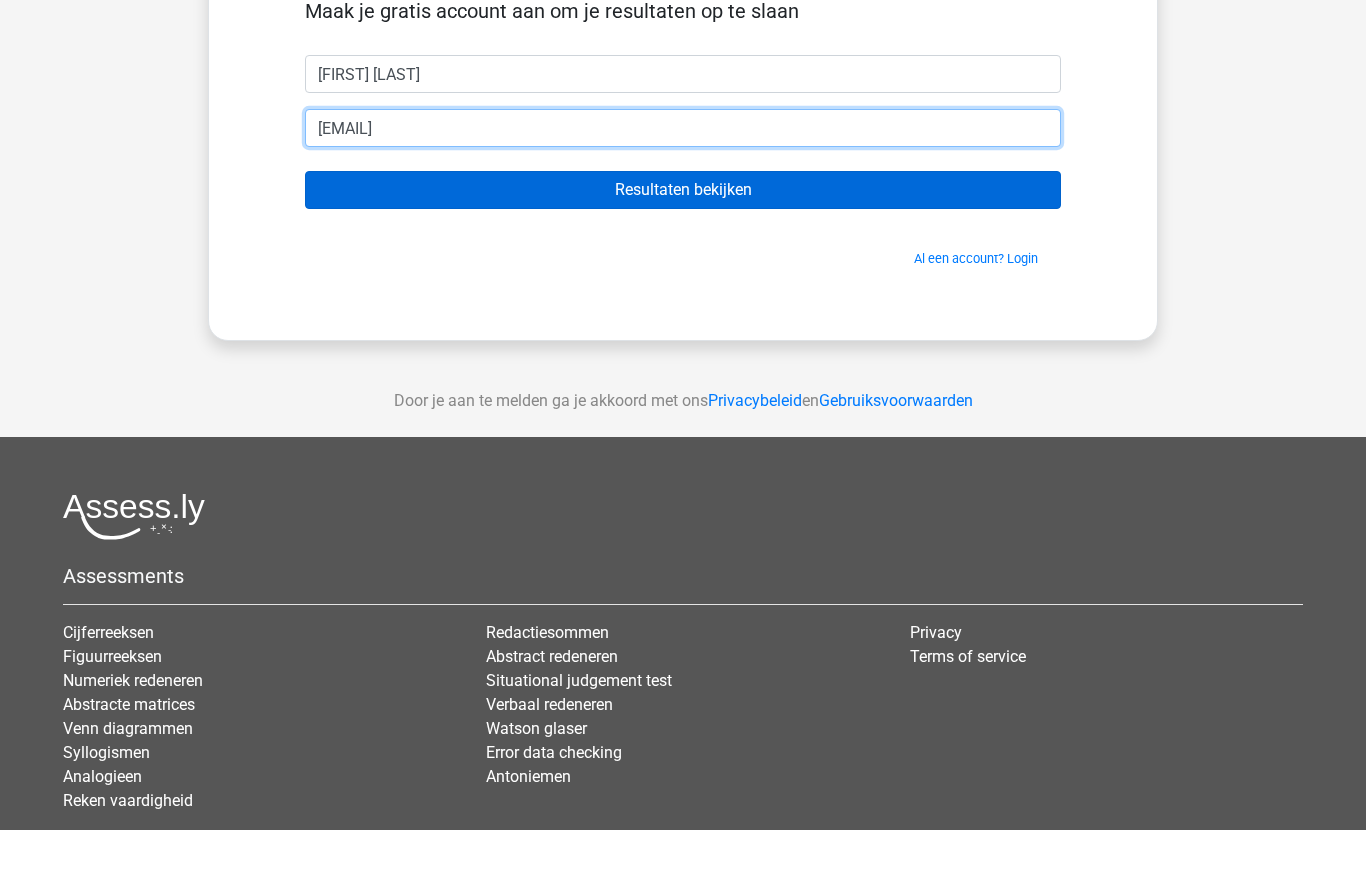type on "[EMAIL]" 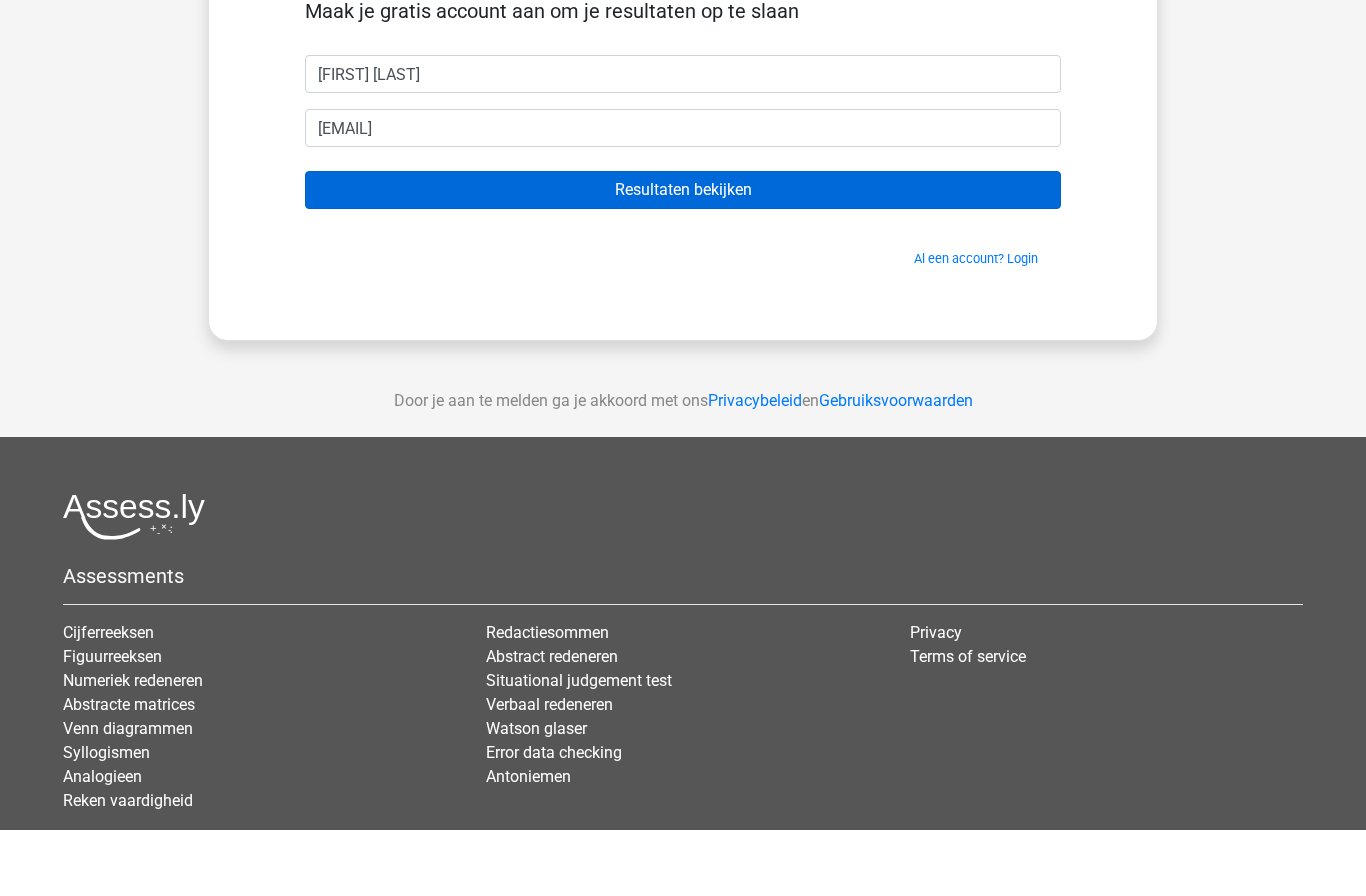 click on "Resultaten bekijken" at bounding box center [683, 256] 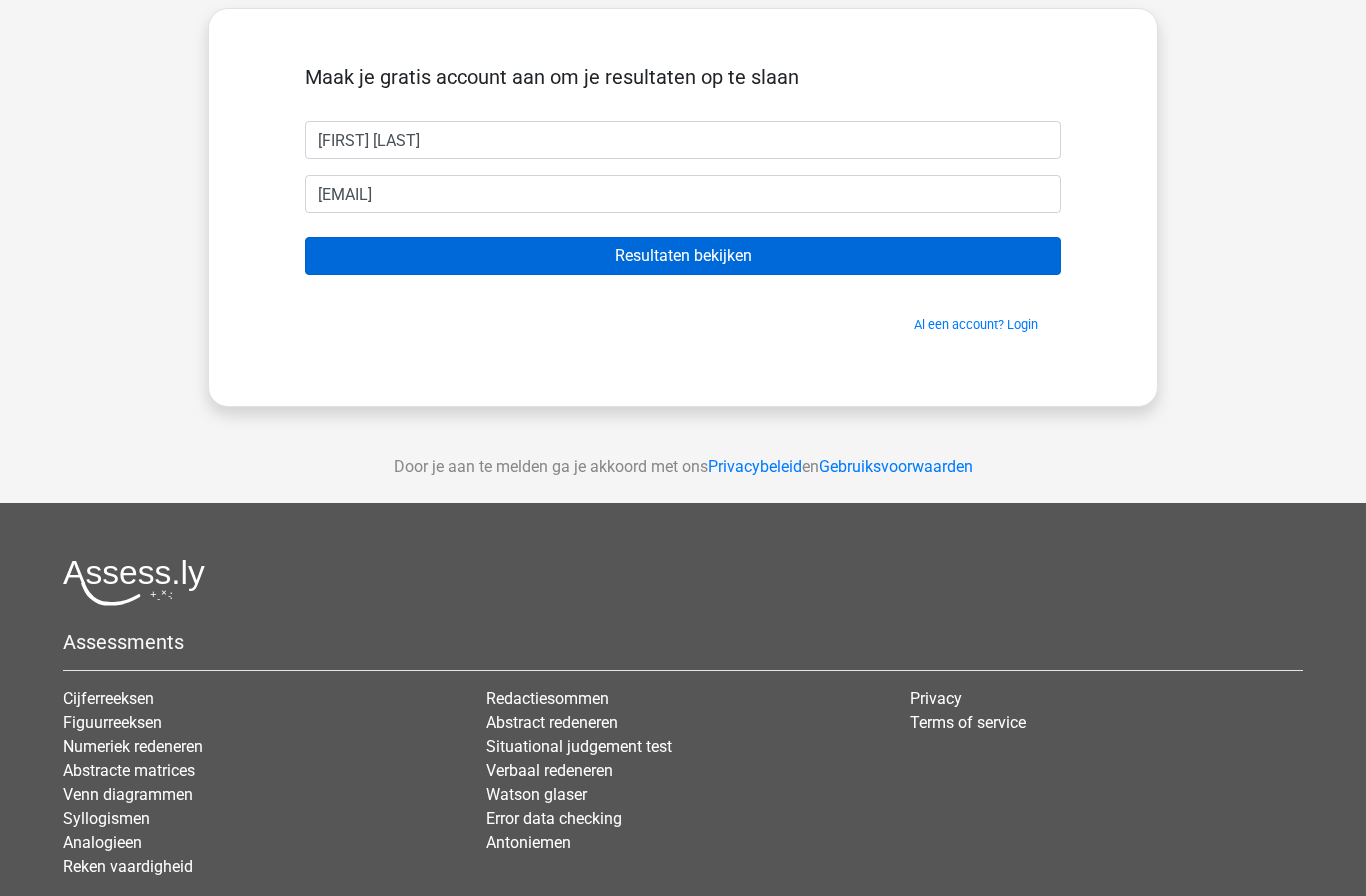 click on "Resultaten bekijken" at bounding box center (683, 256) 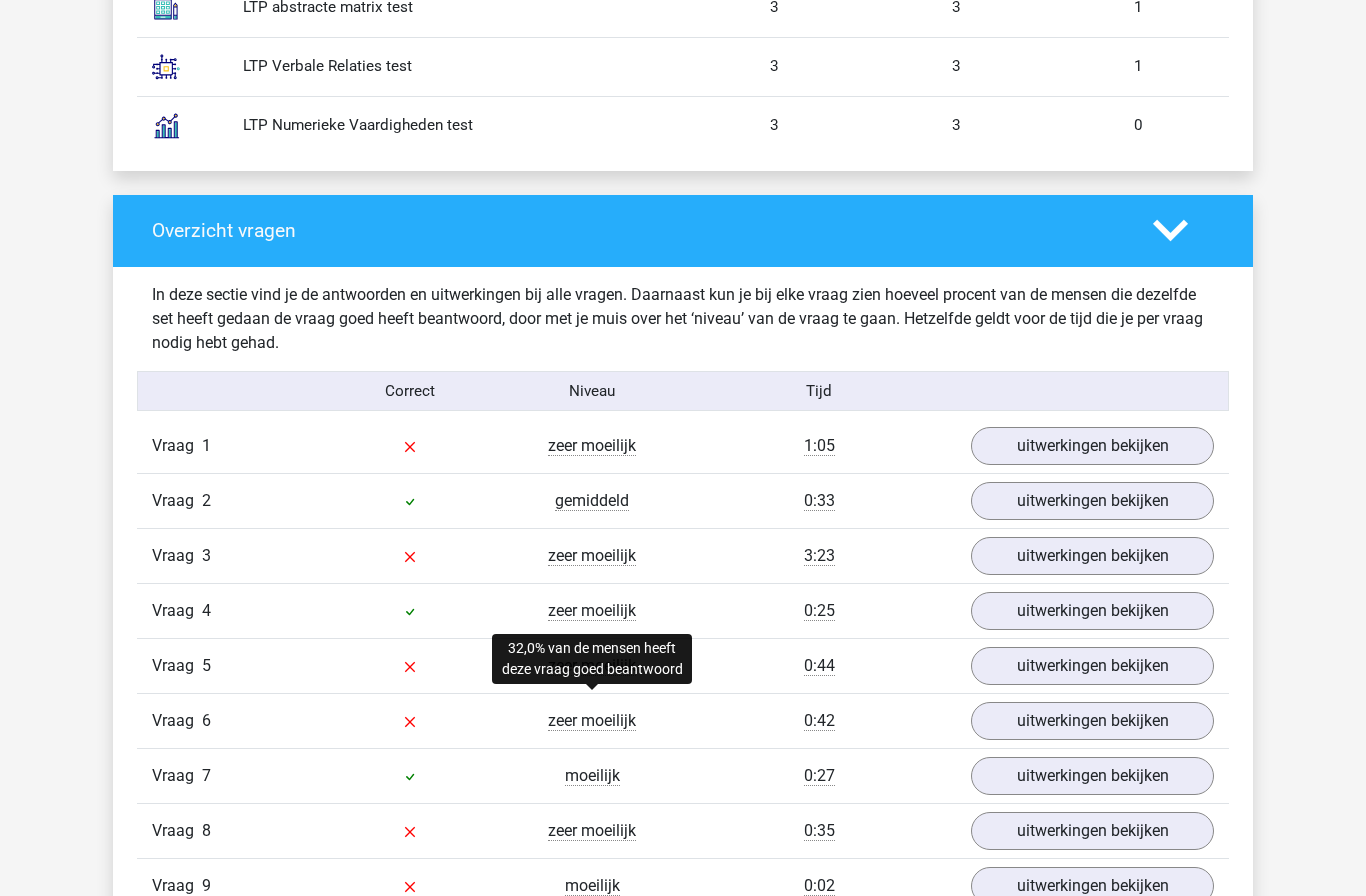 scroll, scrollTop: 1871, scrollLeft: 0, axis: vertical 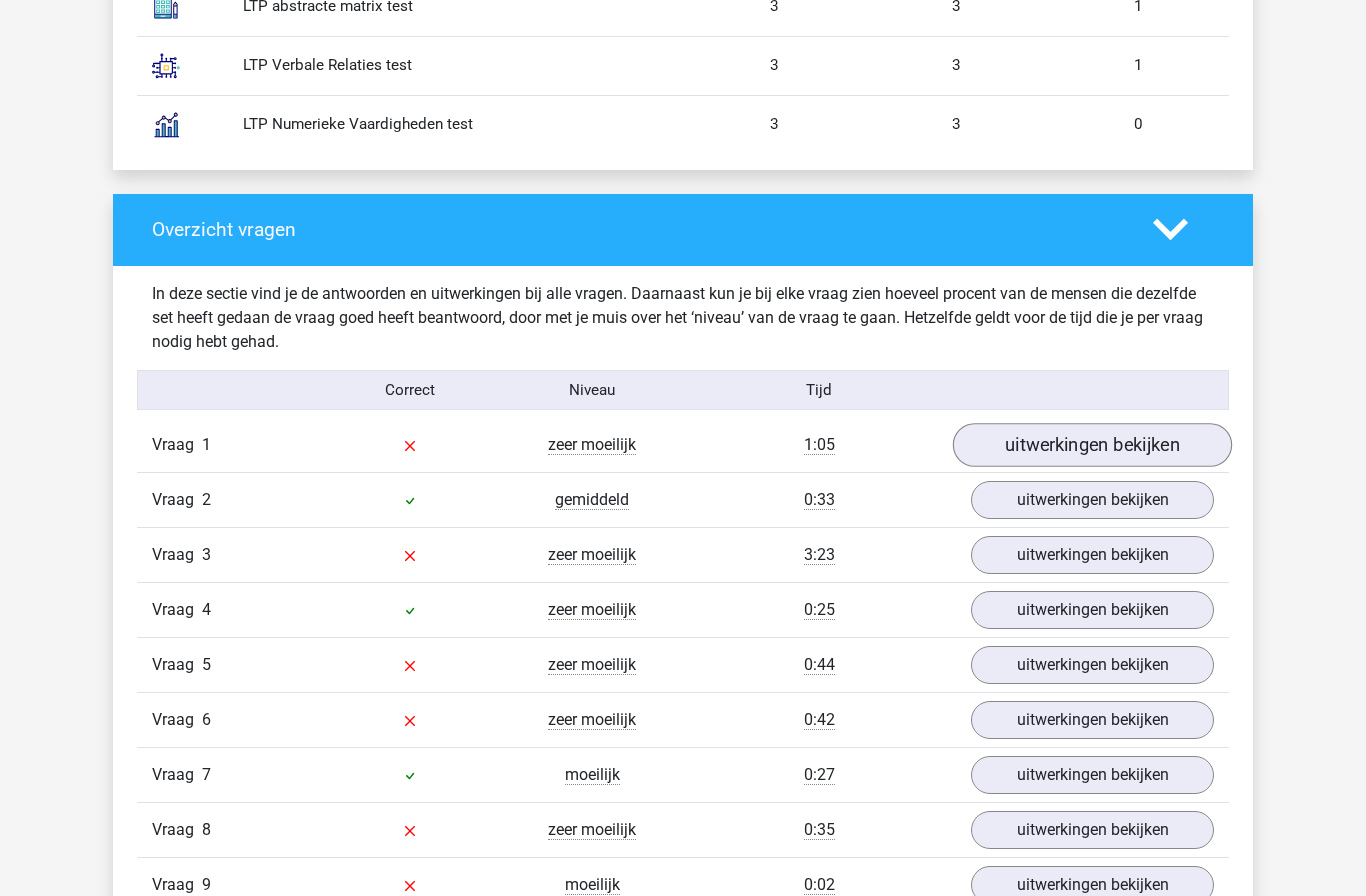click on "uitwerkingen bekijken" at bounding box center [1092, 446] 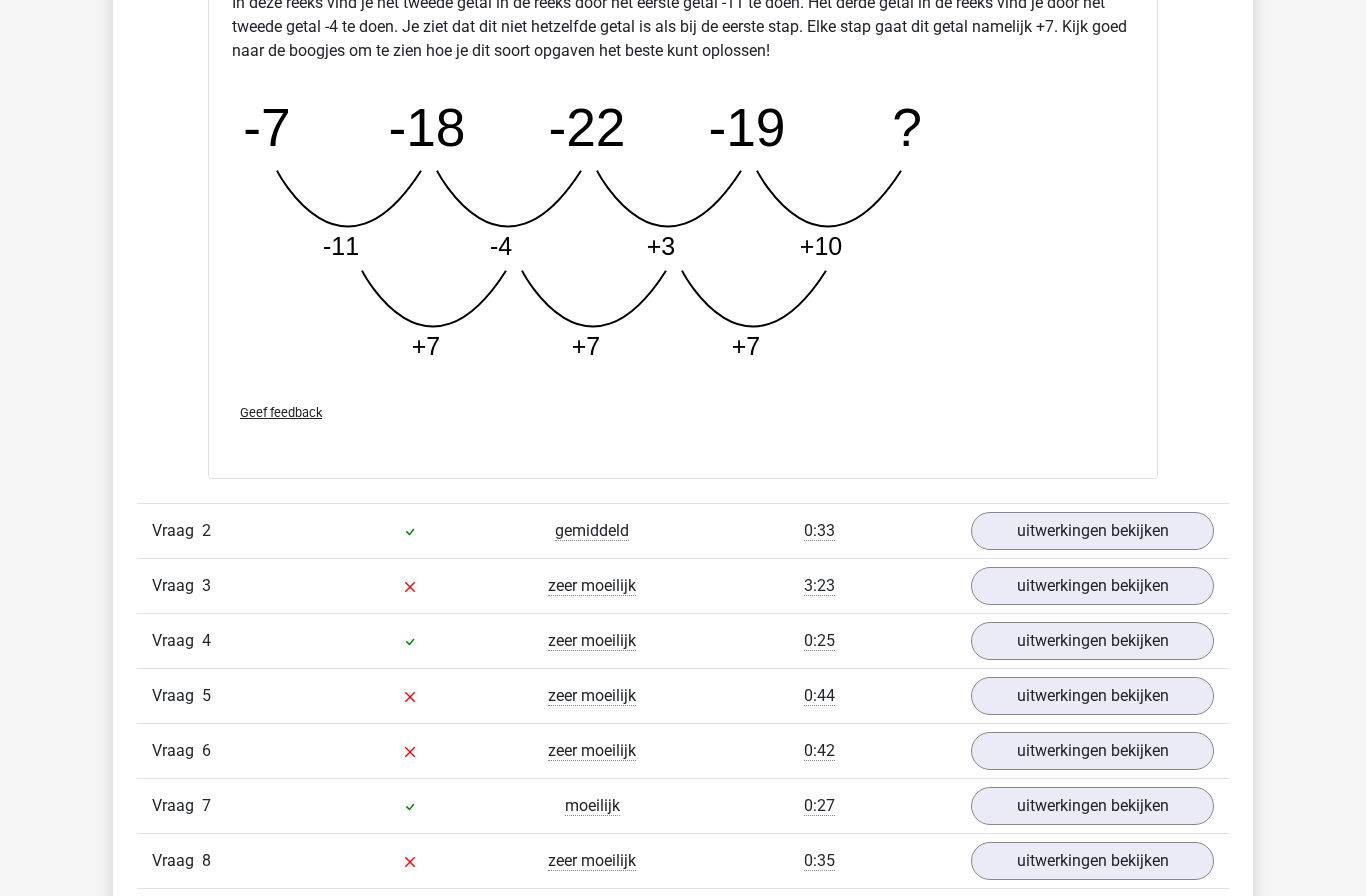 scroll, scrollTop: 2867, scrollLeft: 0, axis: vertical 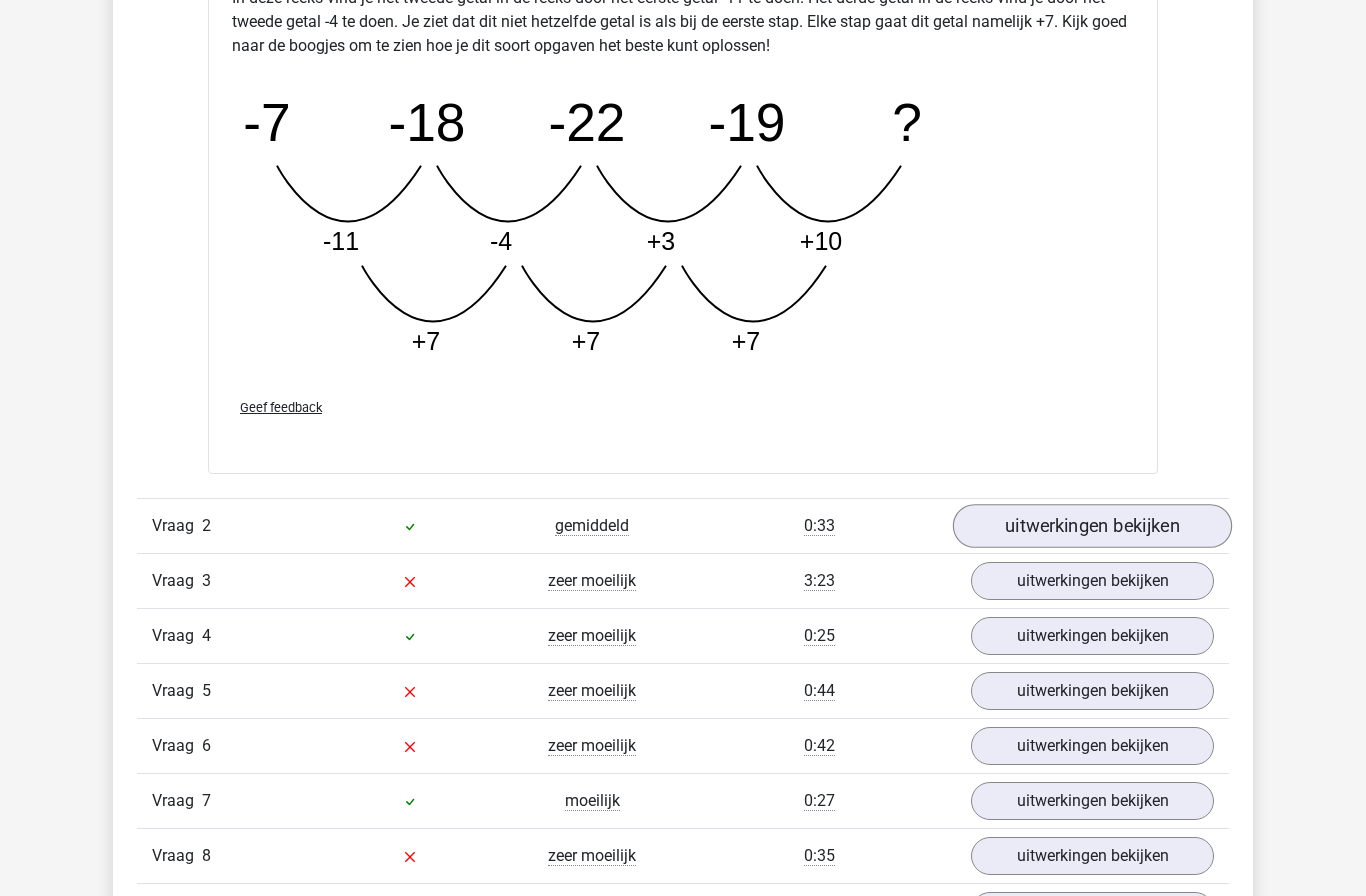 click on "uitwerkingen bekijken" at bounding box center (1092, 526) 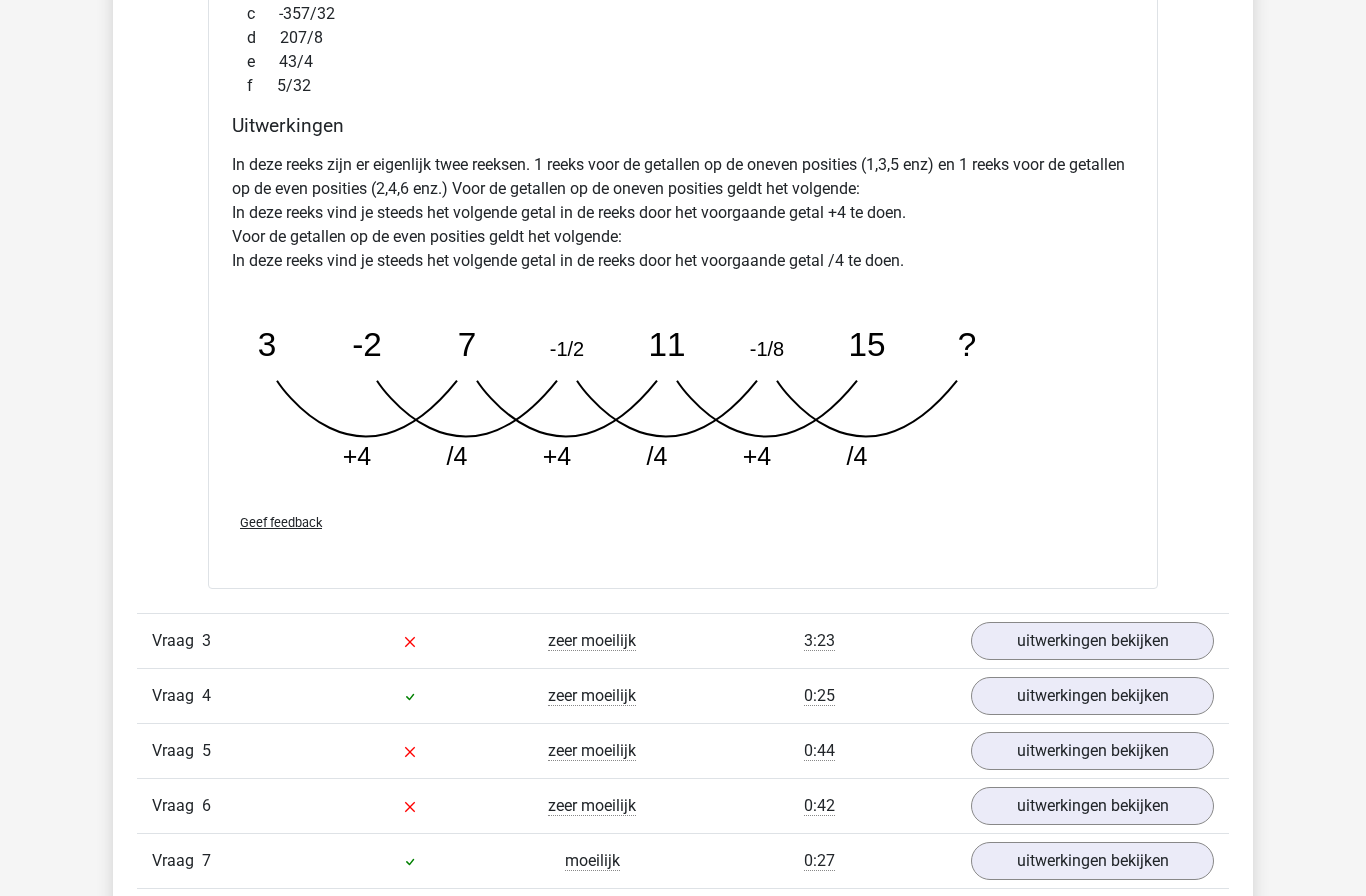 scroll, scrollTop: 3784, scrollLeft: 0, axis: vertical 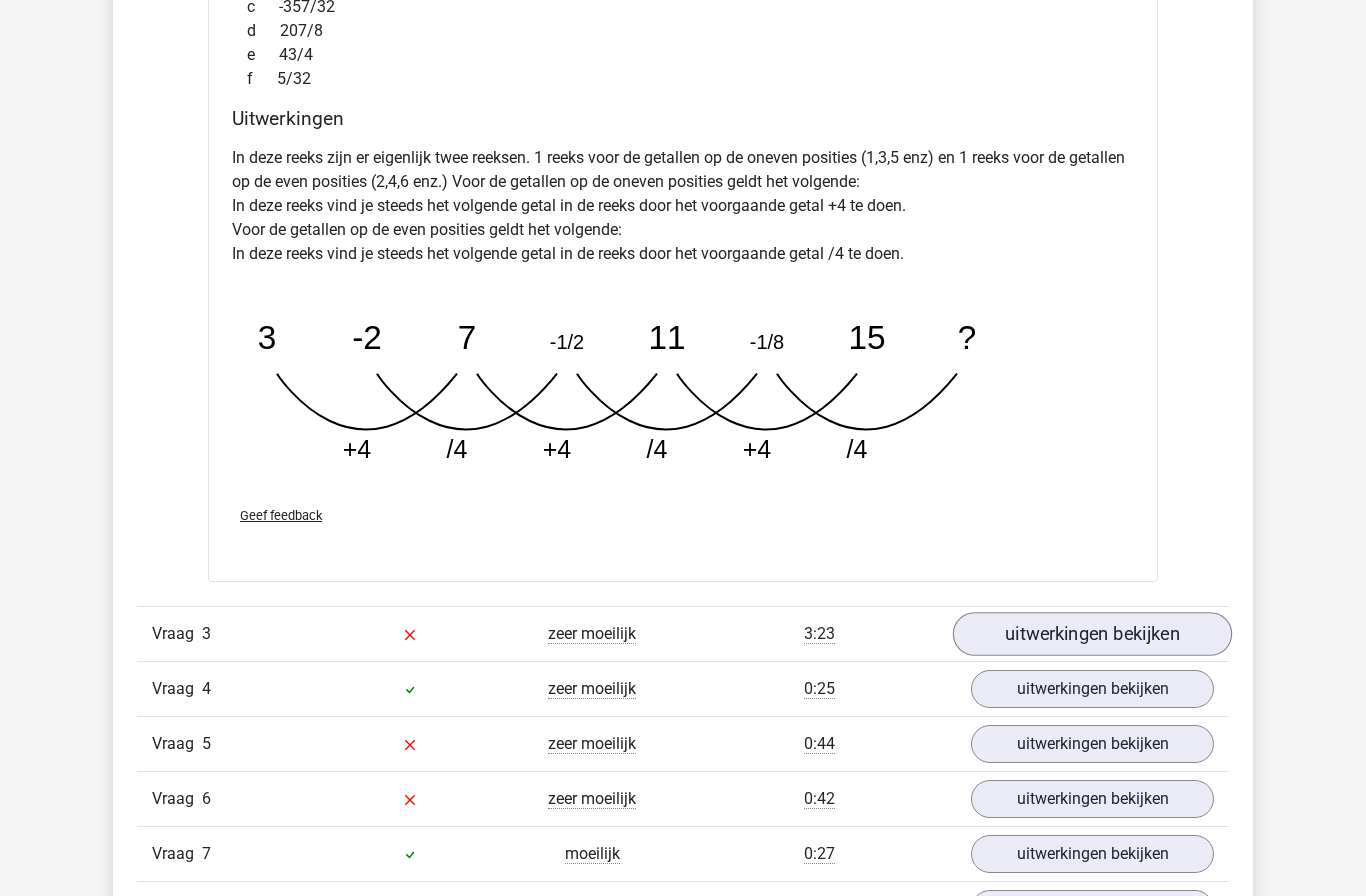 click on "uitwerkingen bekijken" at bounding box center (1092, 634) 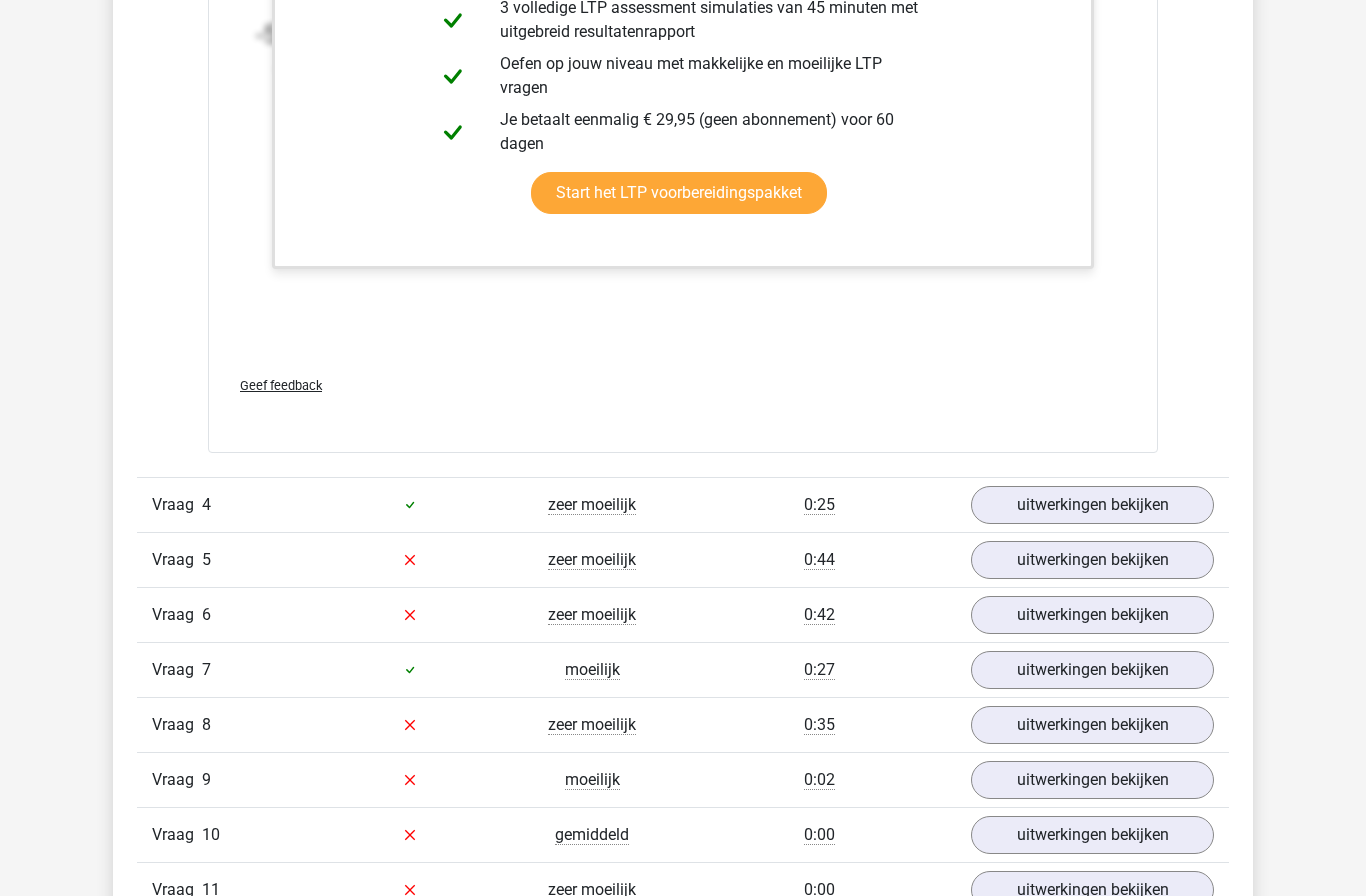 scroll, scrollTop: 5209, scrollLeft: 0, axis: vertical 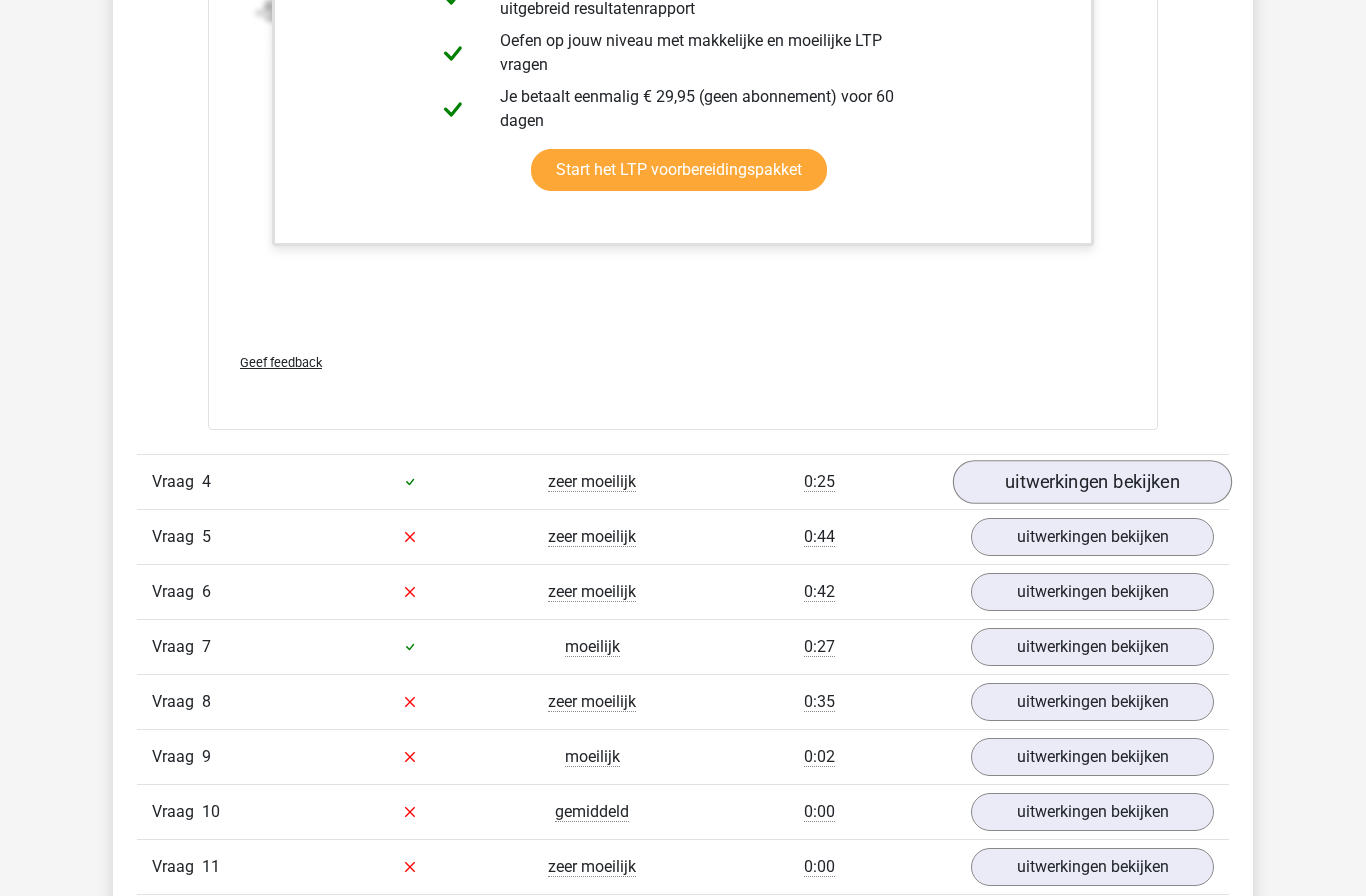 click on "uitwerkingen bekijken" at bounding box center [1092, 482] 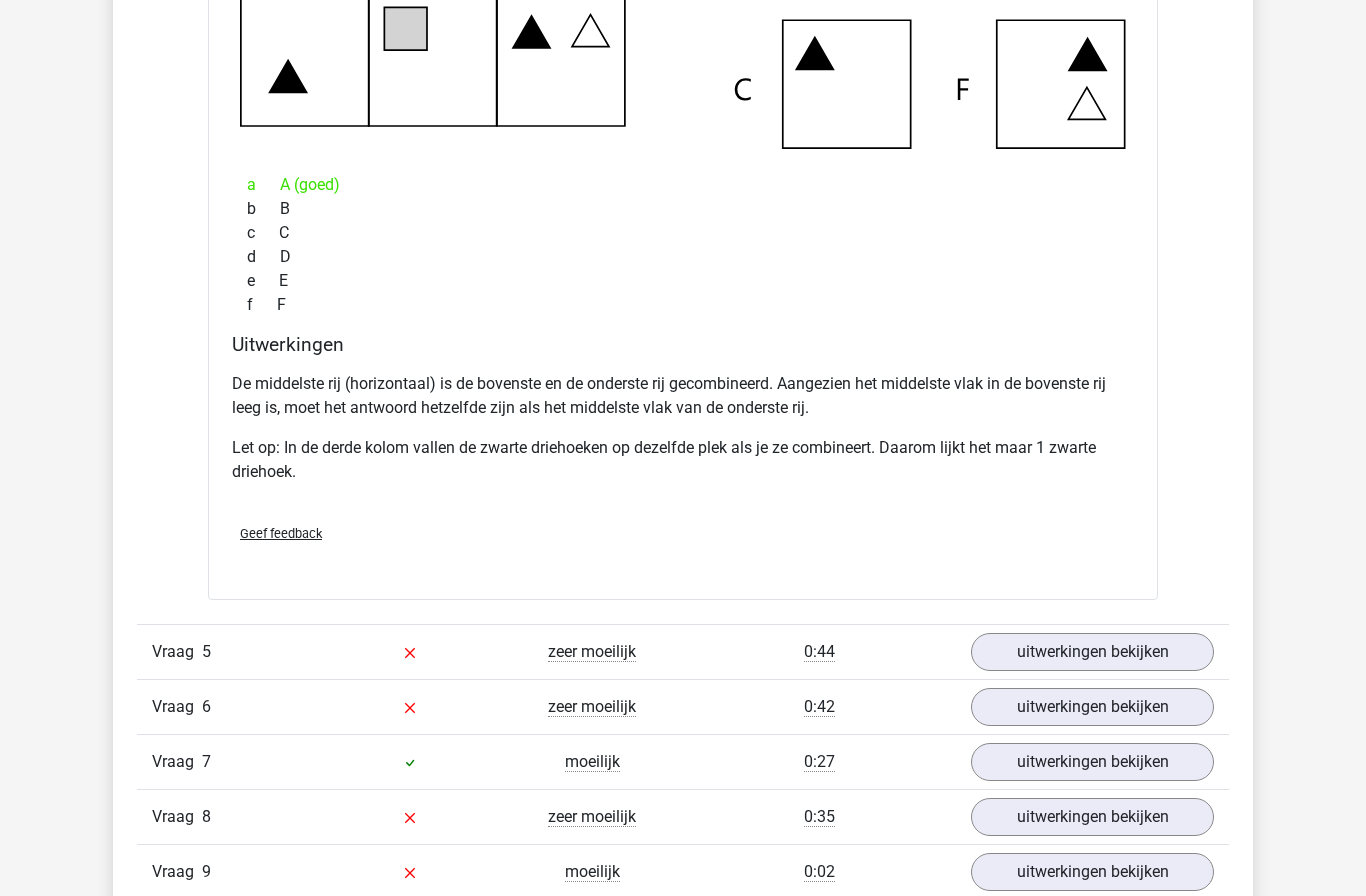 scroll, scrollTop: 6093, scrollLeft: 0, axis: vertical 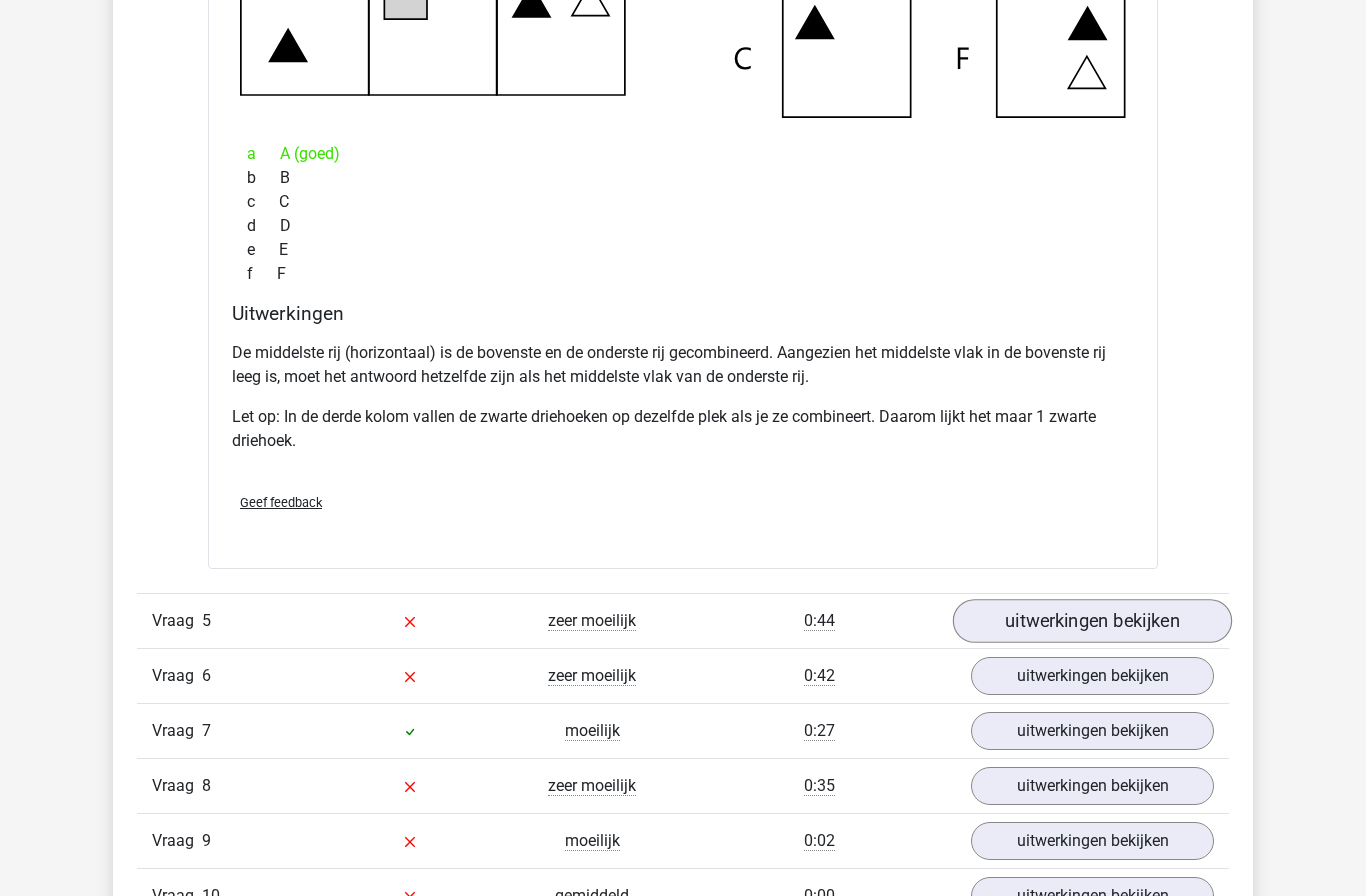 click on "uitwerkingen bekijken" at bounding box center [1092, 621] 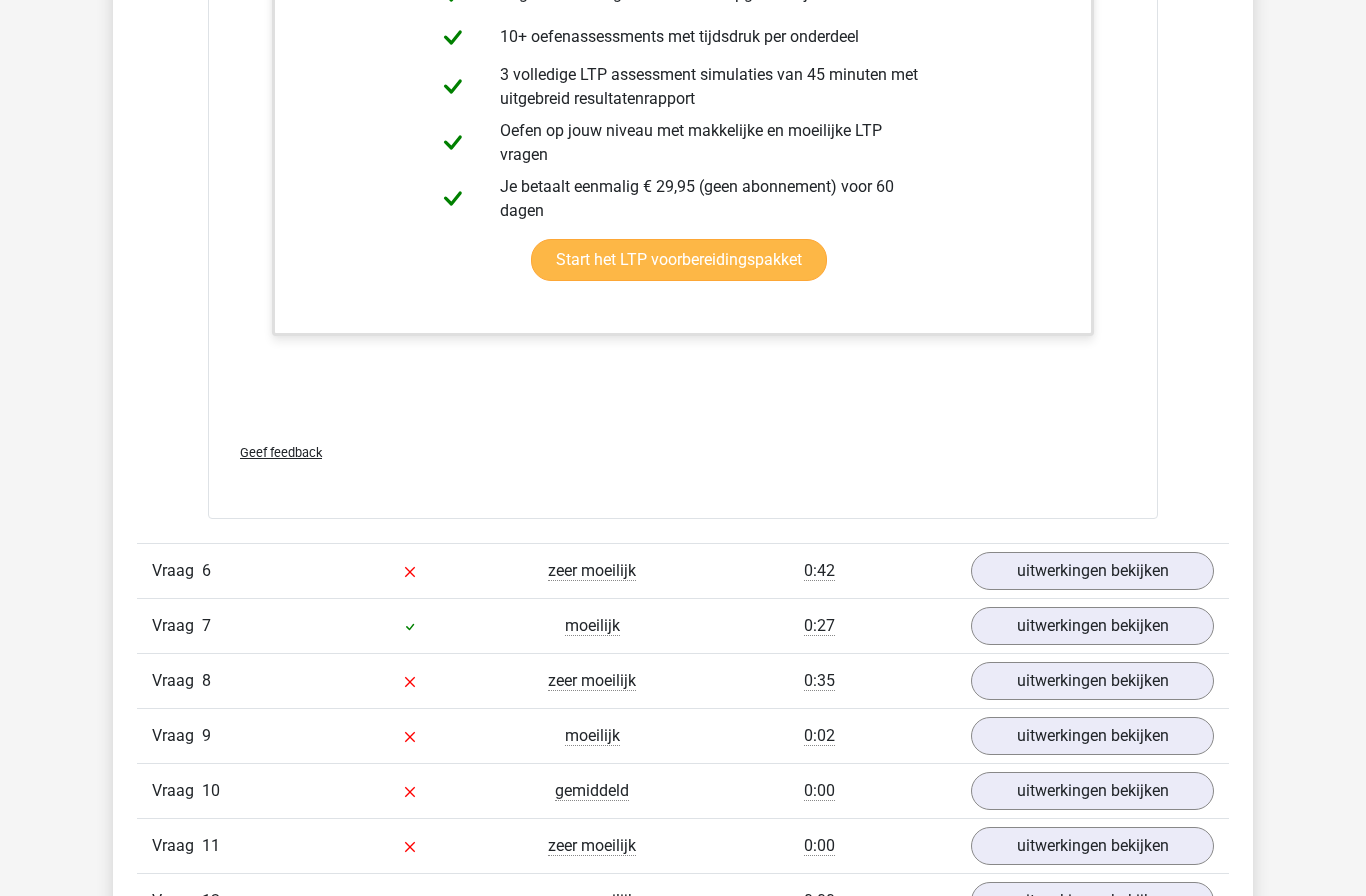 scroll, scrollTop: 7683, scrollLeft: 0, axis: vertical 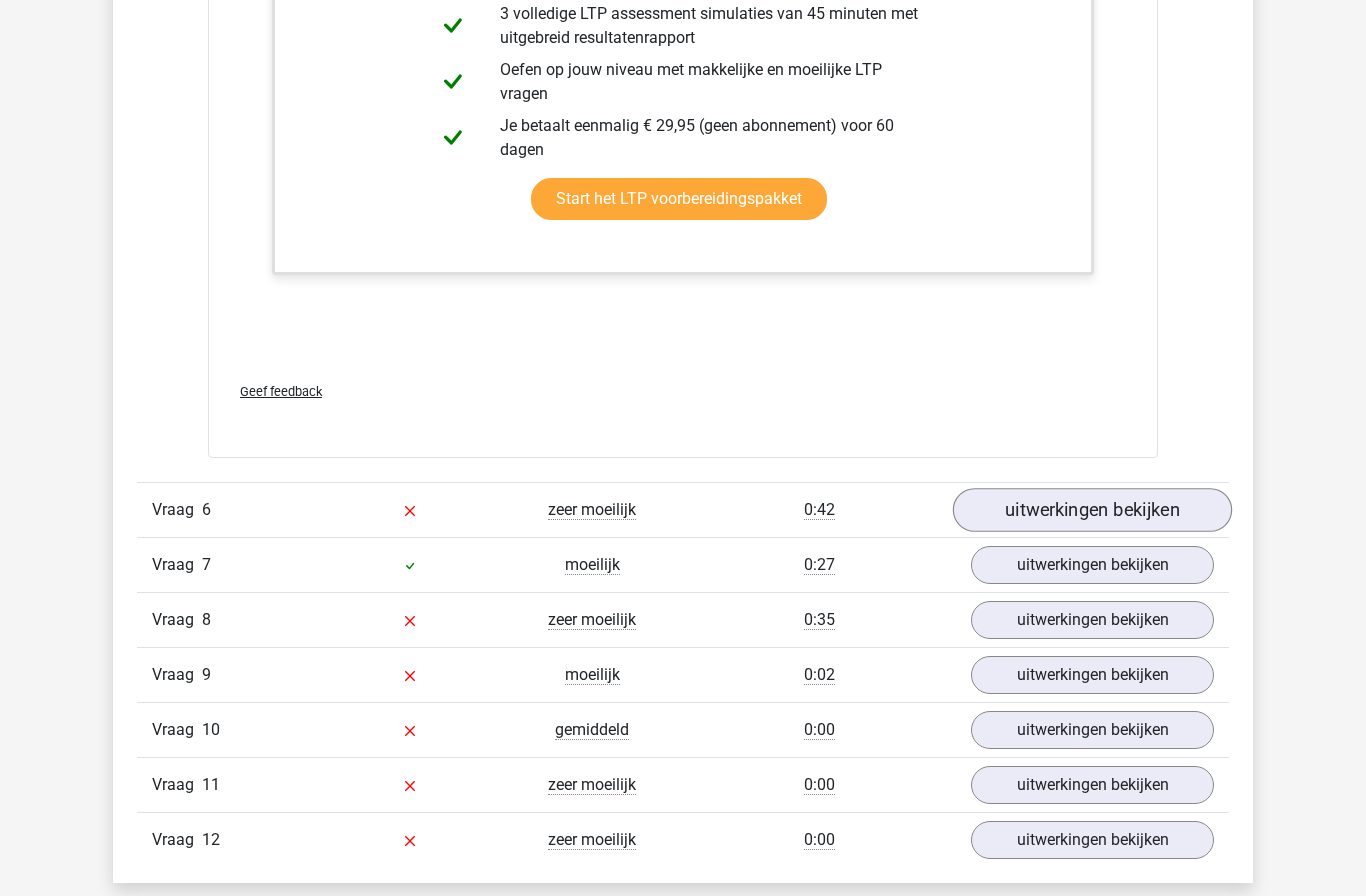 click on "uitwerkingen bekijken" at bounding box center [1092, 510] 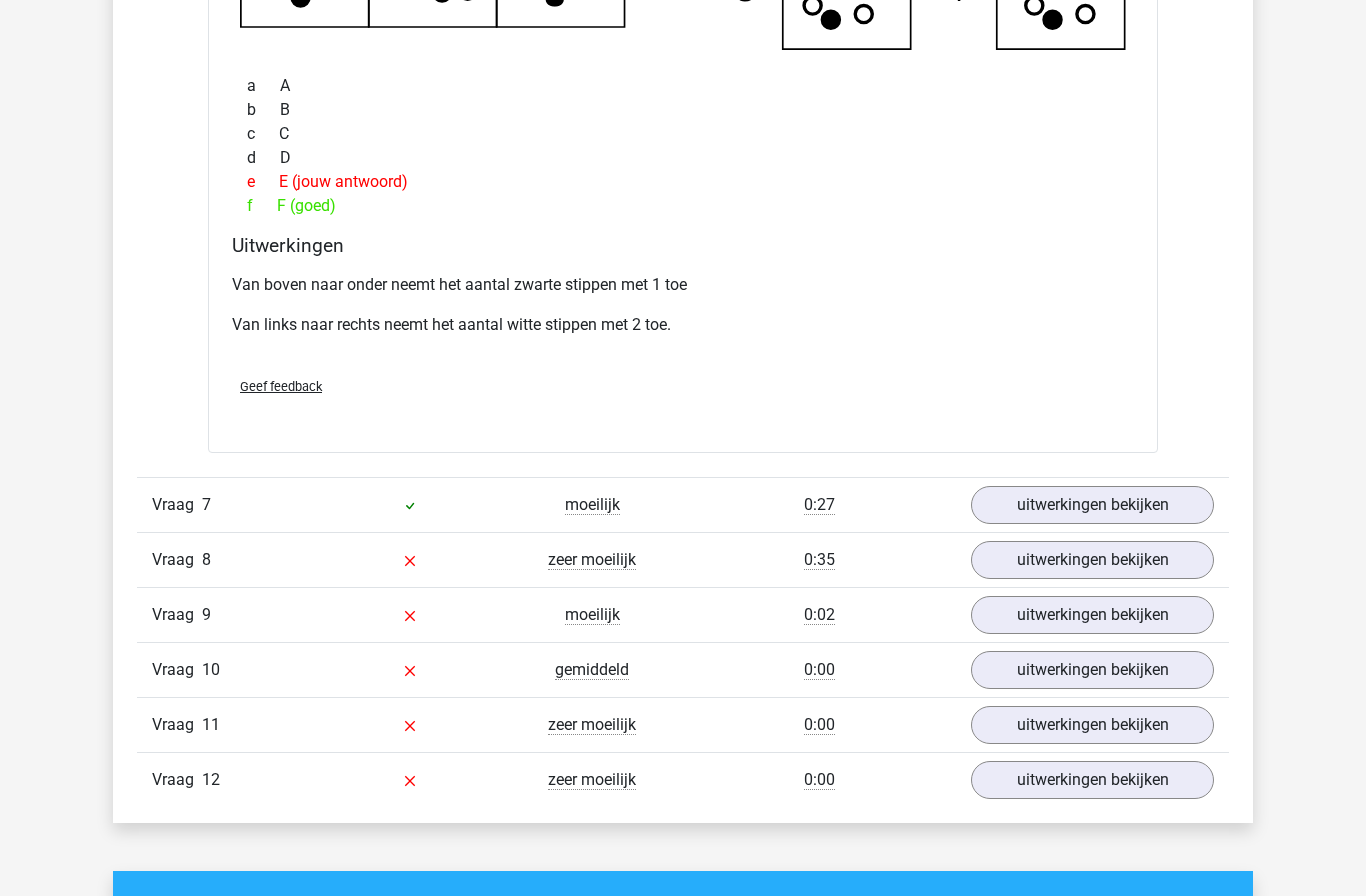 scroll, scrollTop: 8668, scrollLeft: 0, axis: vertical 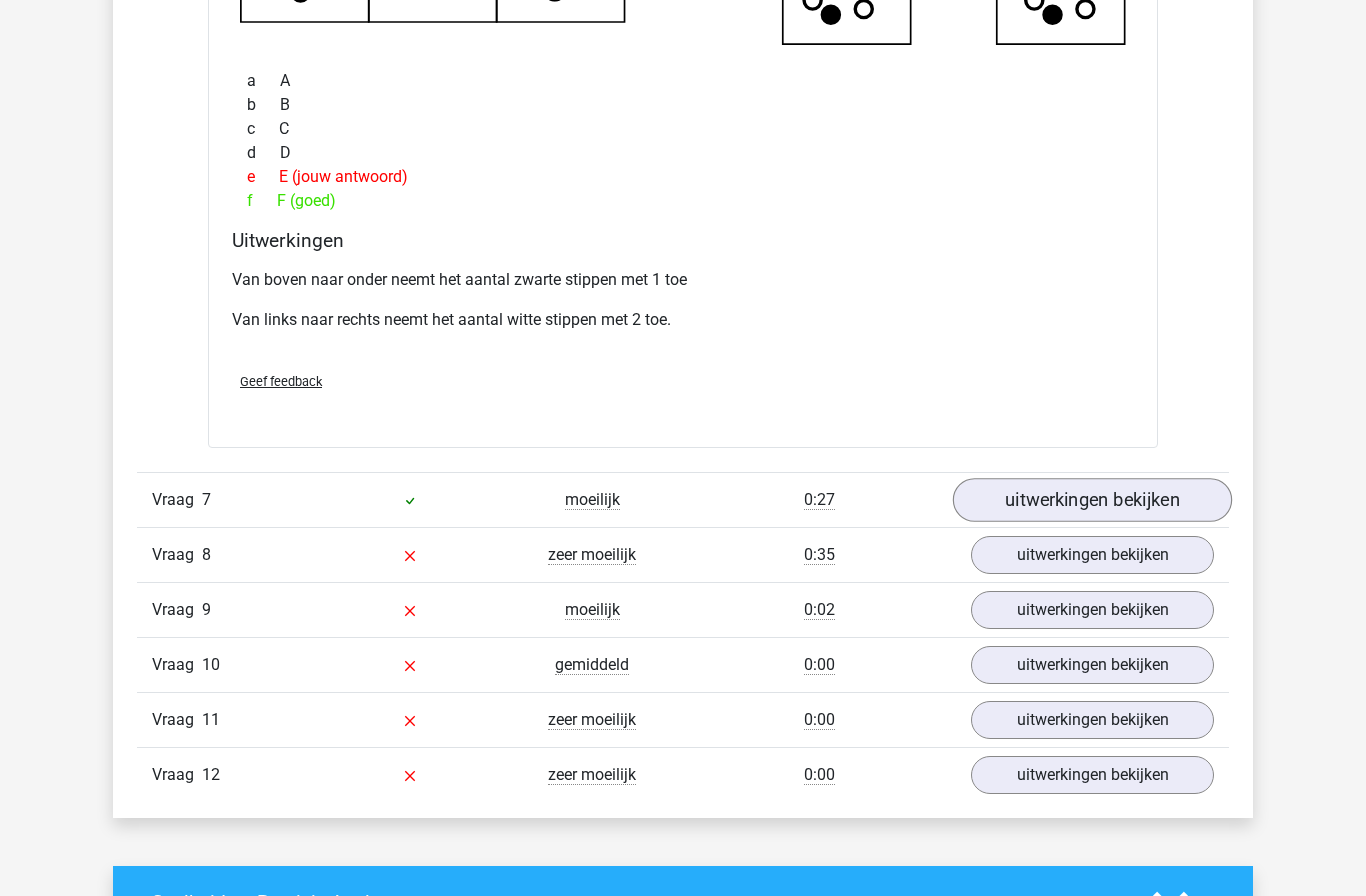click on "uitwerkingen bekijken" at bounding box center [1092, 501] 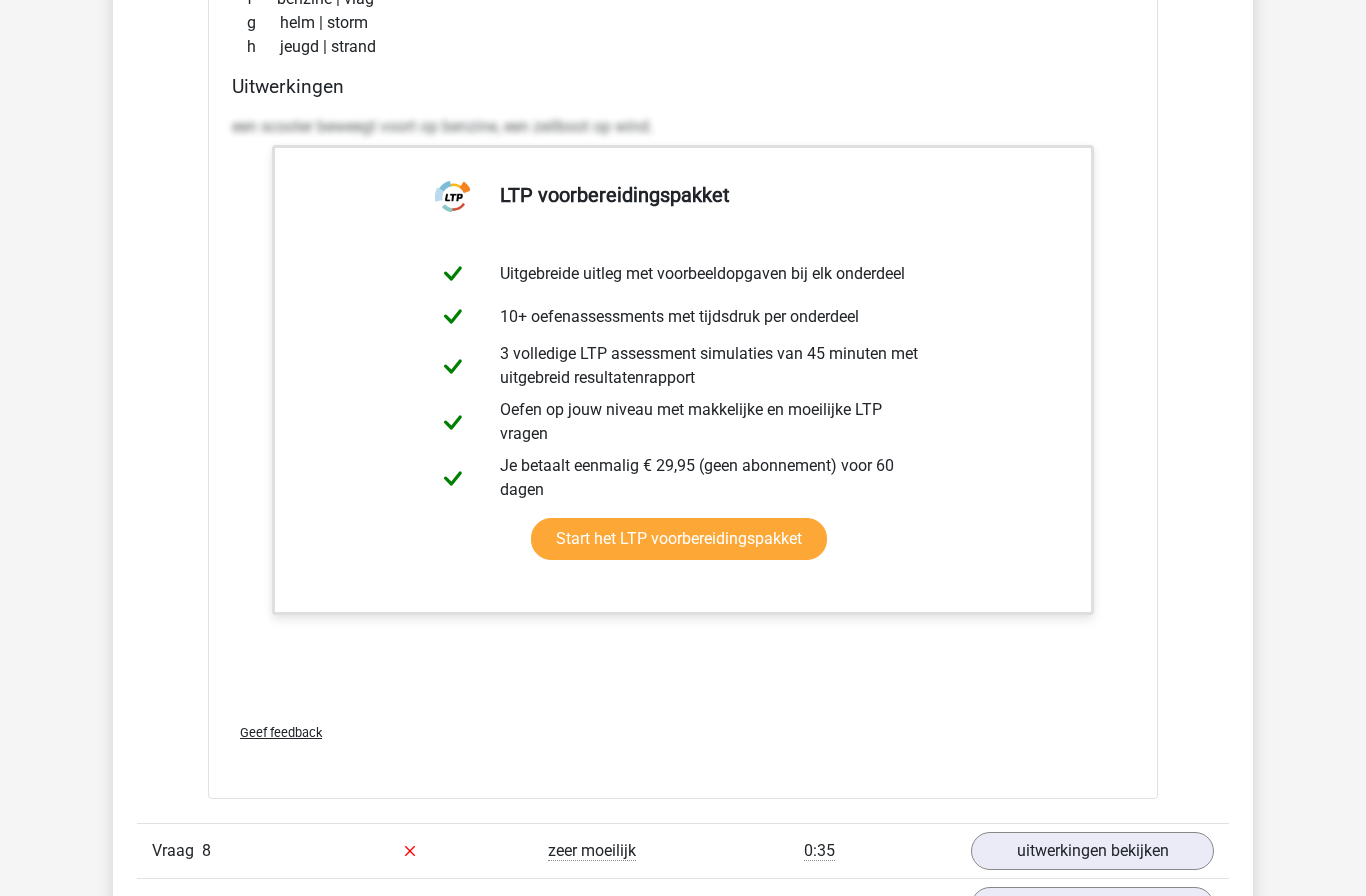 scroll, scrollTop: 9462, scrollLeft: 0, axis: vertical 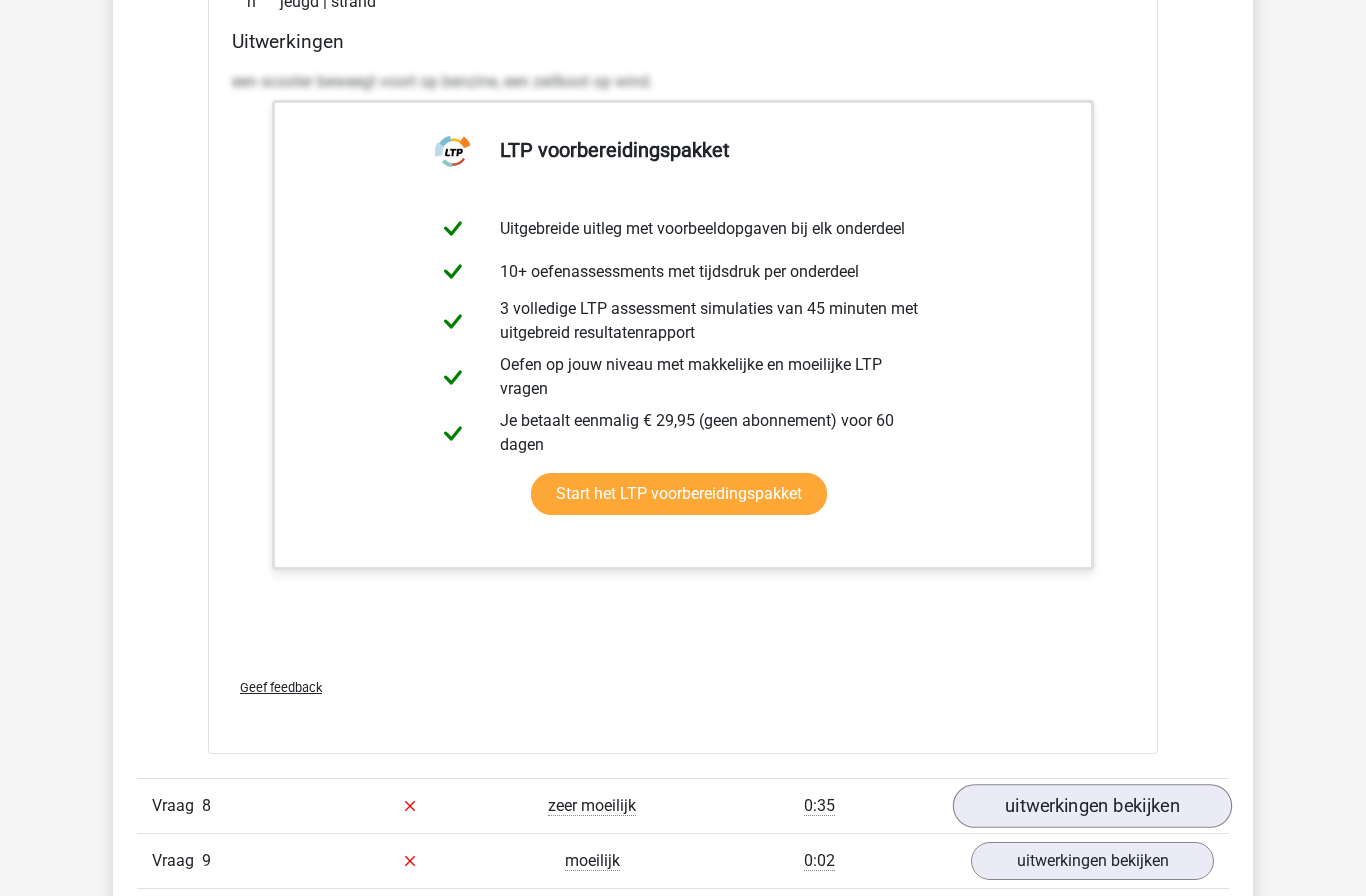 click on "uitwerkingen bekijken" at bounding box center (1092, 806) 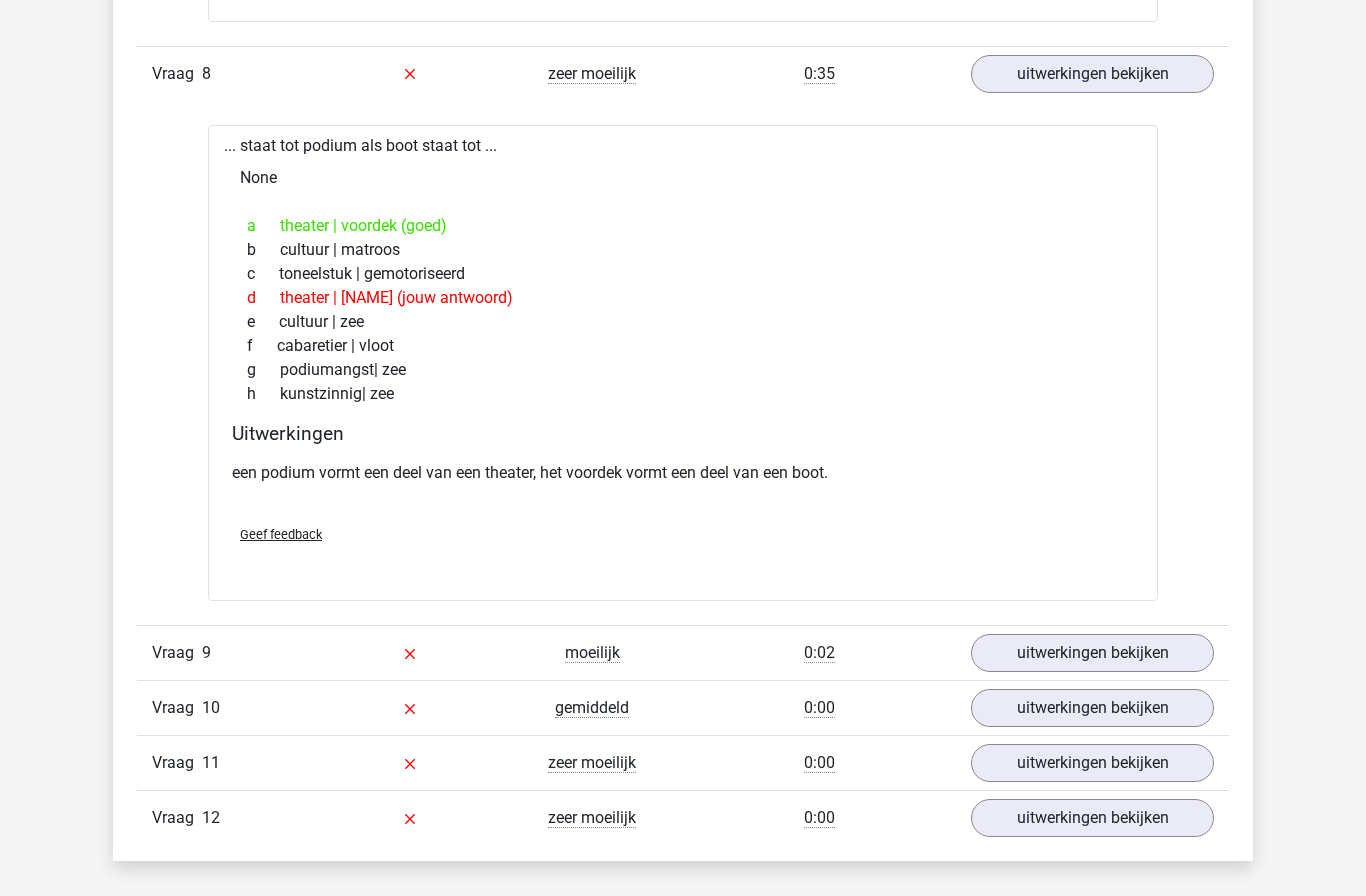 scroll, scrollTop: 10200, scrollLeft: 0, axis: vertical 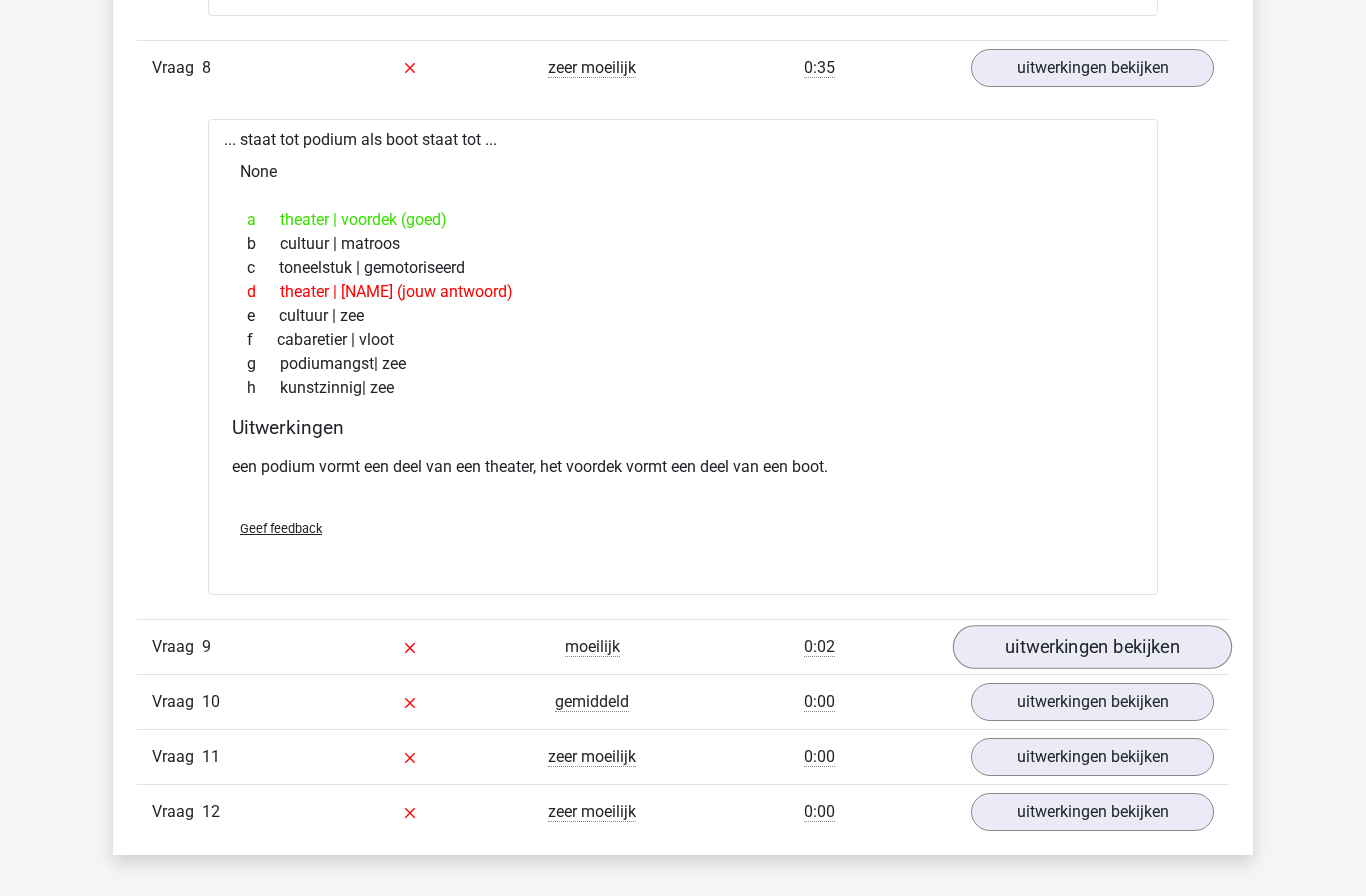 click on "uitwerkingen bekijken" at bounding box center [1092, 647] 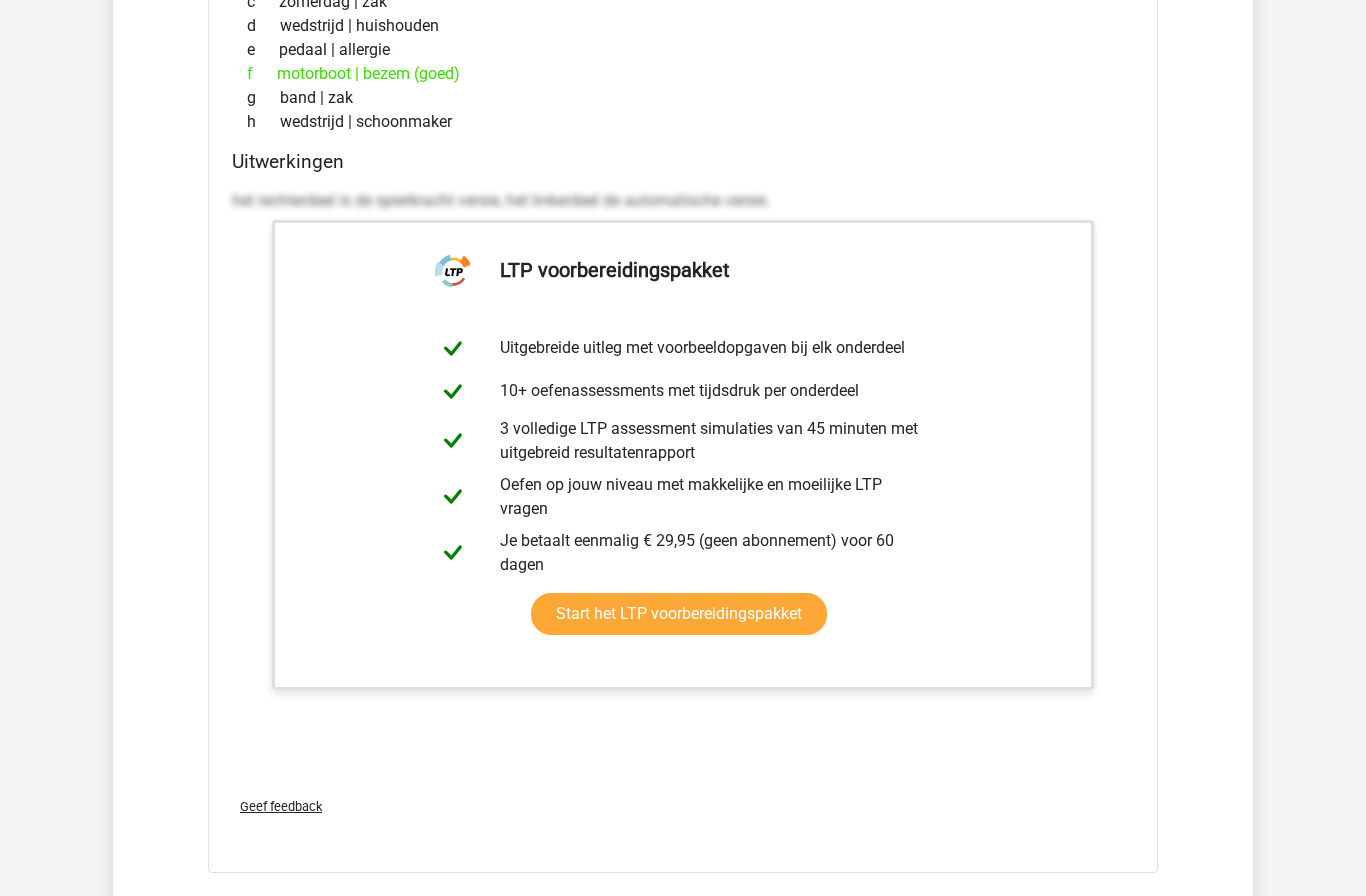 scroll, scrollTop: 11213, scrollLeft: 0, axis: vertical 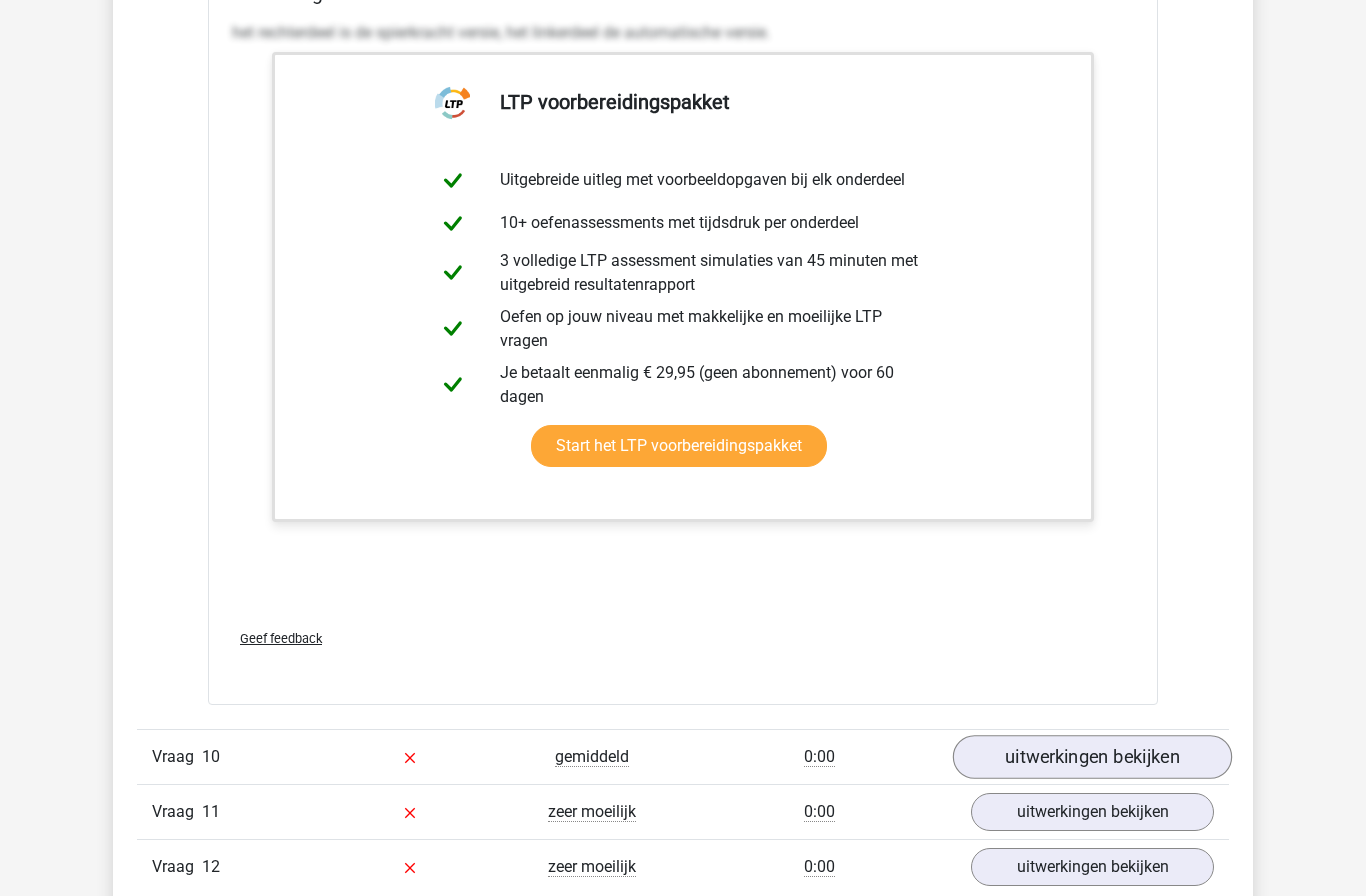 click on "uitwerkingen bekijken" at bounding box center (1092, 757) 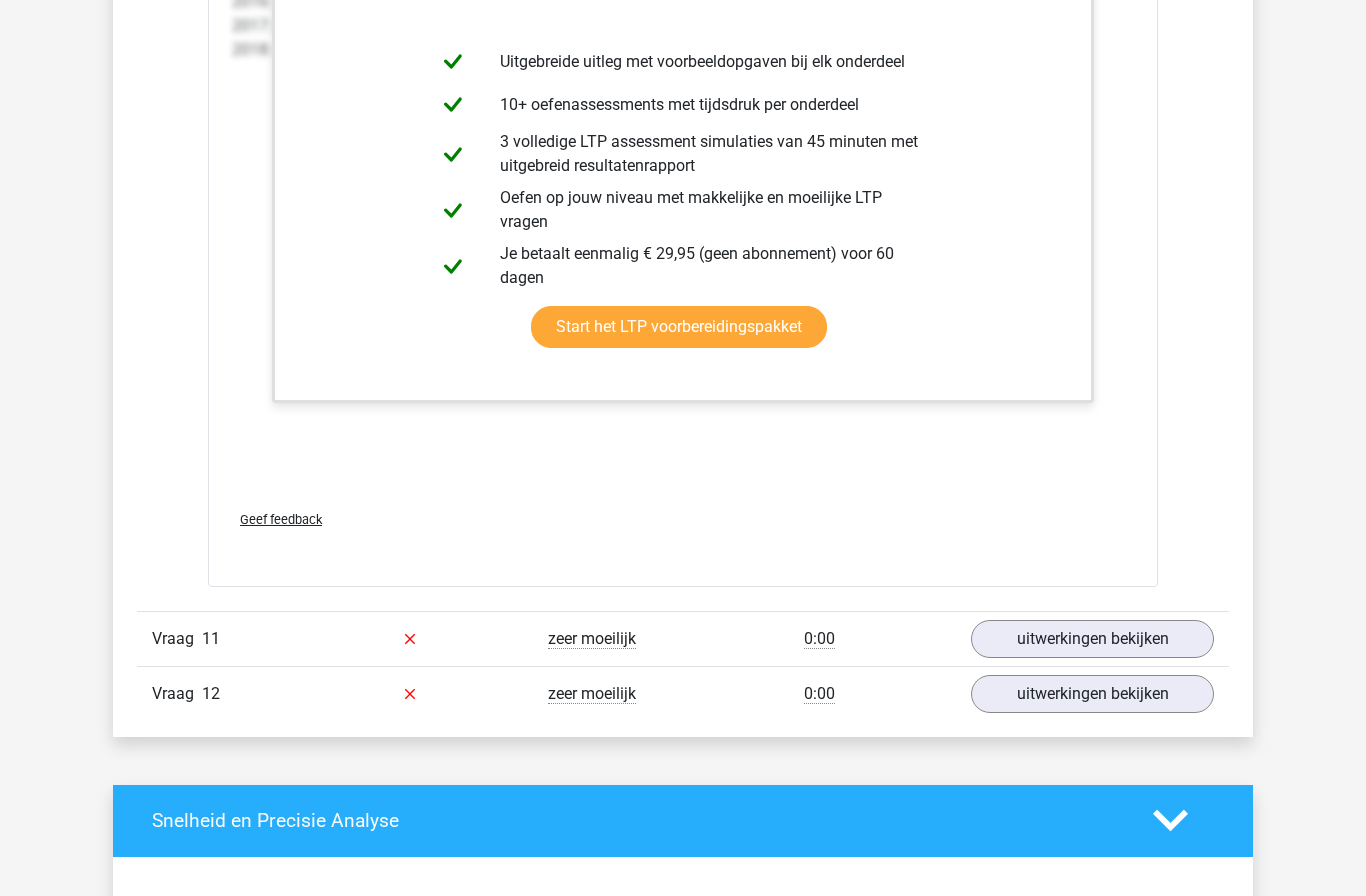 scroll, scrollTop: 13386, scrollLeft: 0, axis: vertical 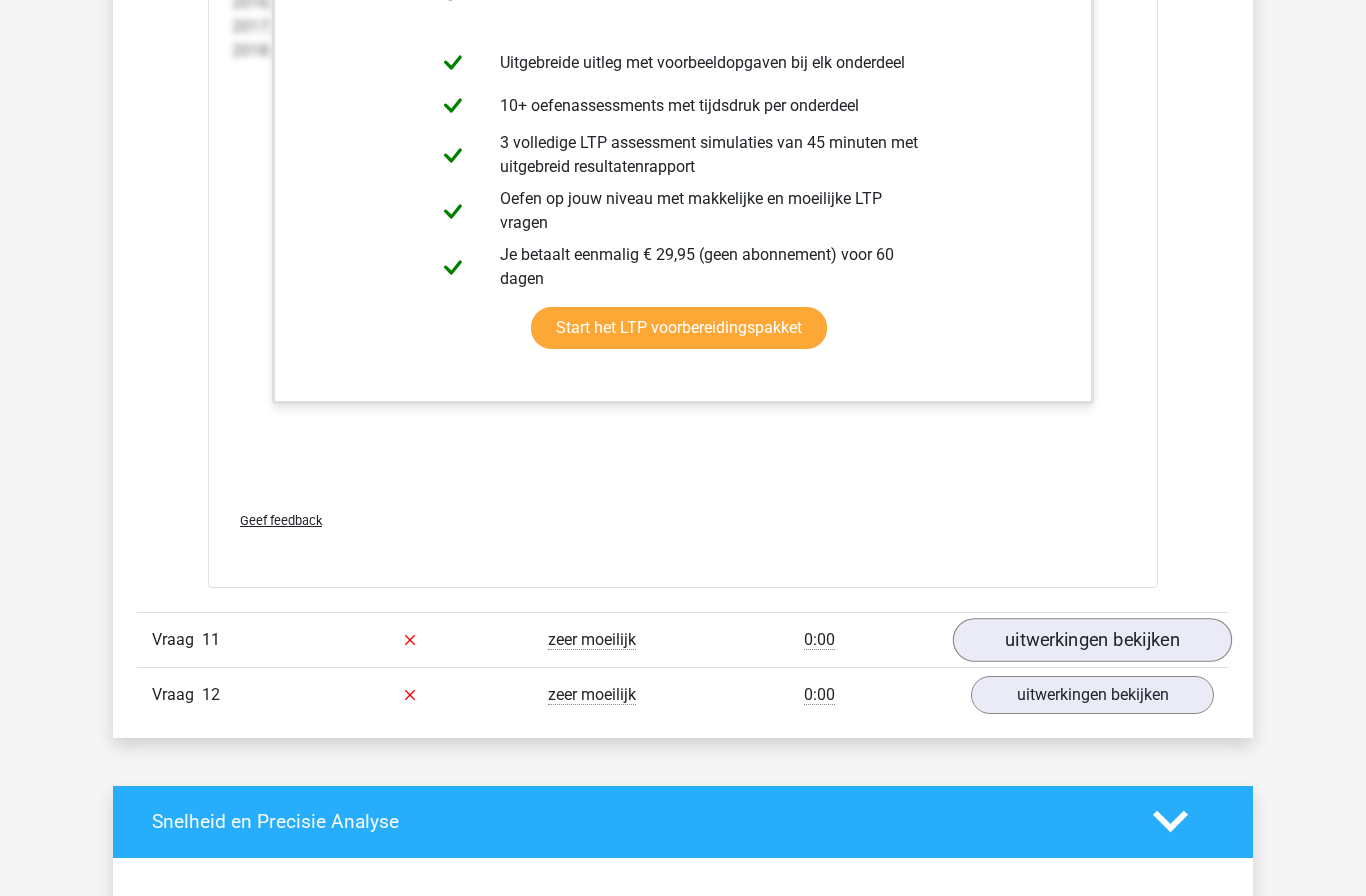 click on "uitwerkingen bekijken" at bounding box center [1092, 640] 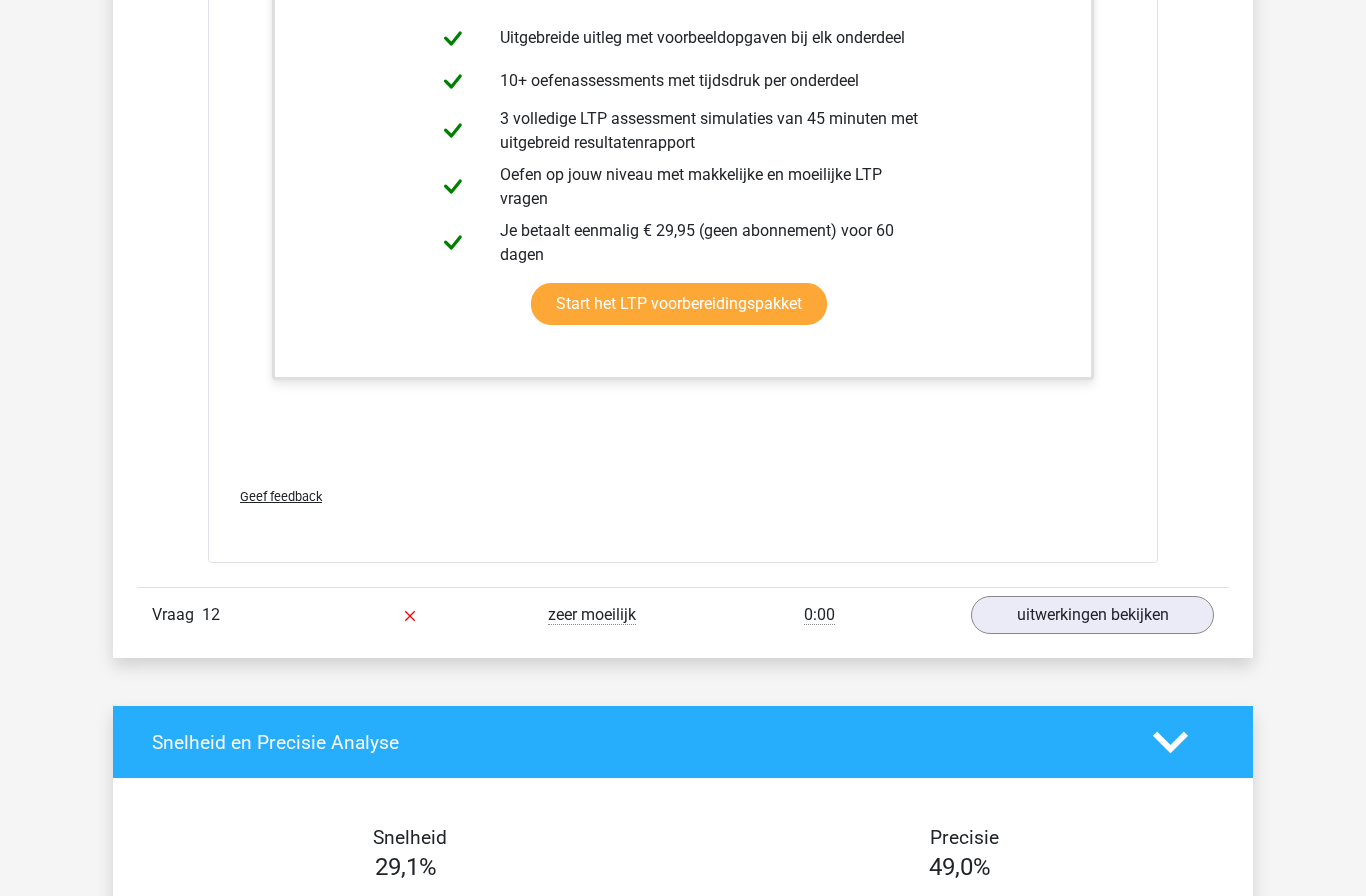 scroll, scrollTop: 15467, scrollLeft: 0, axis: vertical 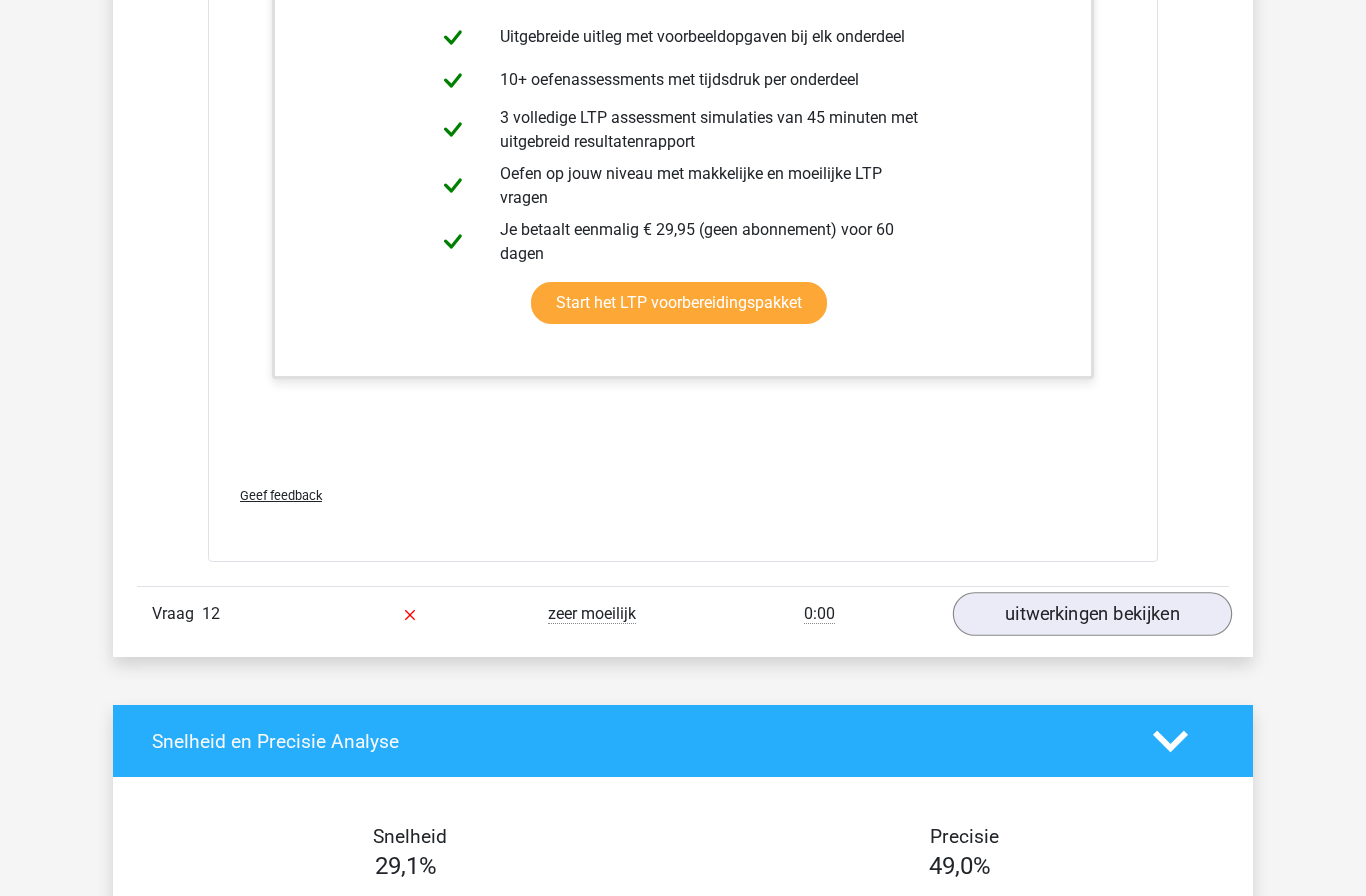 click on "uitwerkingen bekijken" at bounding box center (1092, 614) 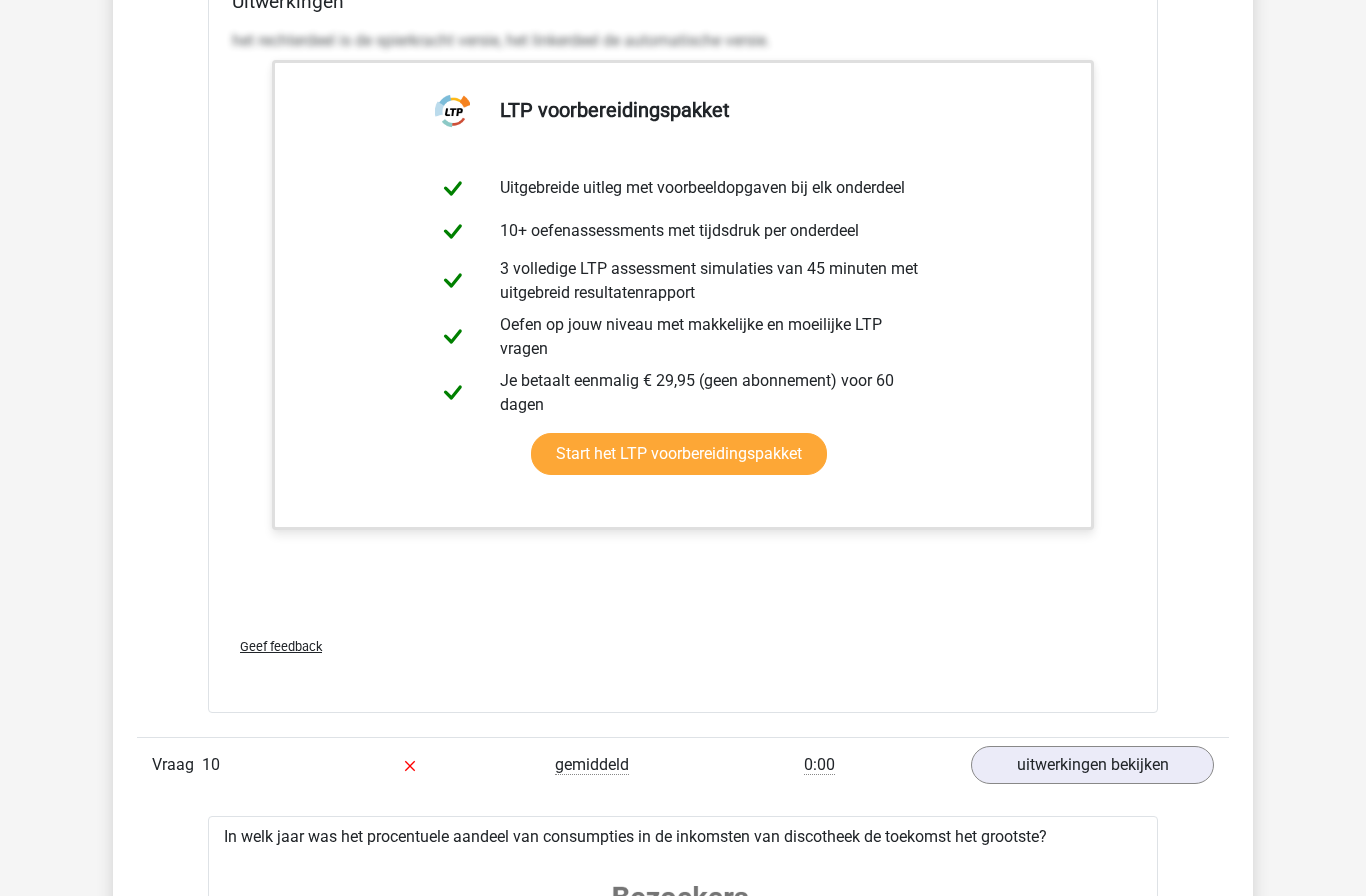 scroll, scrollTop: 11204, scrollLeft: 0, axis: vertical 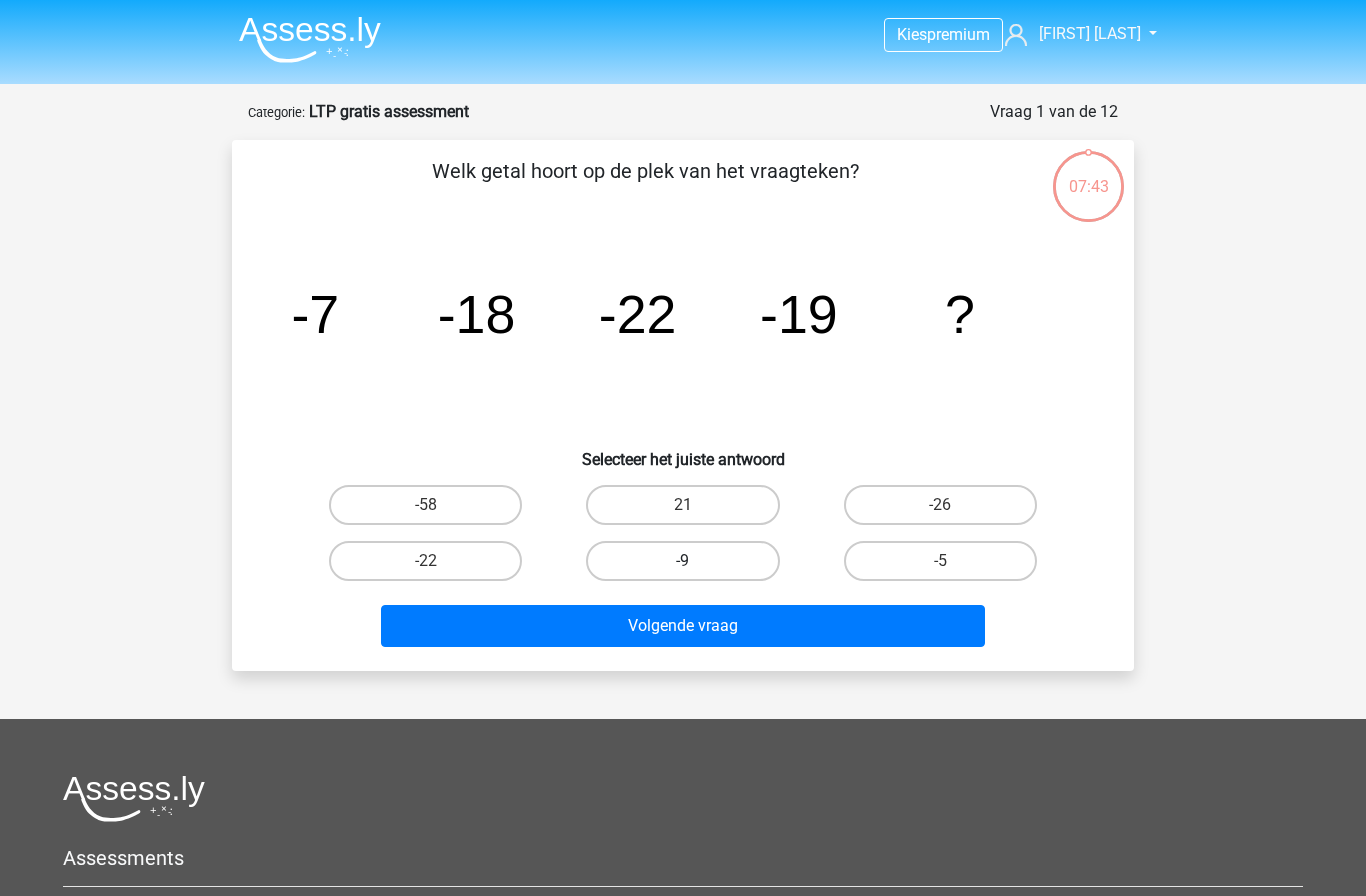 click on "-9" at bounding box center [682, 561] 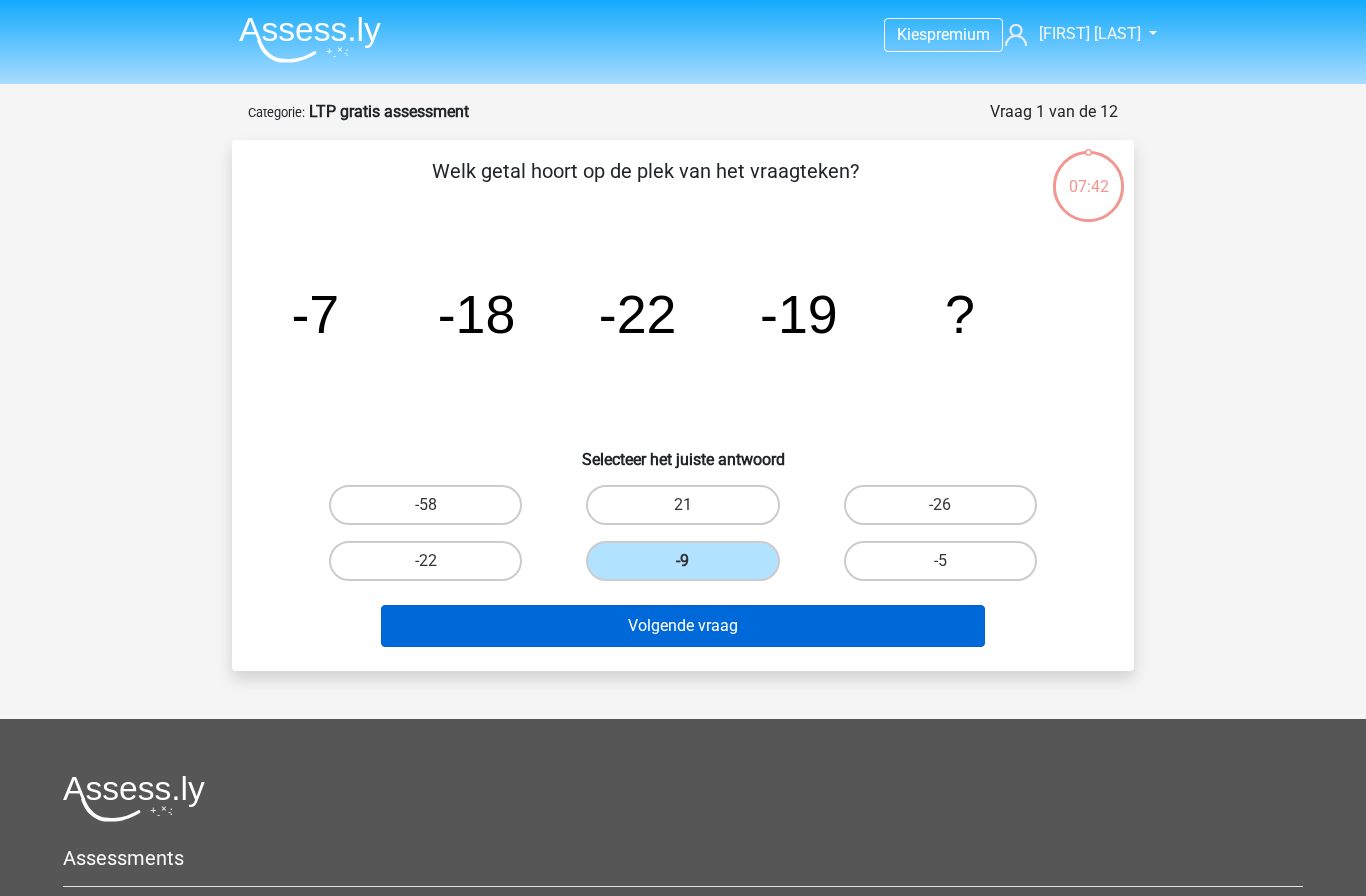 click on "Volgende vraag" at bounding box center [683, 626] 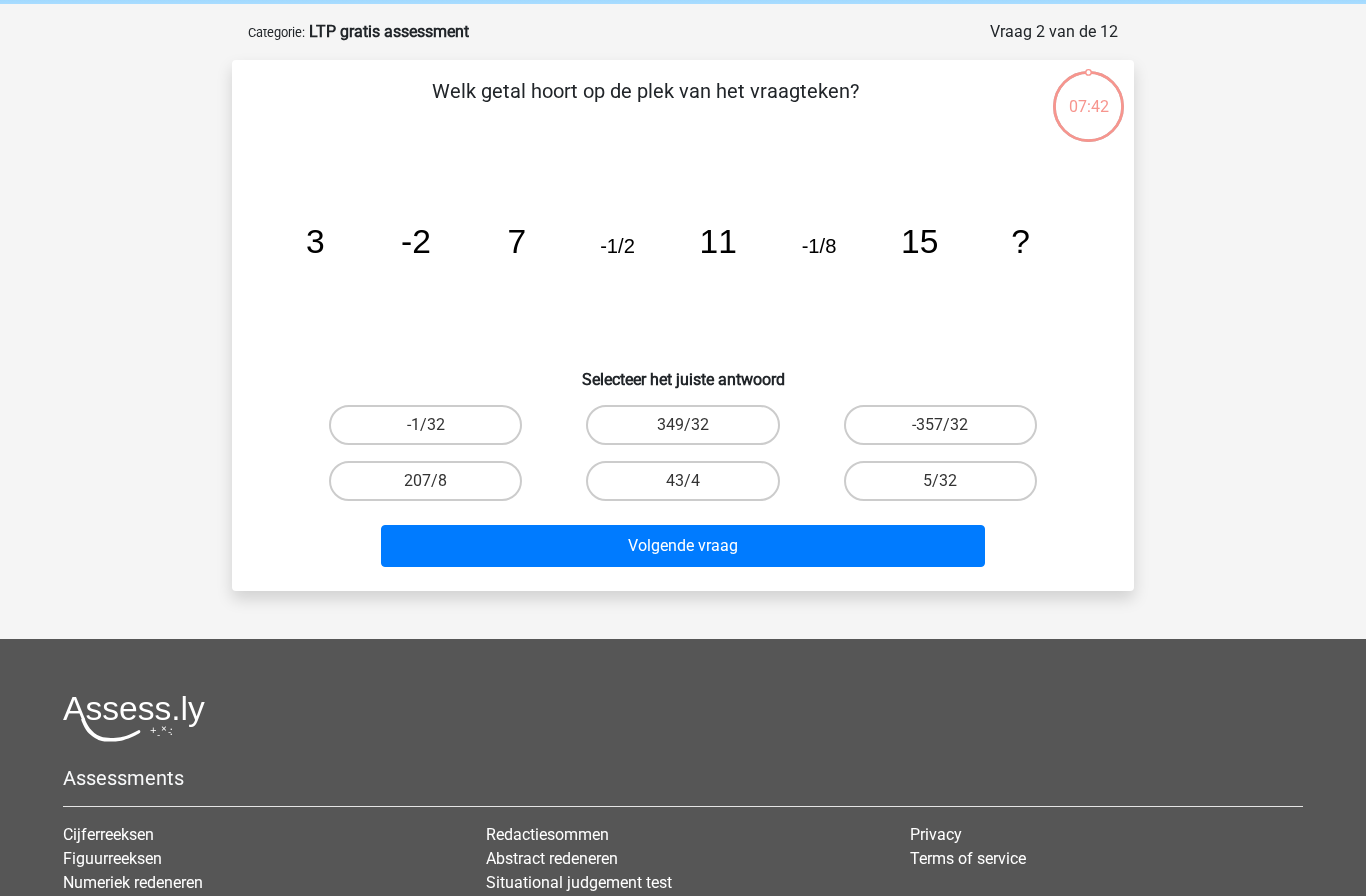 scroll, scrollTop: 100, scrollLeft: 0, axis: vertical 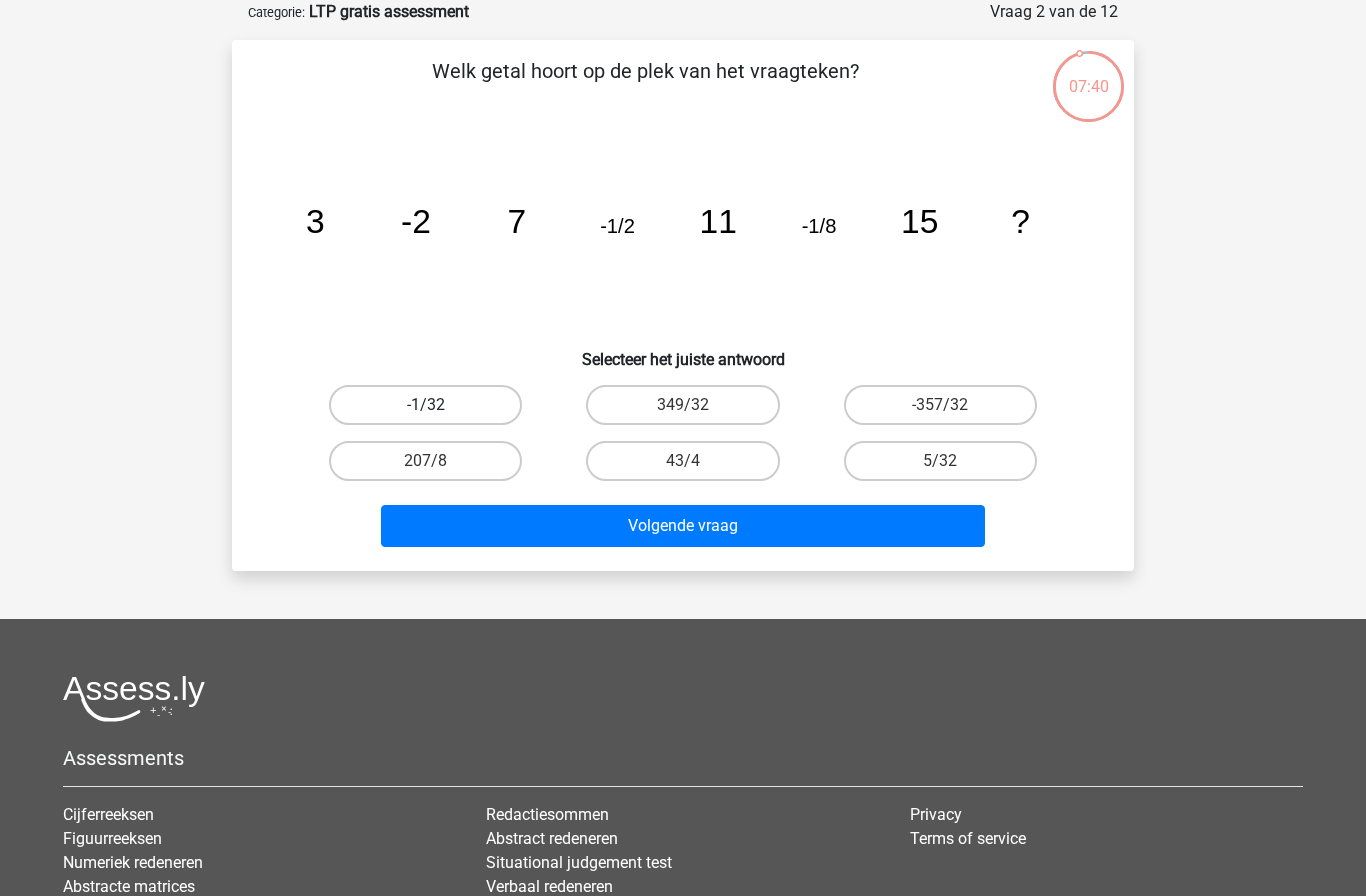 click on "-1/32" at bounding box center [425, 405] 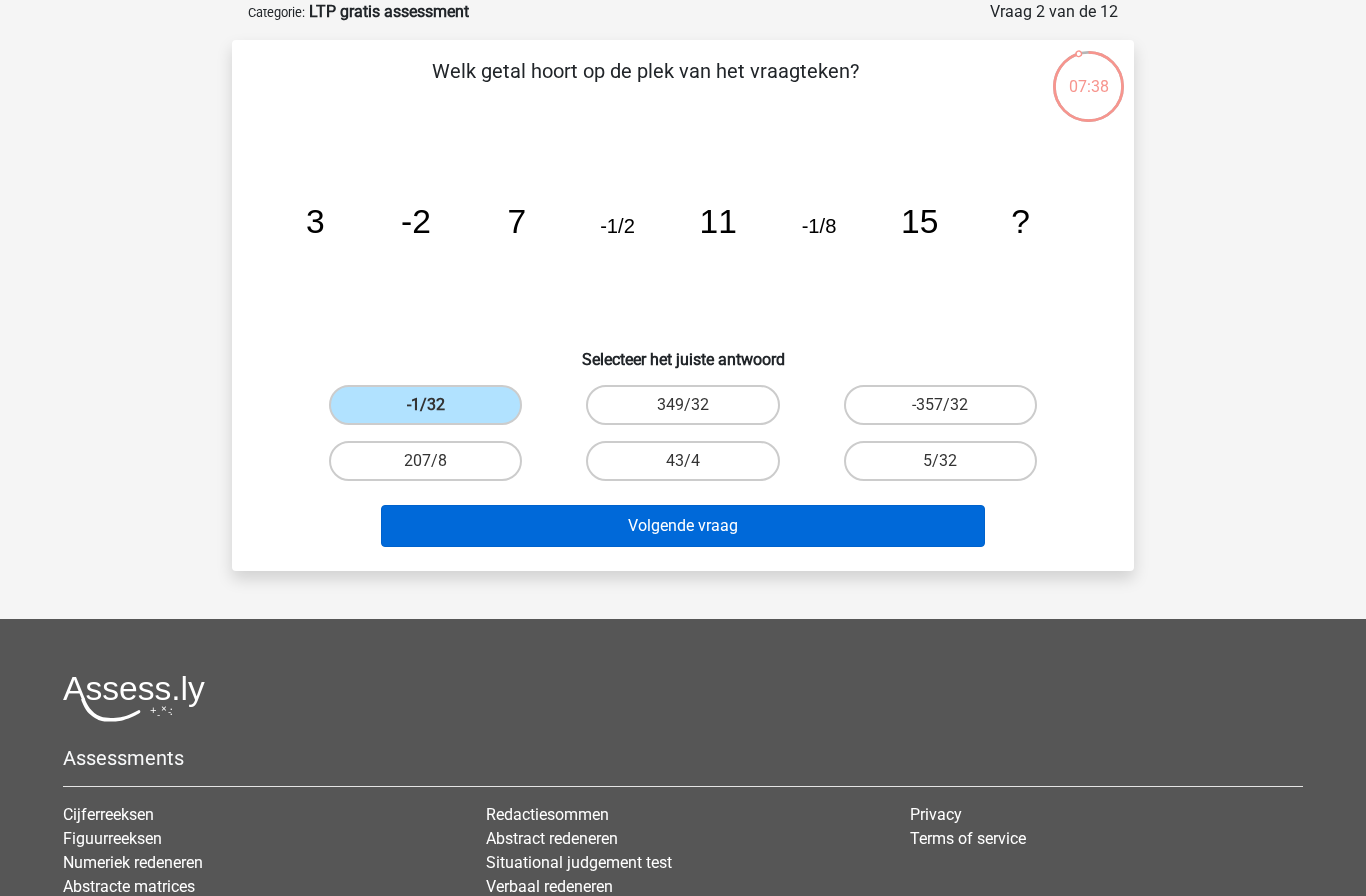 click on "Volgende vraag" at bounding box center (683, 526) 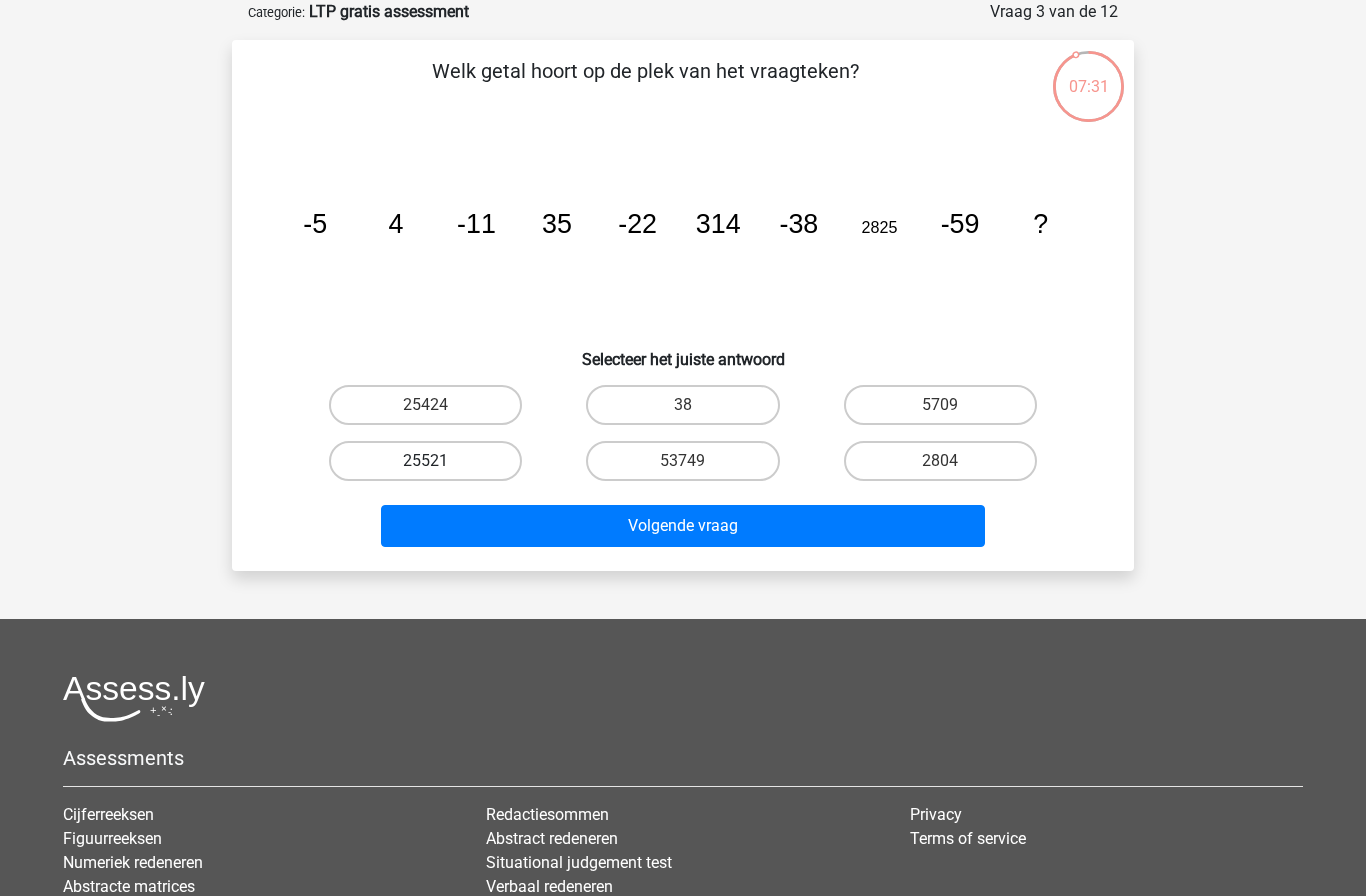 click on "25521" at bounding box center [425, 461] 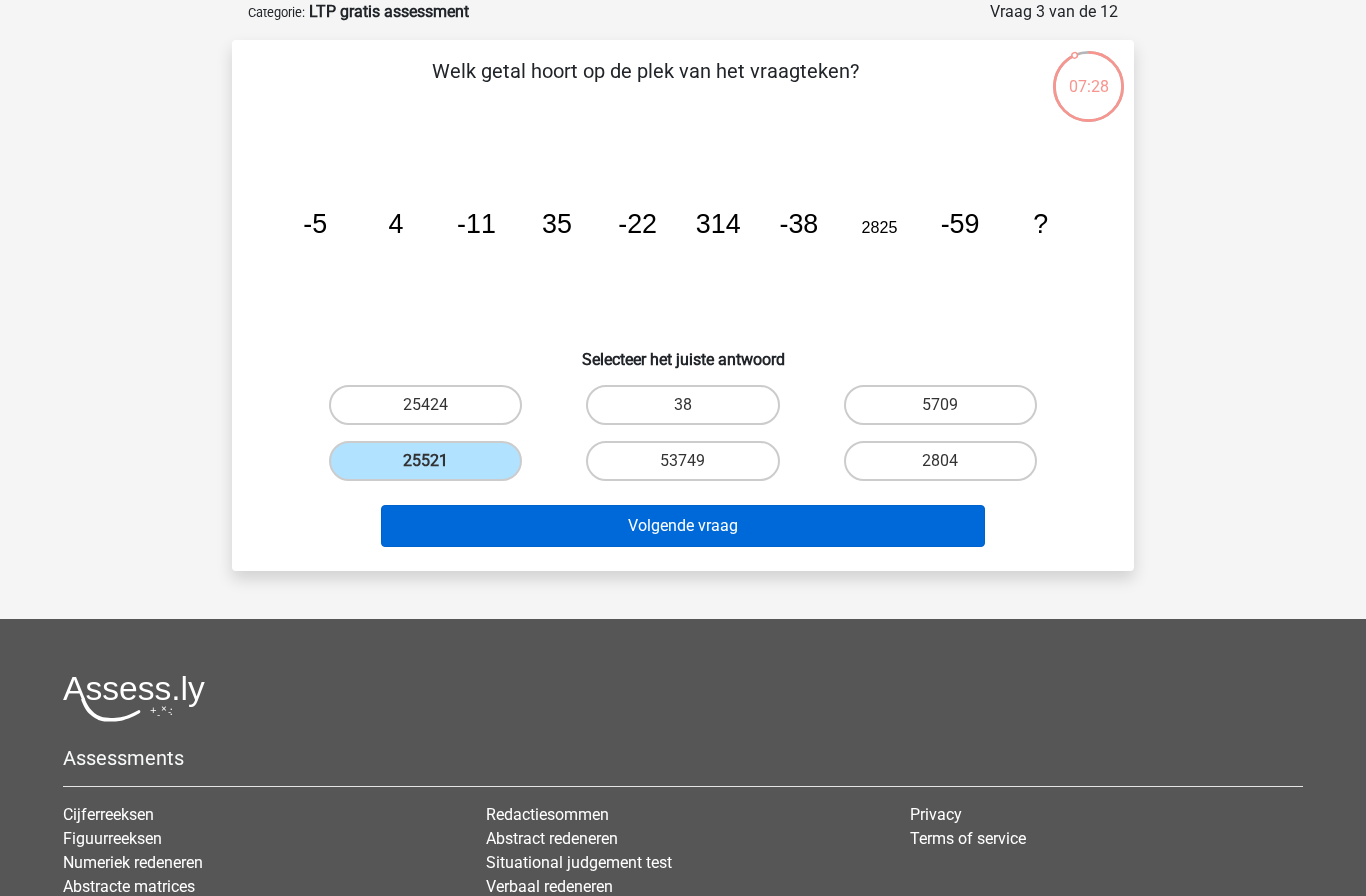 click on "Volgende vraag" at bounding box center (683, 526) 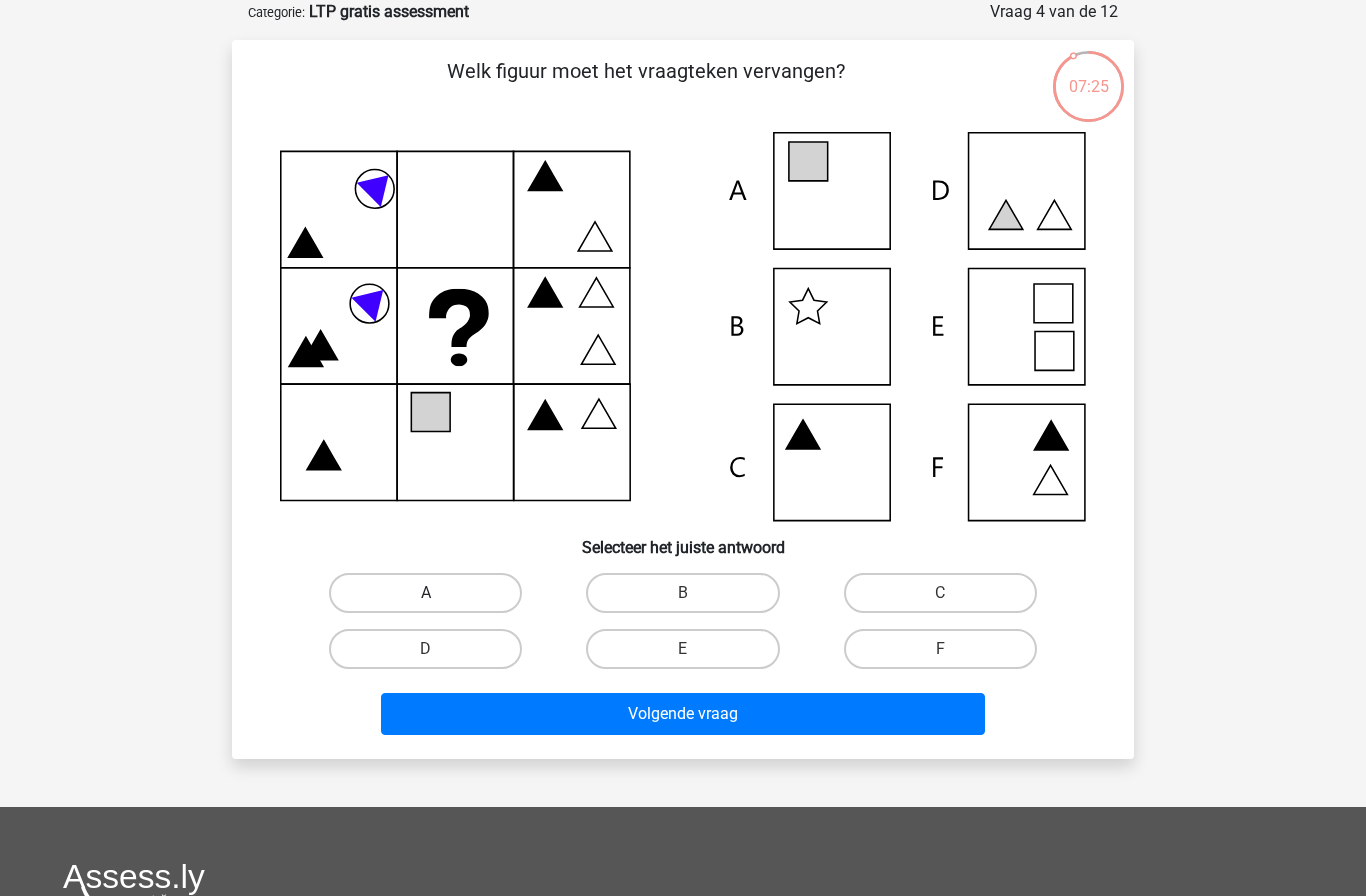 click on "A" at bounding box center (425, 593) 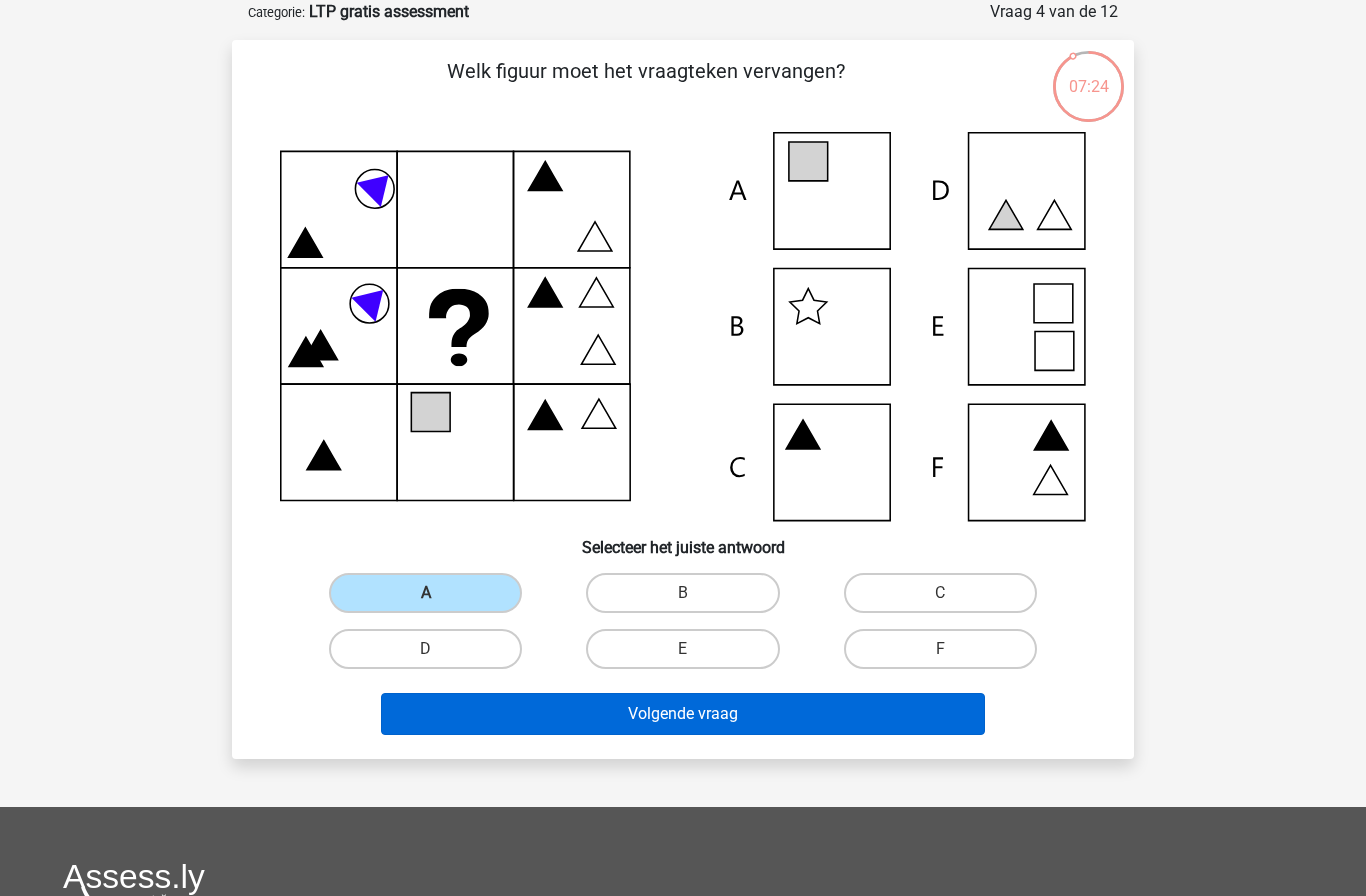 click on "Volgende vraag" at bounding box center (683, 714) 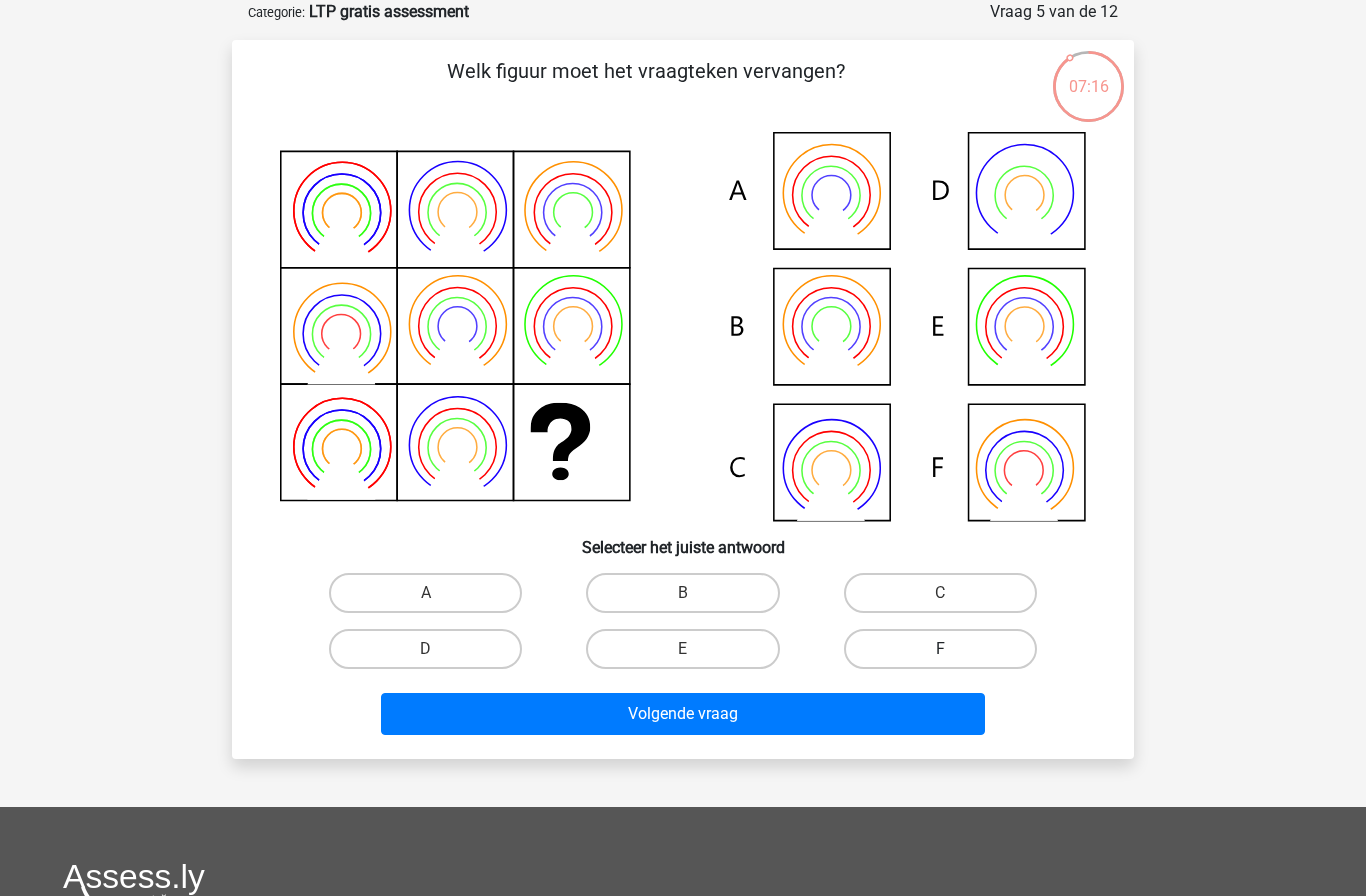 click on "F" at bounding box center (940, 649) 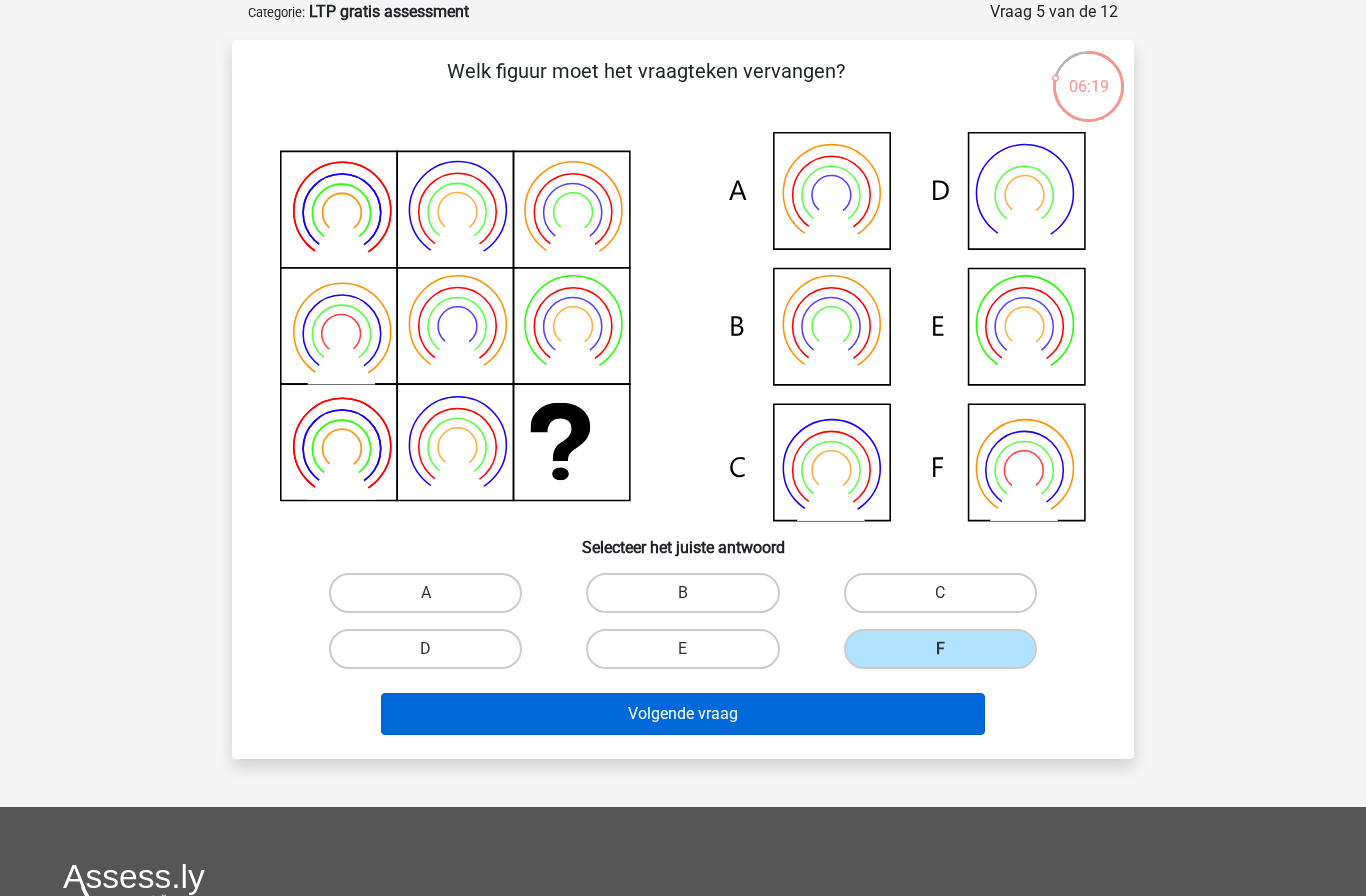 click on "Volgende vraag" at bounding box center [683, 714] 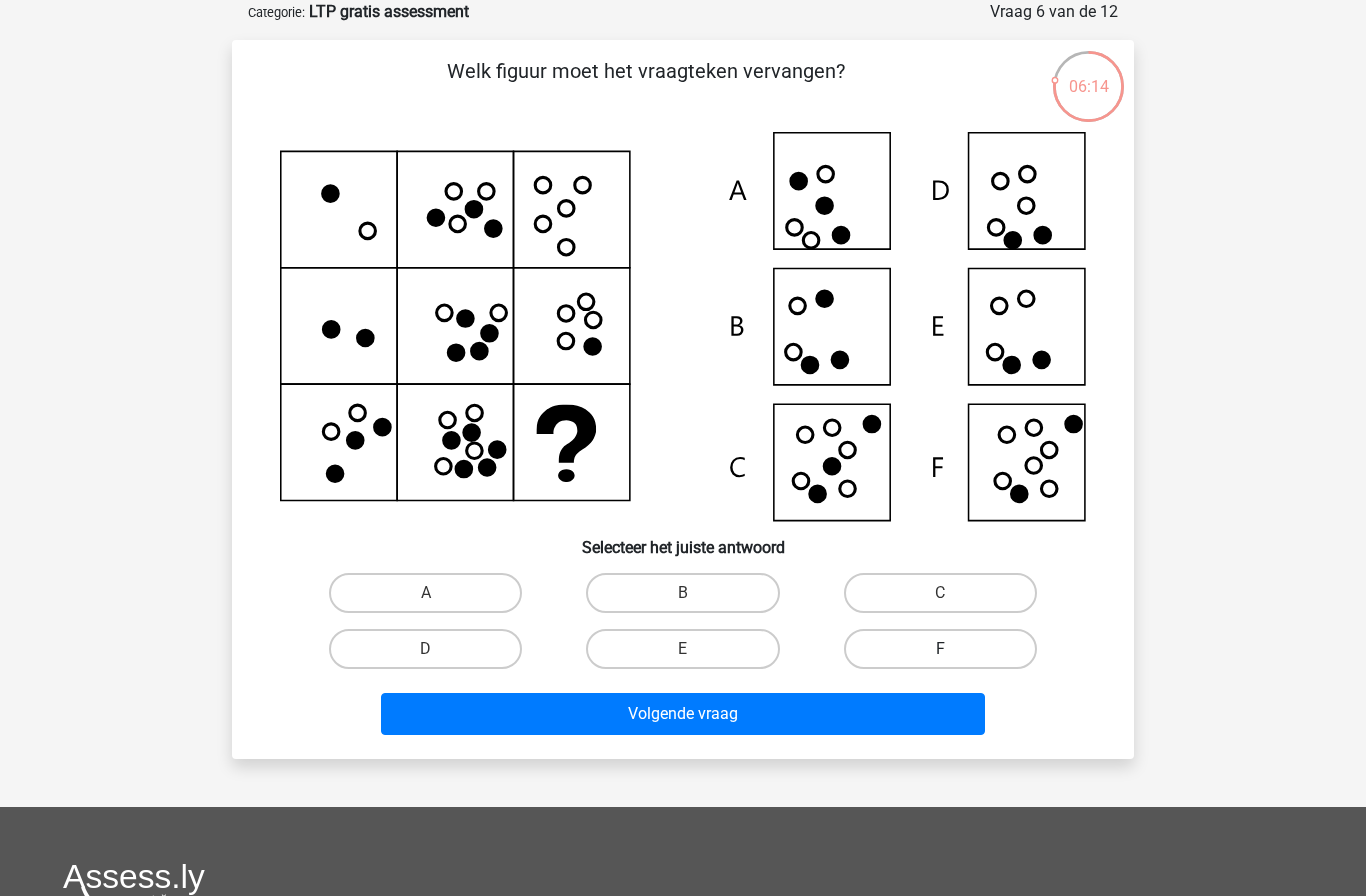 click on "F" at bounding box center [940, 649] 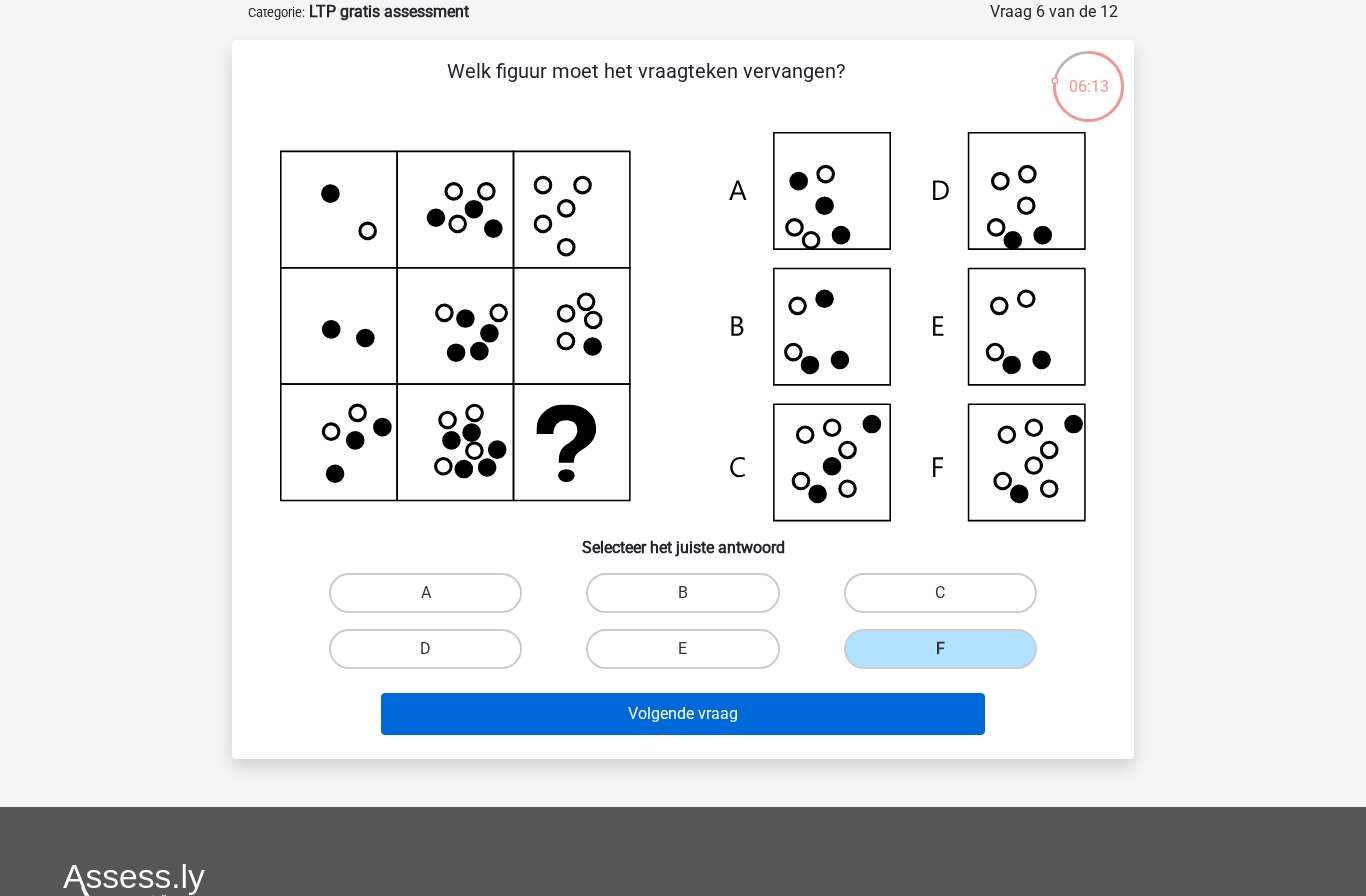 click on "Volgende vraag" at bounding box center [683, 714] 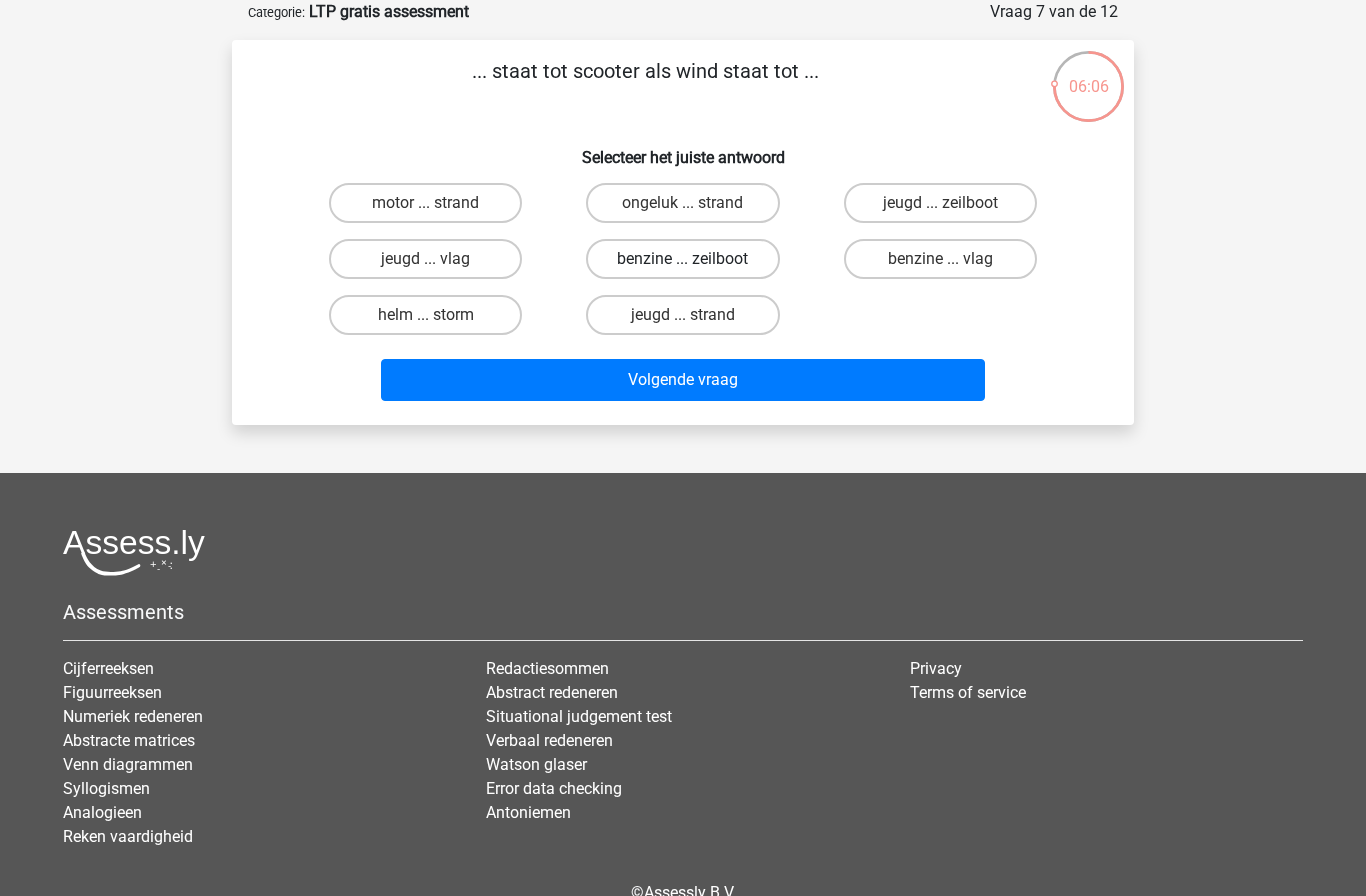 click on "benzine ... zeilboot" at bounding box center [682, 259] 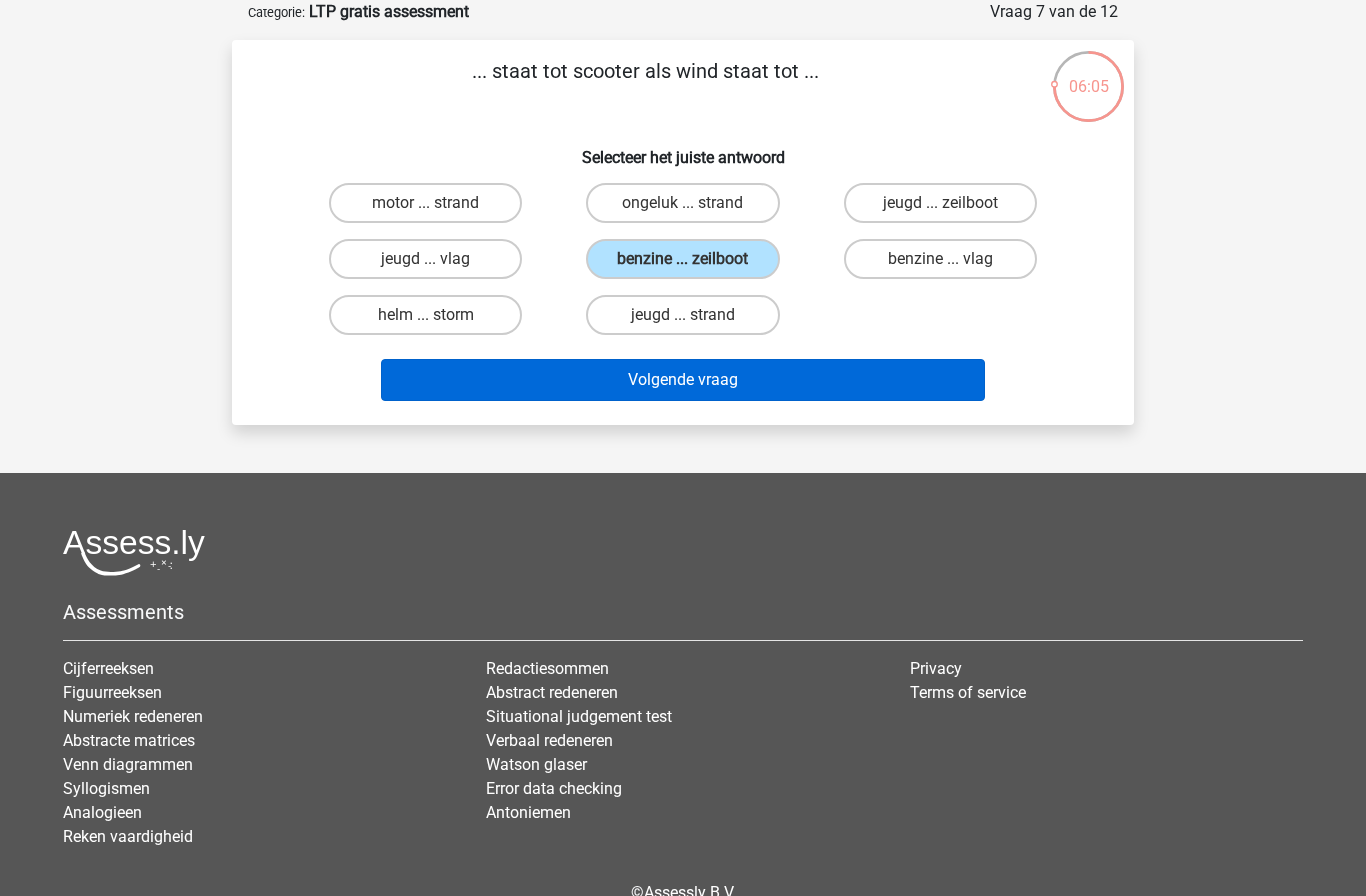 click on "Volgende vraag" at bounding box center [683, 380] 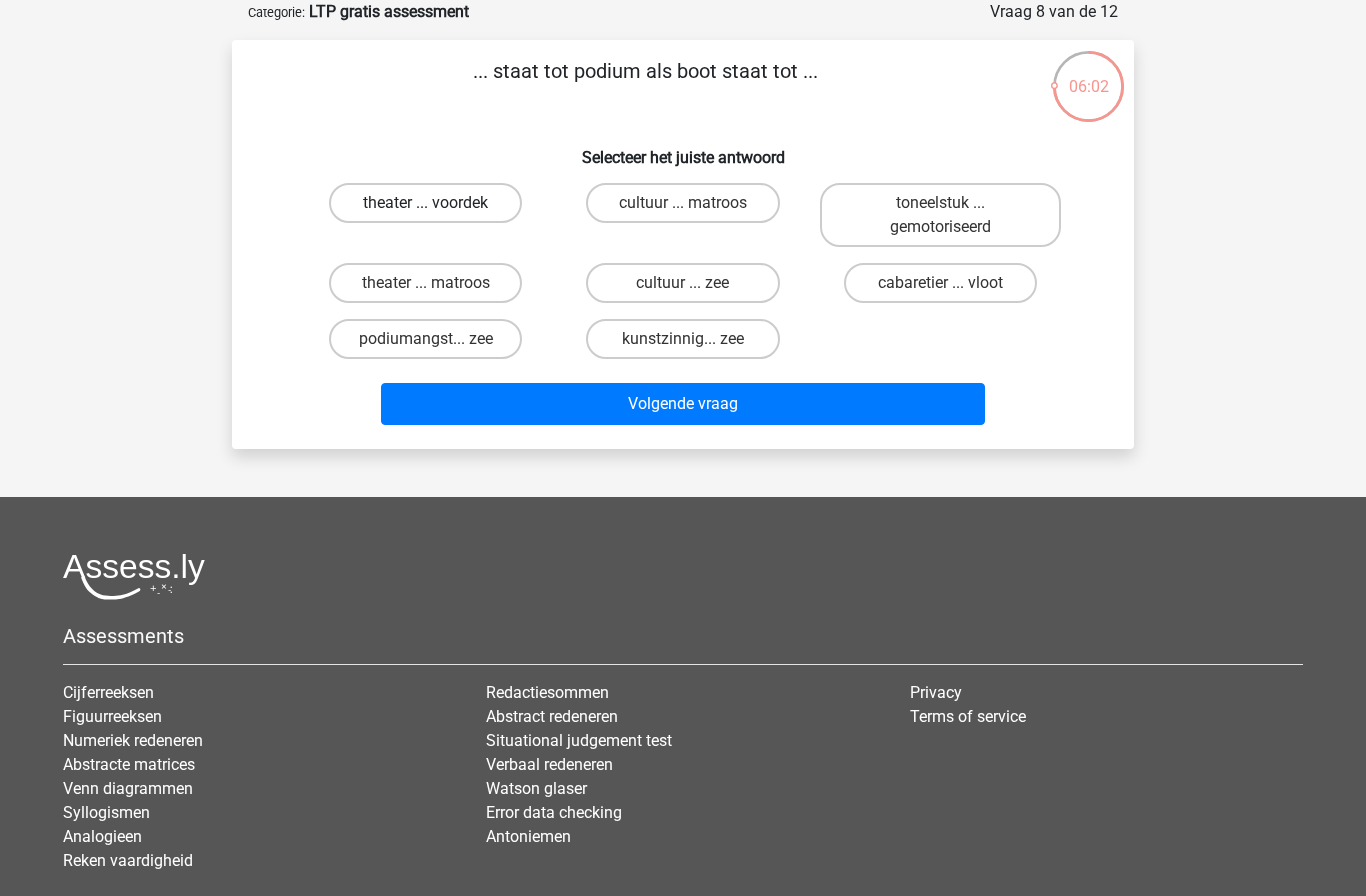 click on "theater ... voordek" at bounding box center [425, 203] 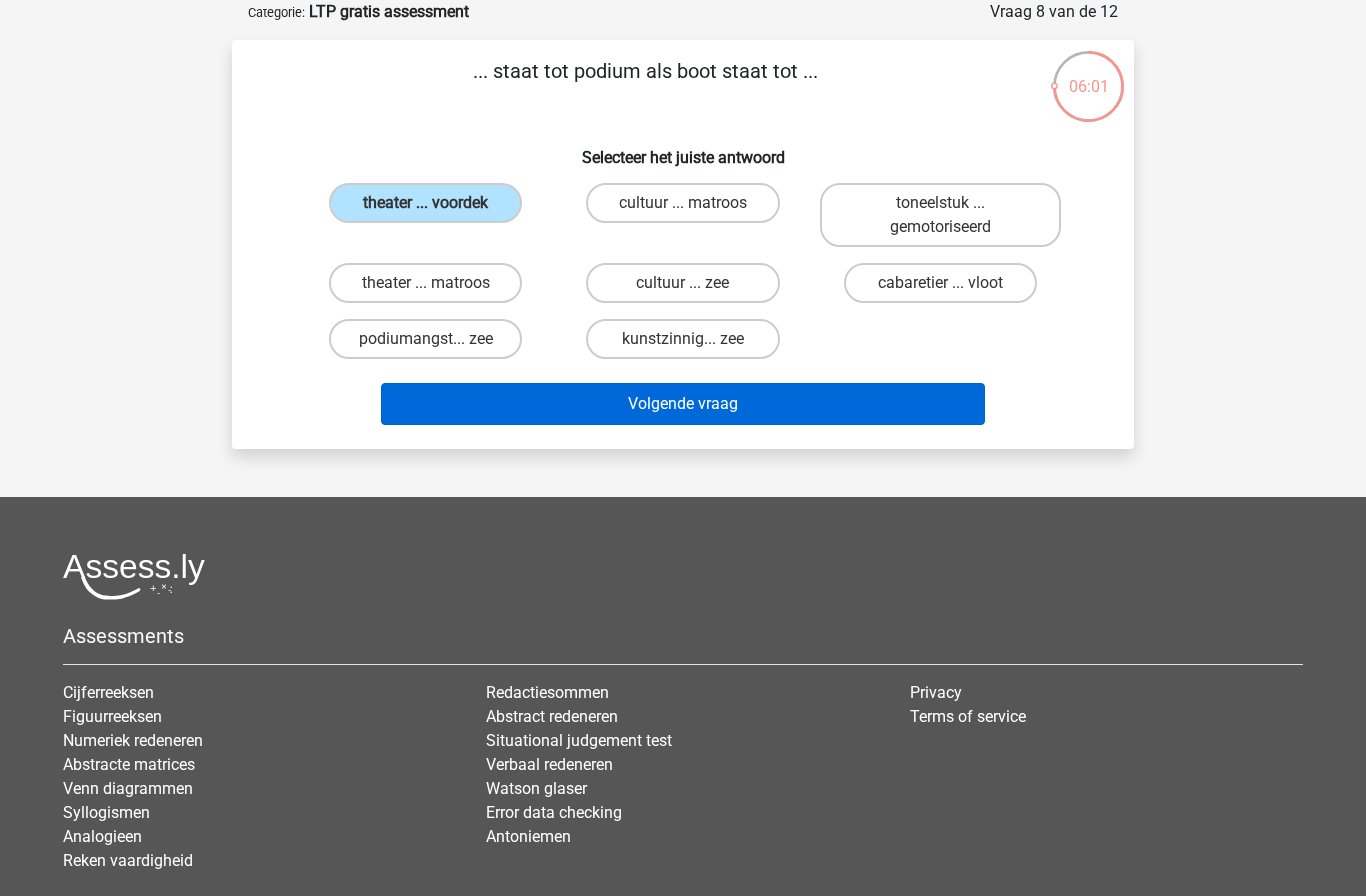 click on "Volgende vraag" at bounding box center [683, 404] 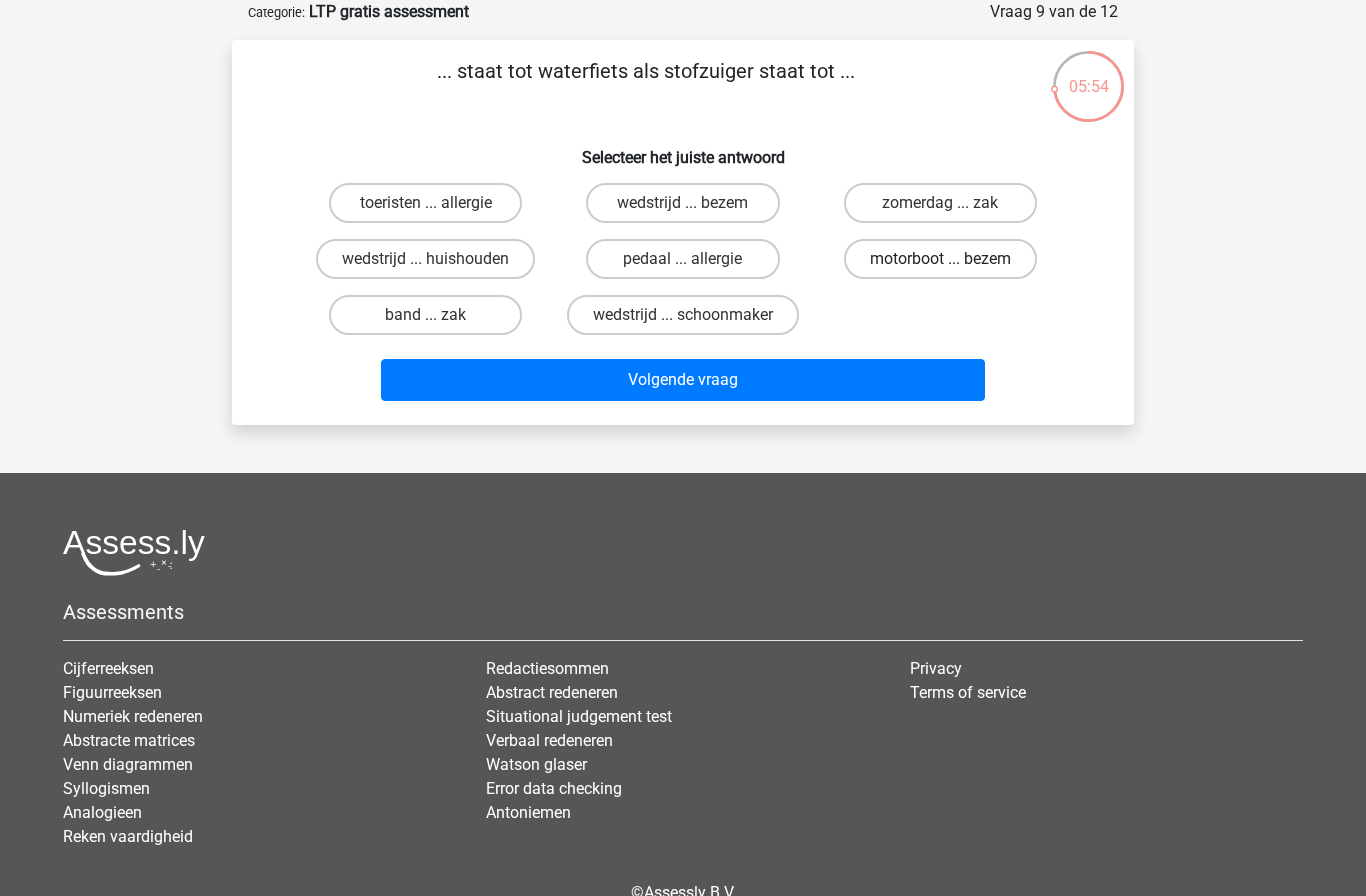 click on "motorboot ... bezem" at bounding box center (940, 259) 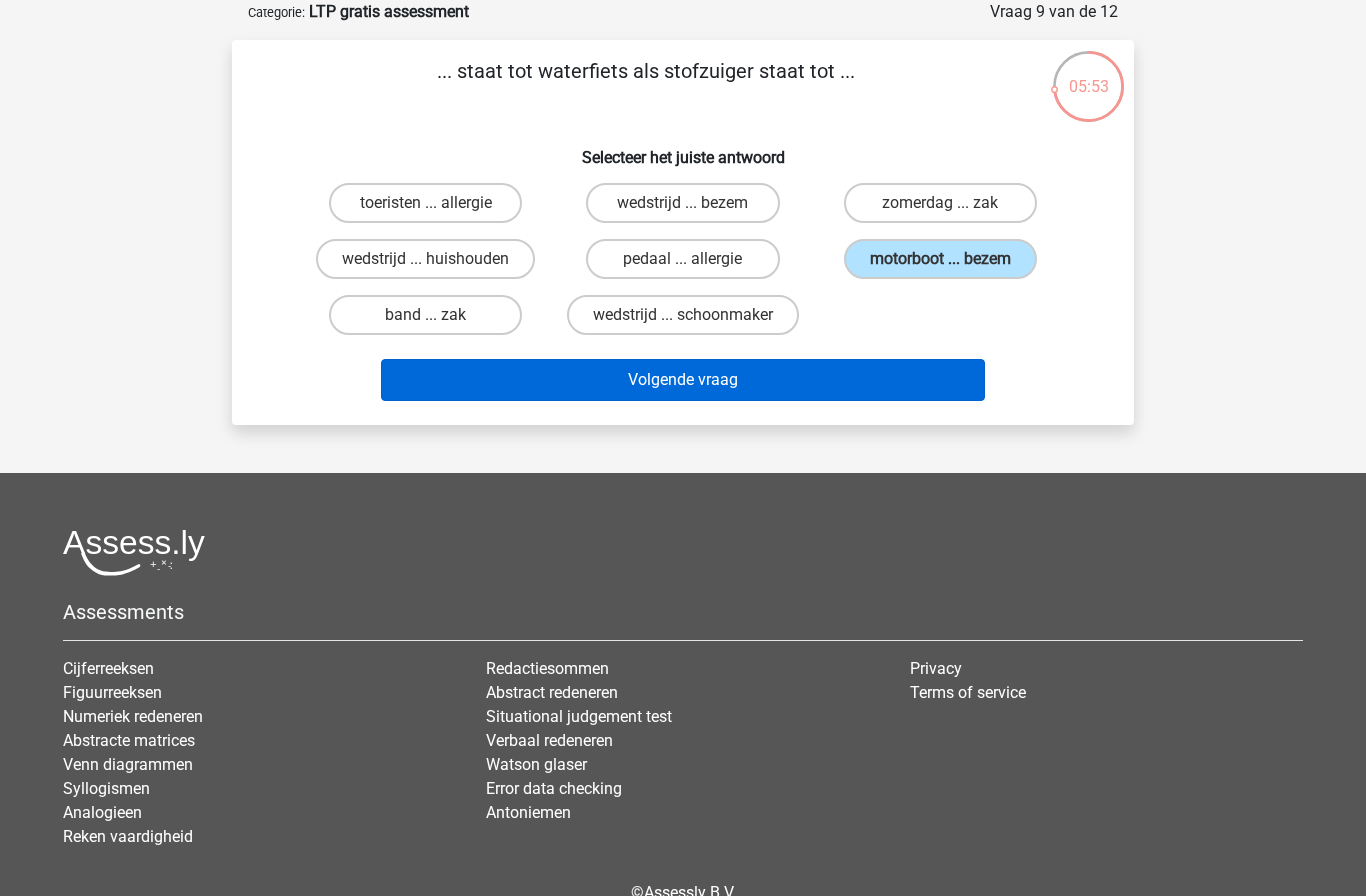 click on "Volgende vraag" at bounding box center [683, 380] 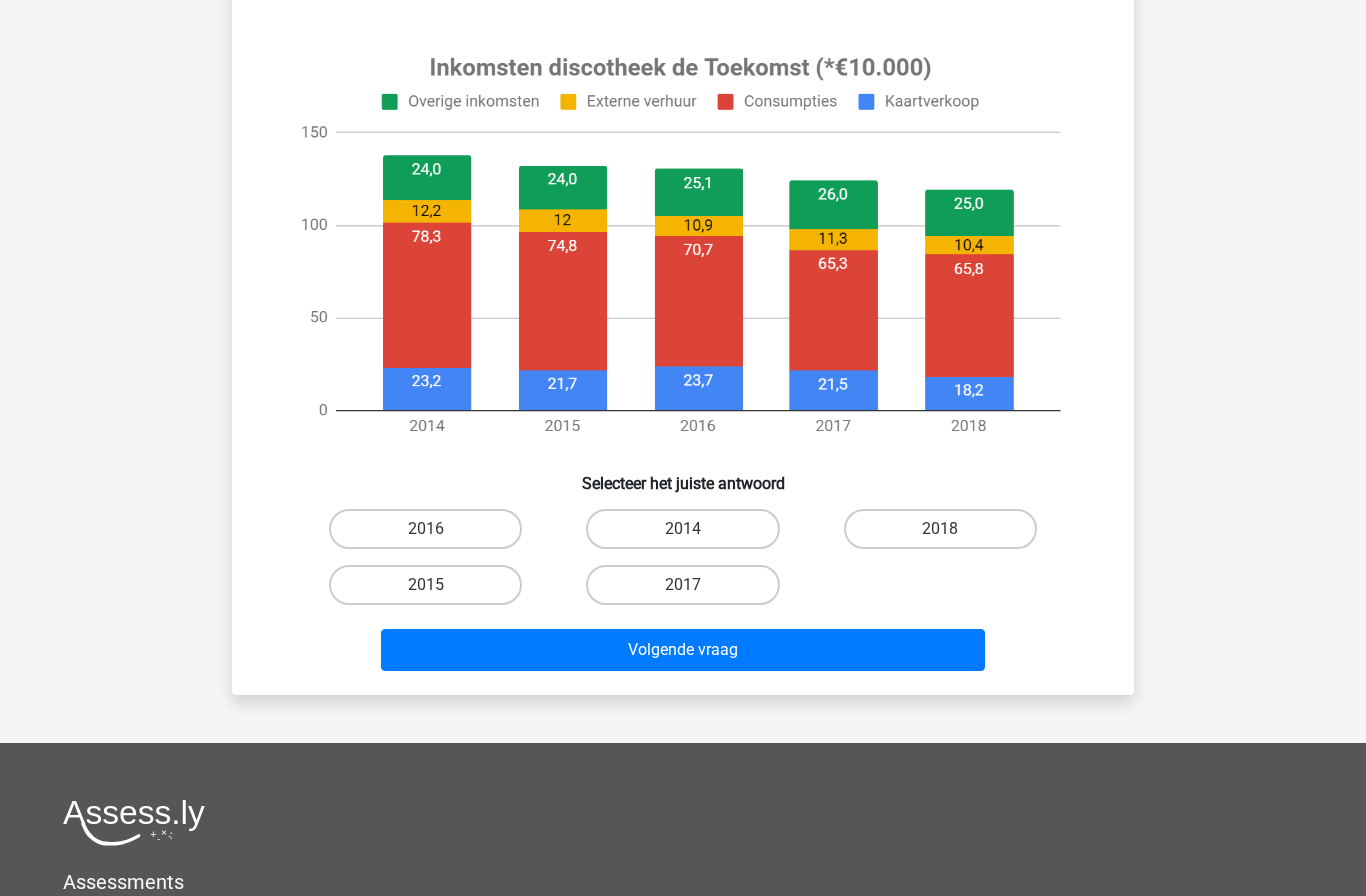 scroll, scrollTop: 691, scrollLeft: 0, axis: vertical 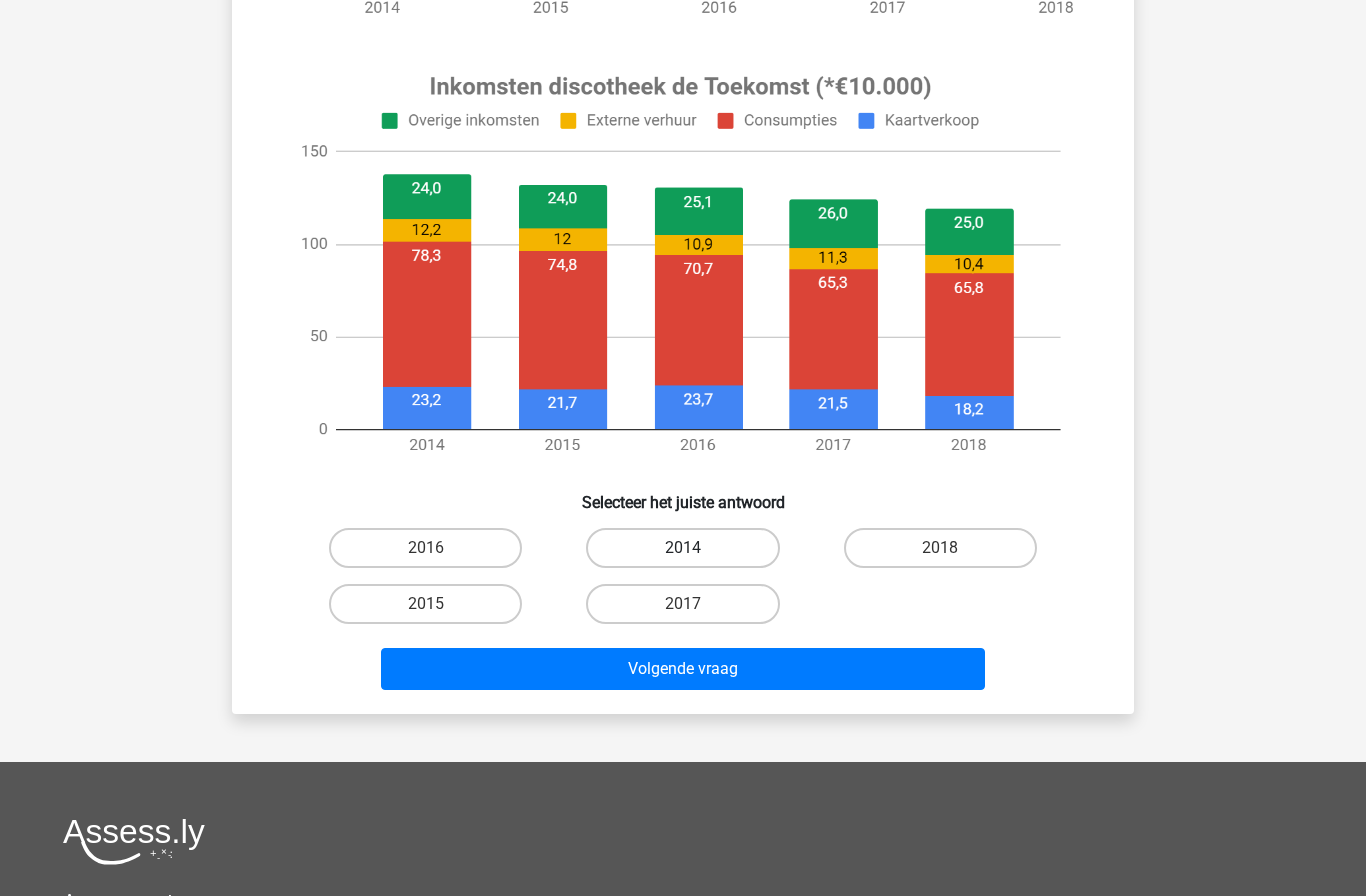 click on "2014" at bounding box center [682, 548] 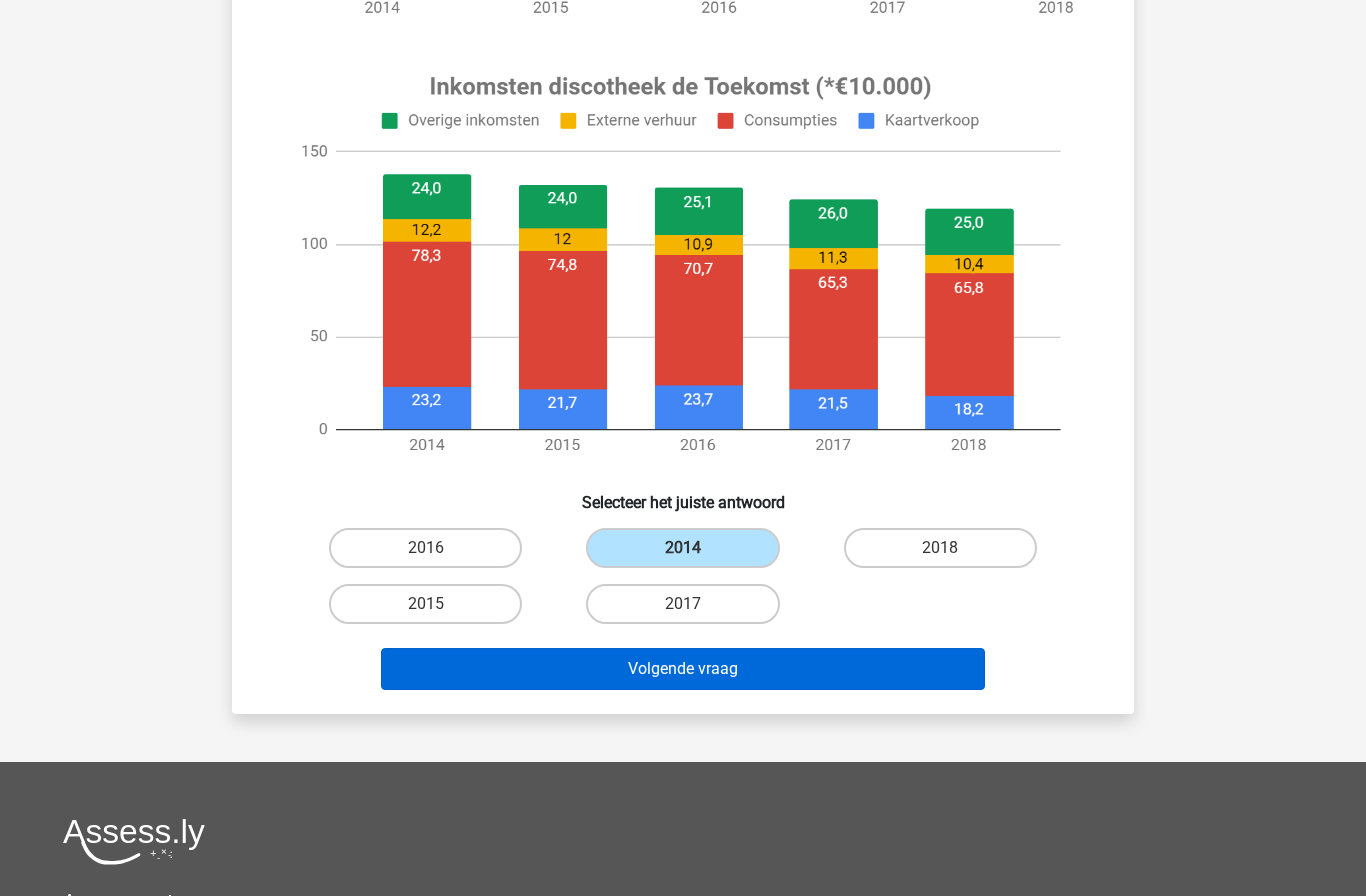 click on "Volgende vraag" at bounding box center [683, 669] 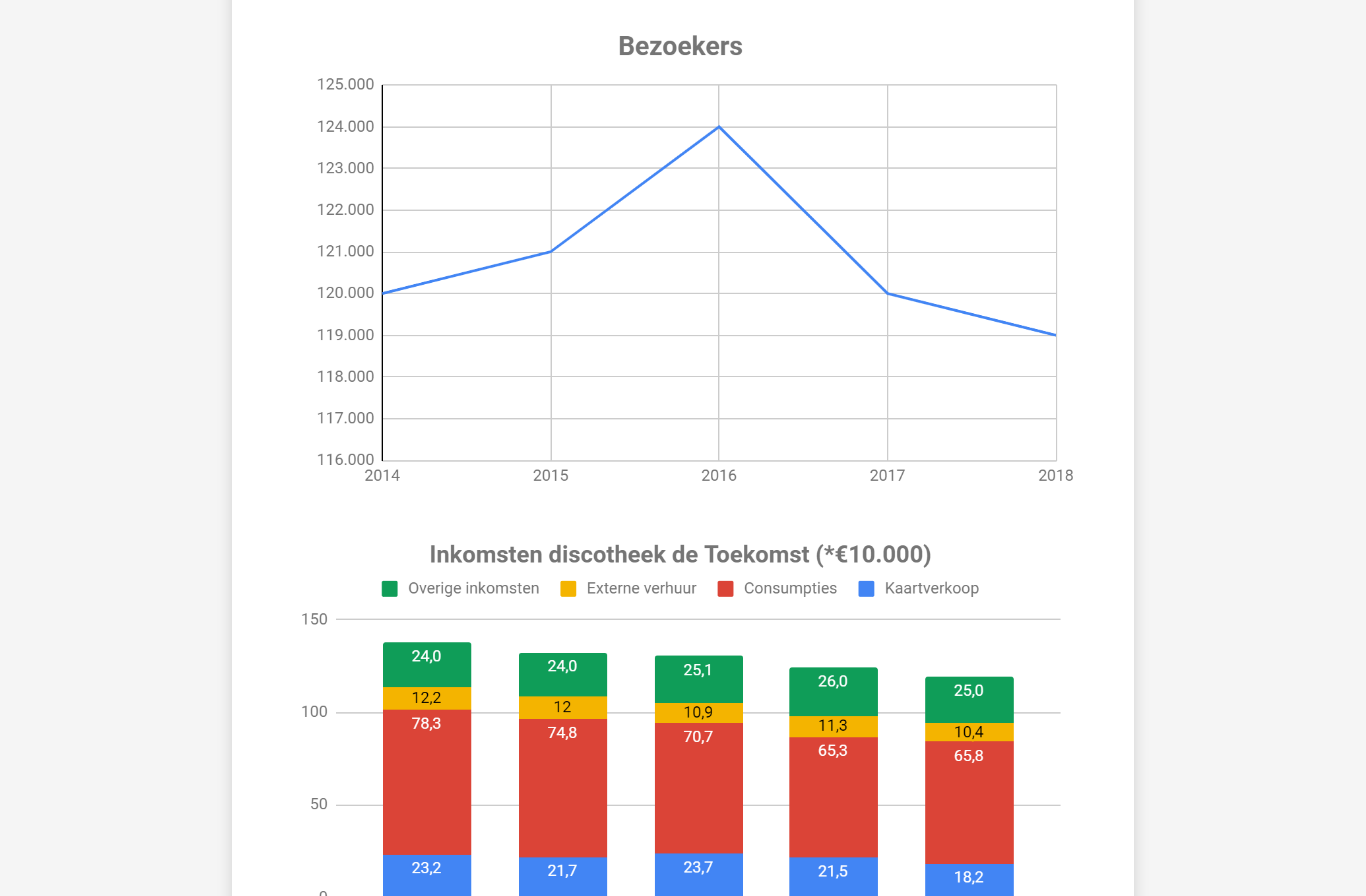 click 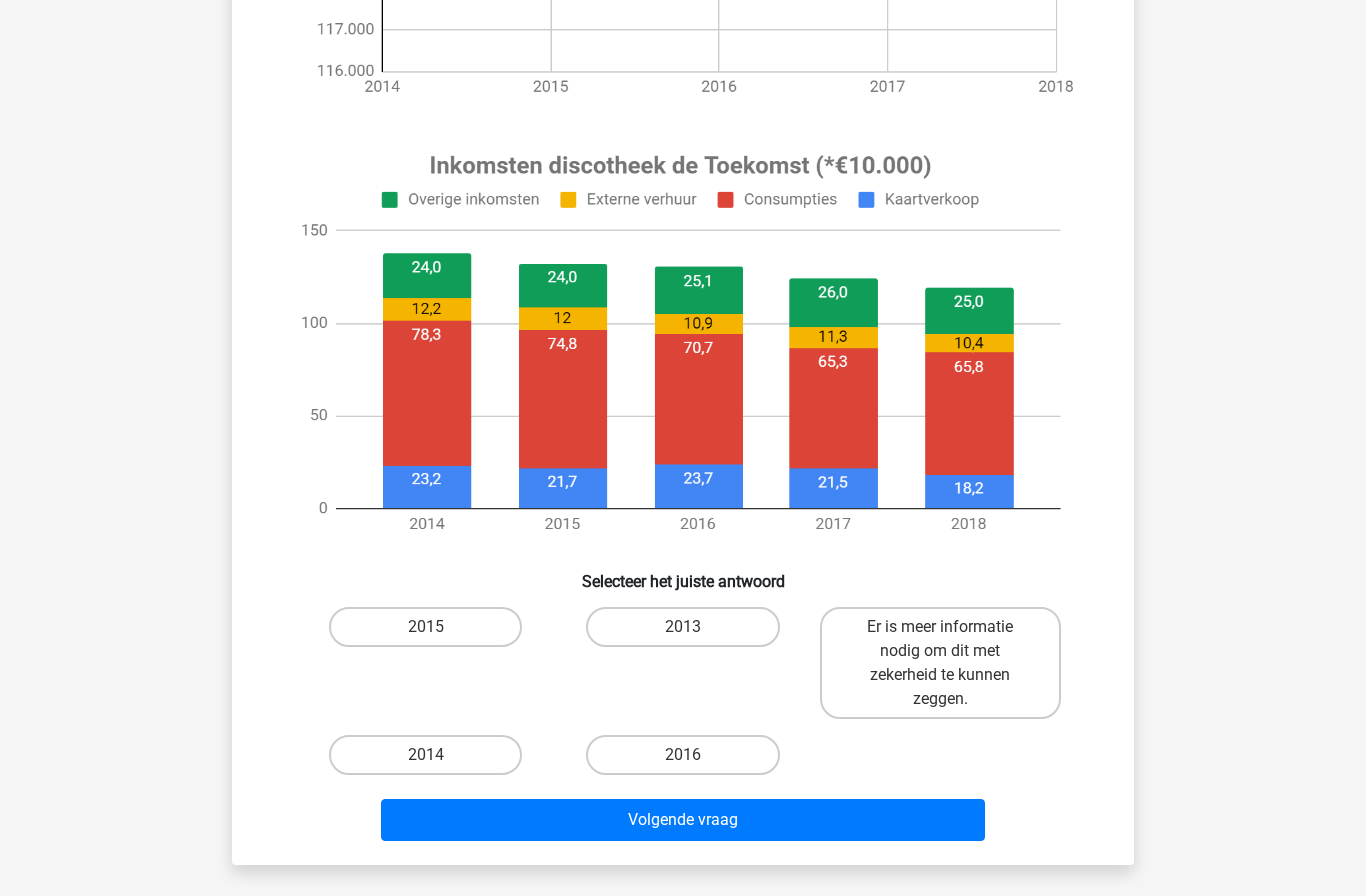 scroll, scrollTop: 863, scrollLeft: 0, axis: vertical 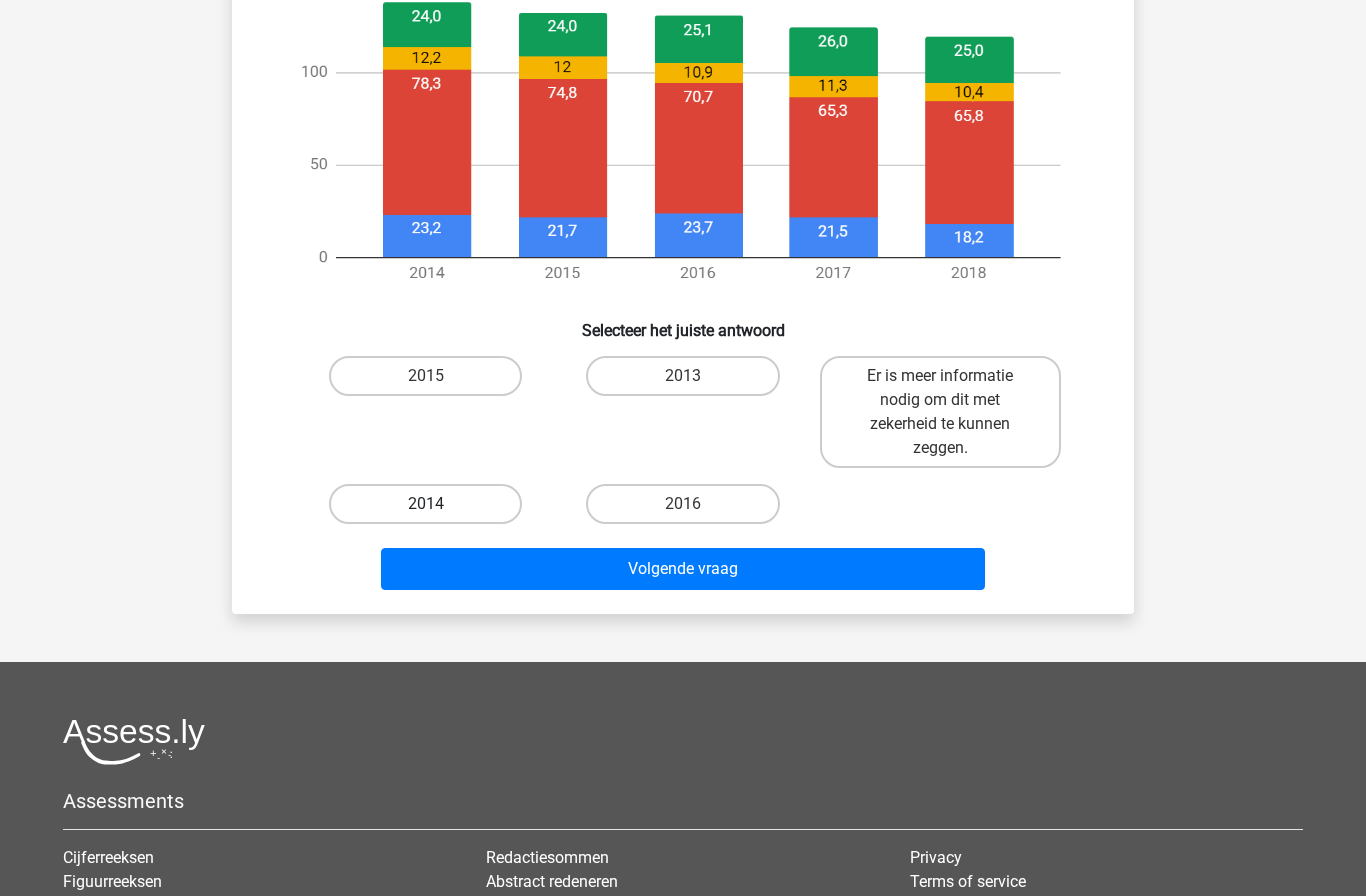 click on "2014" at bounding box center (425, 504) 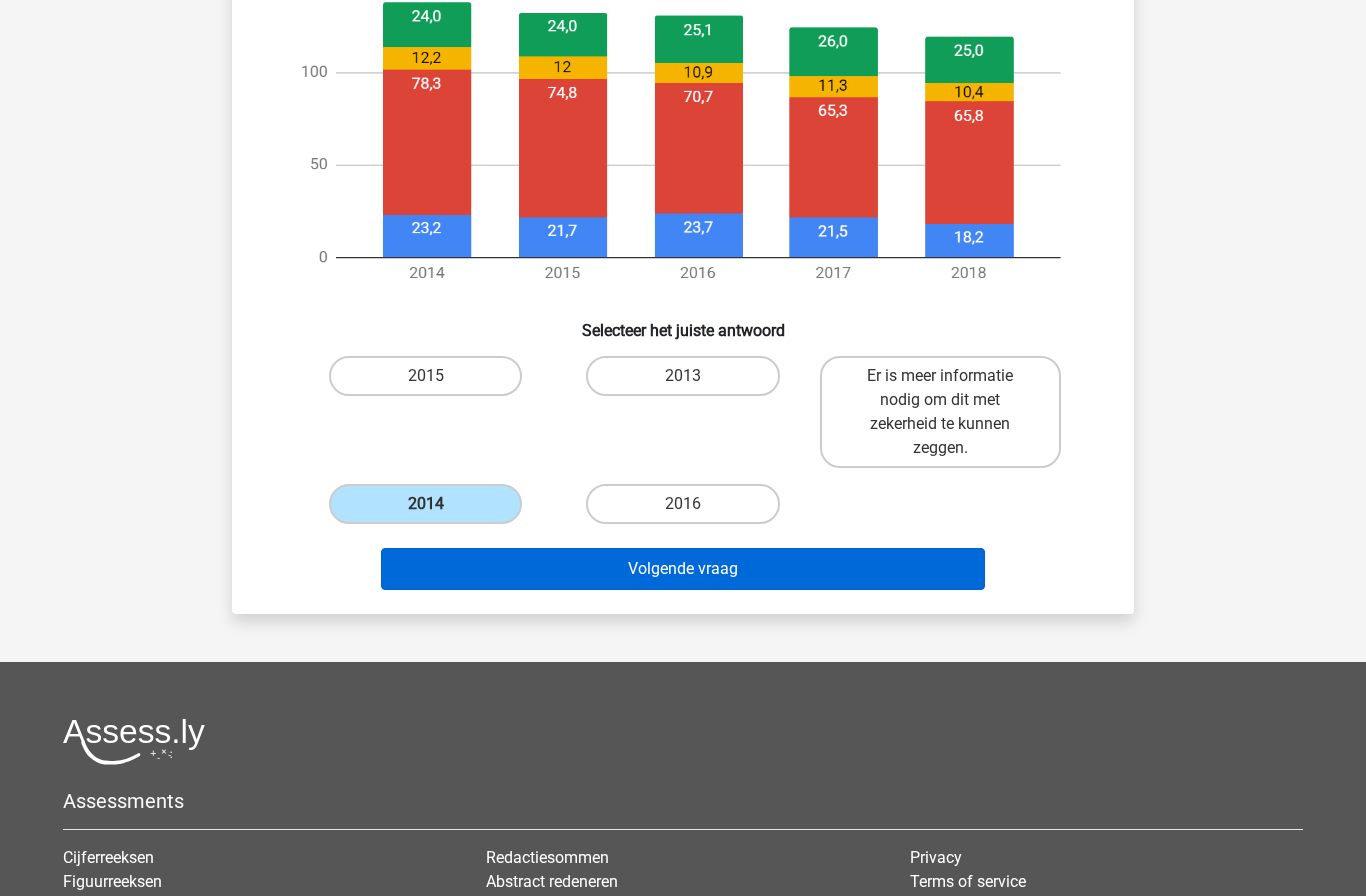 click on "Volgende vraag" at bounding box center (683, 569) 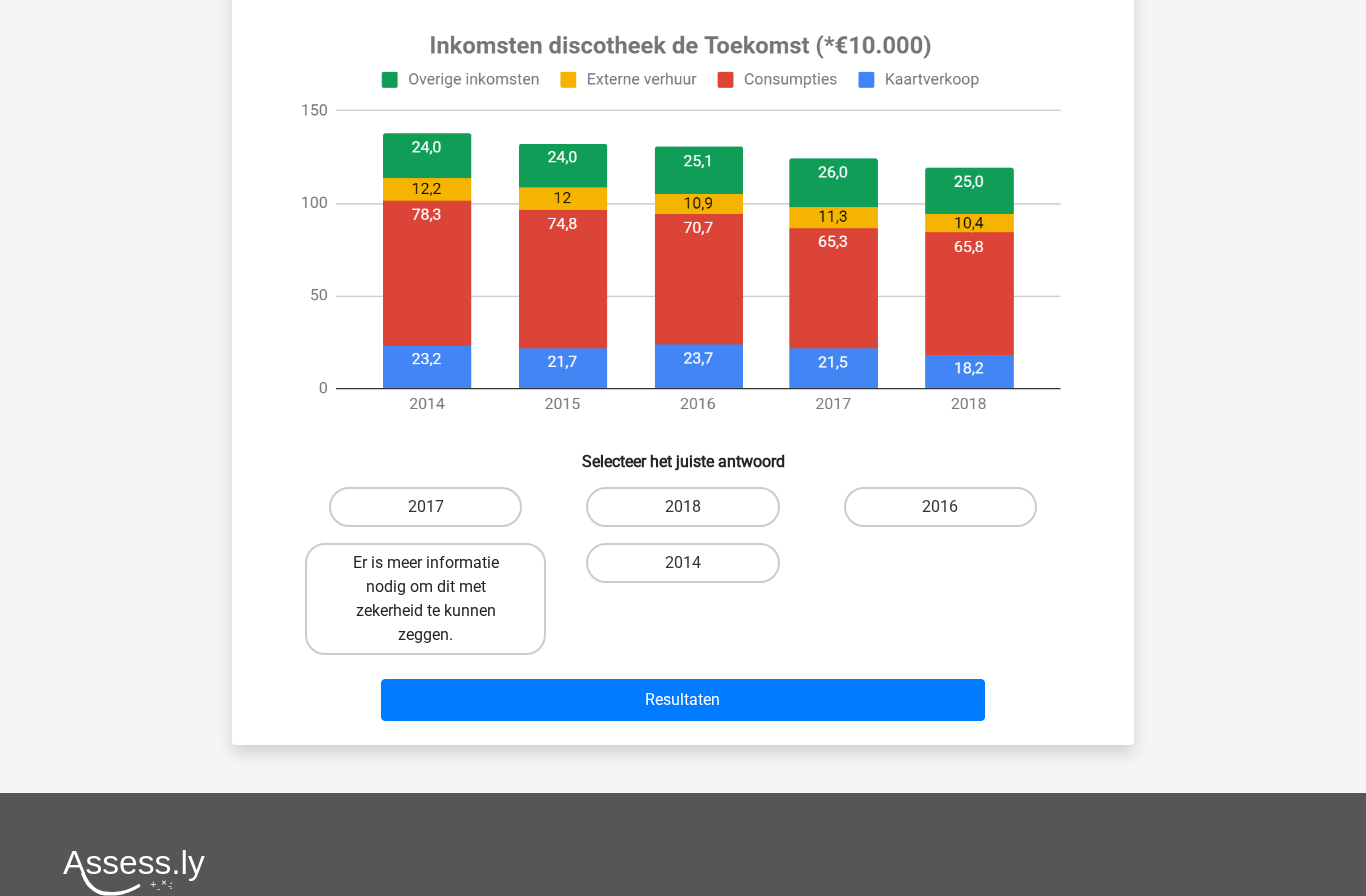 scroll, scrollTop: 749, scrollLeft: 0, axis: vertical 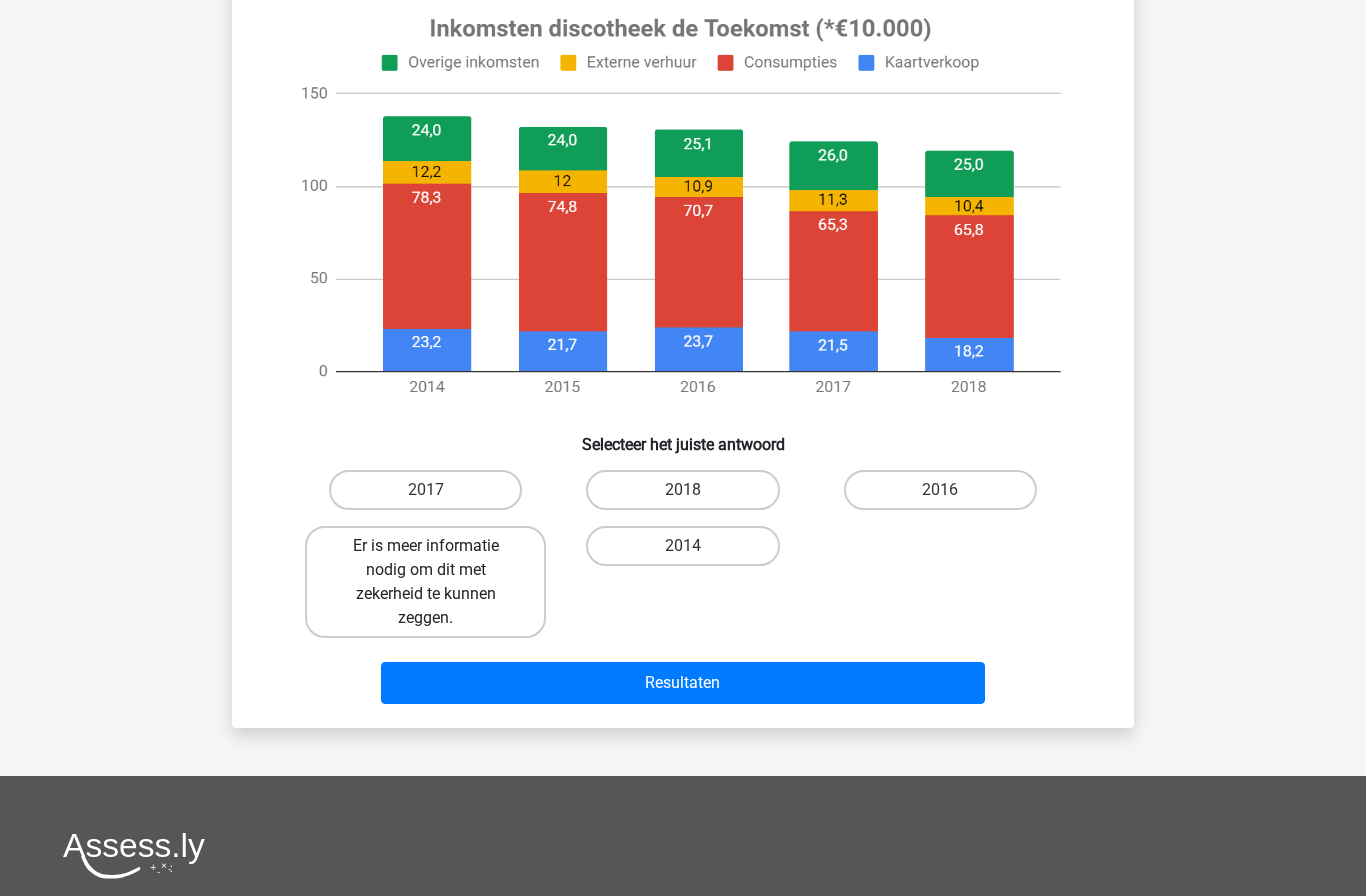 click on "Er is meer informatie nodig om dit met zekerheid te kunnen zeggen." at bounding box center (425, 582) 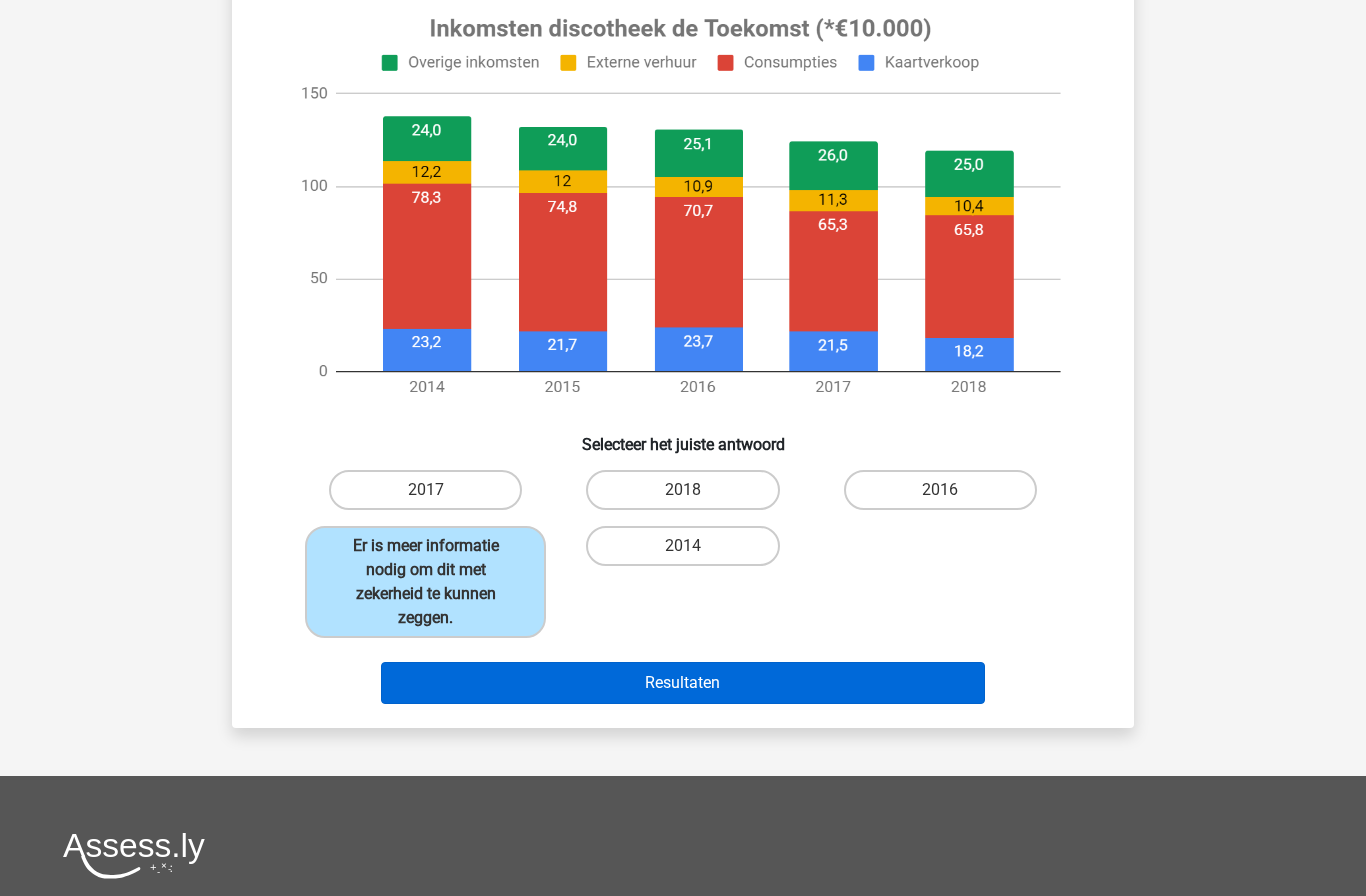 click on "Resultaten" at bounding box center (683, 683) 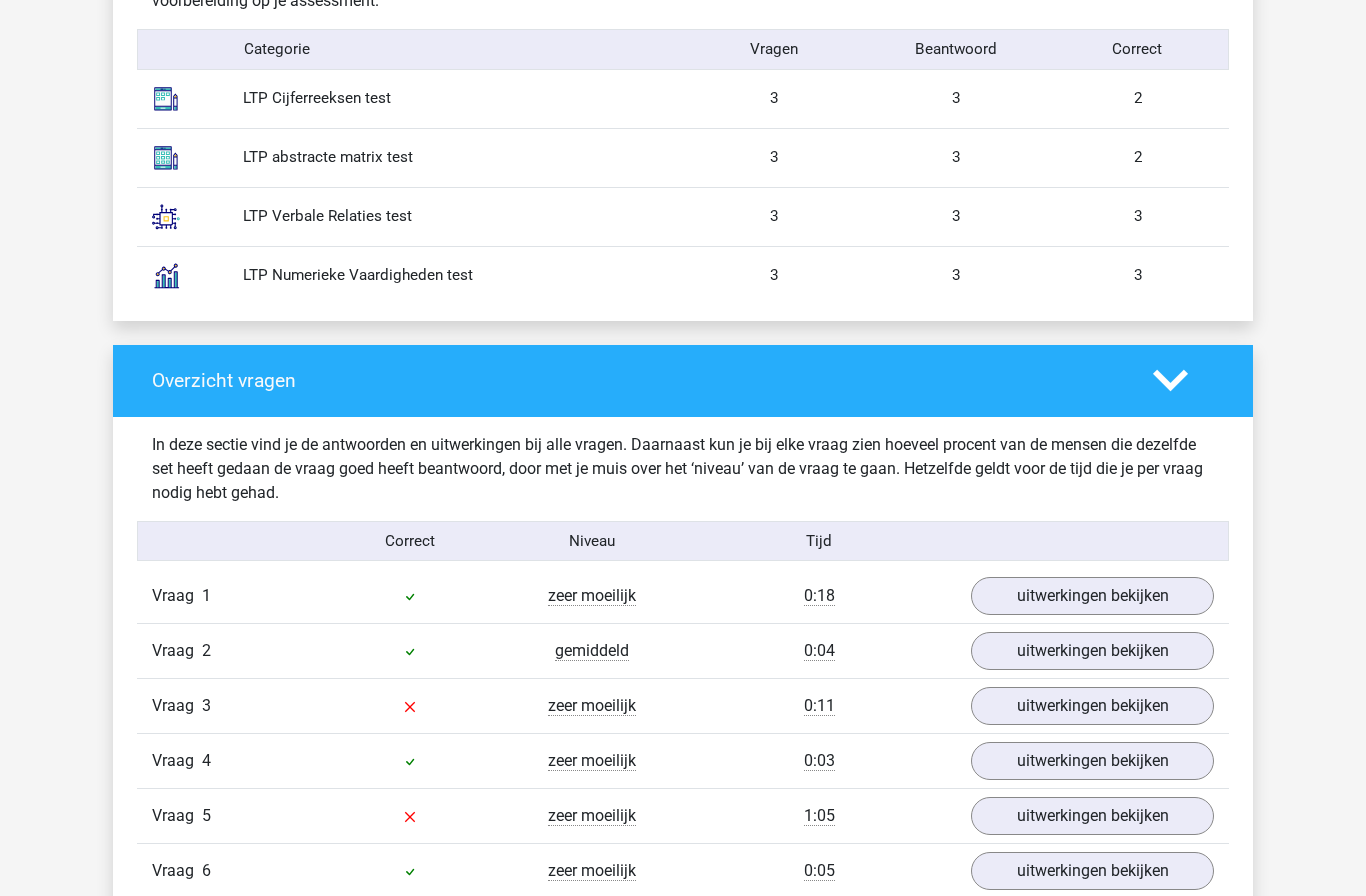 scroll, scrollTop: 1722, scrollLeft: 0, axis: vertical 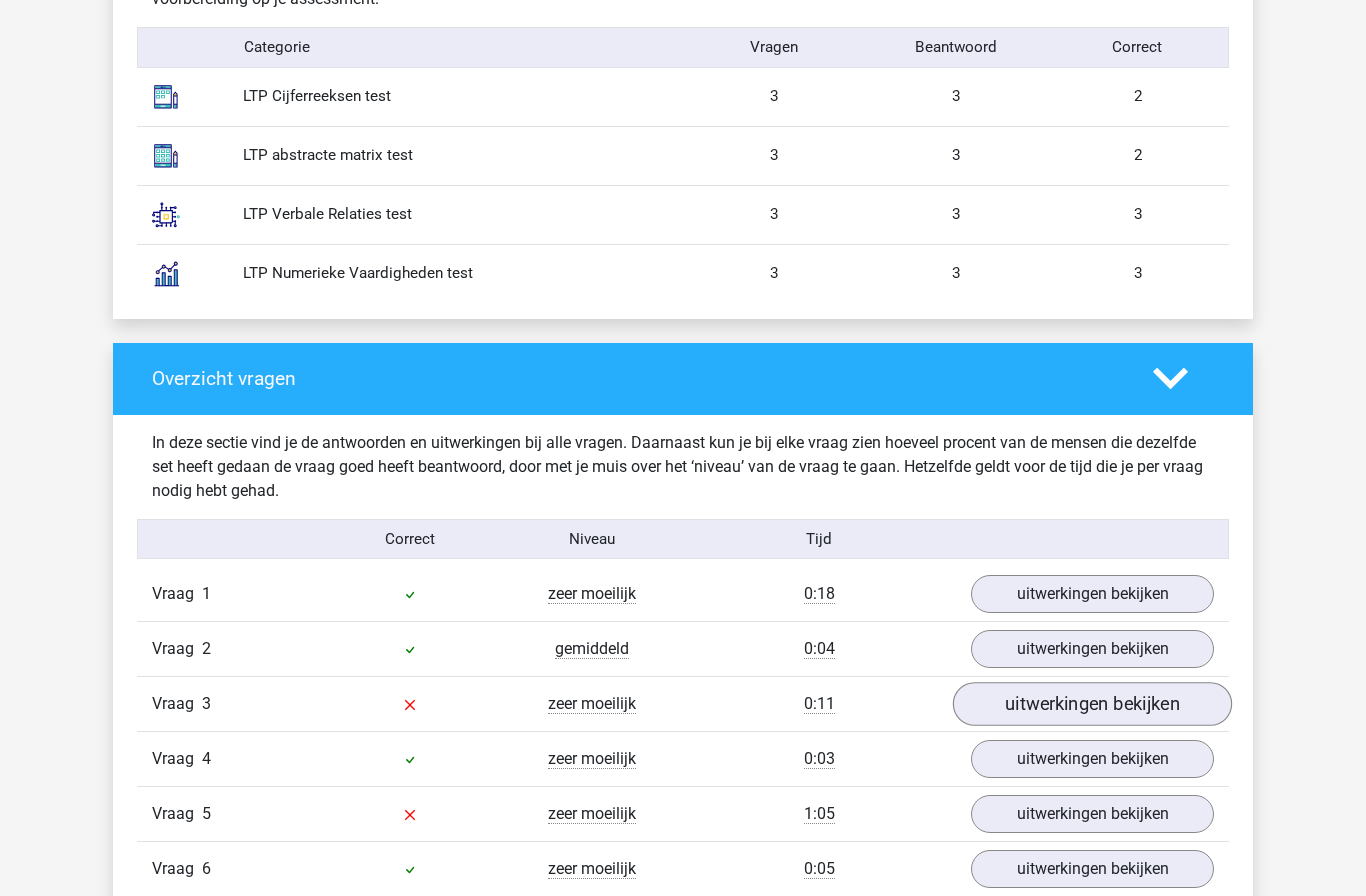 click on "uitwerkingen bekijken" at bounding box center [1092, 705] 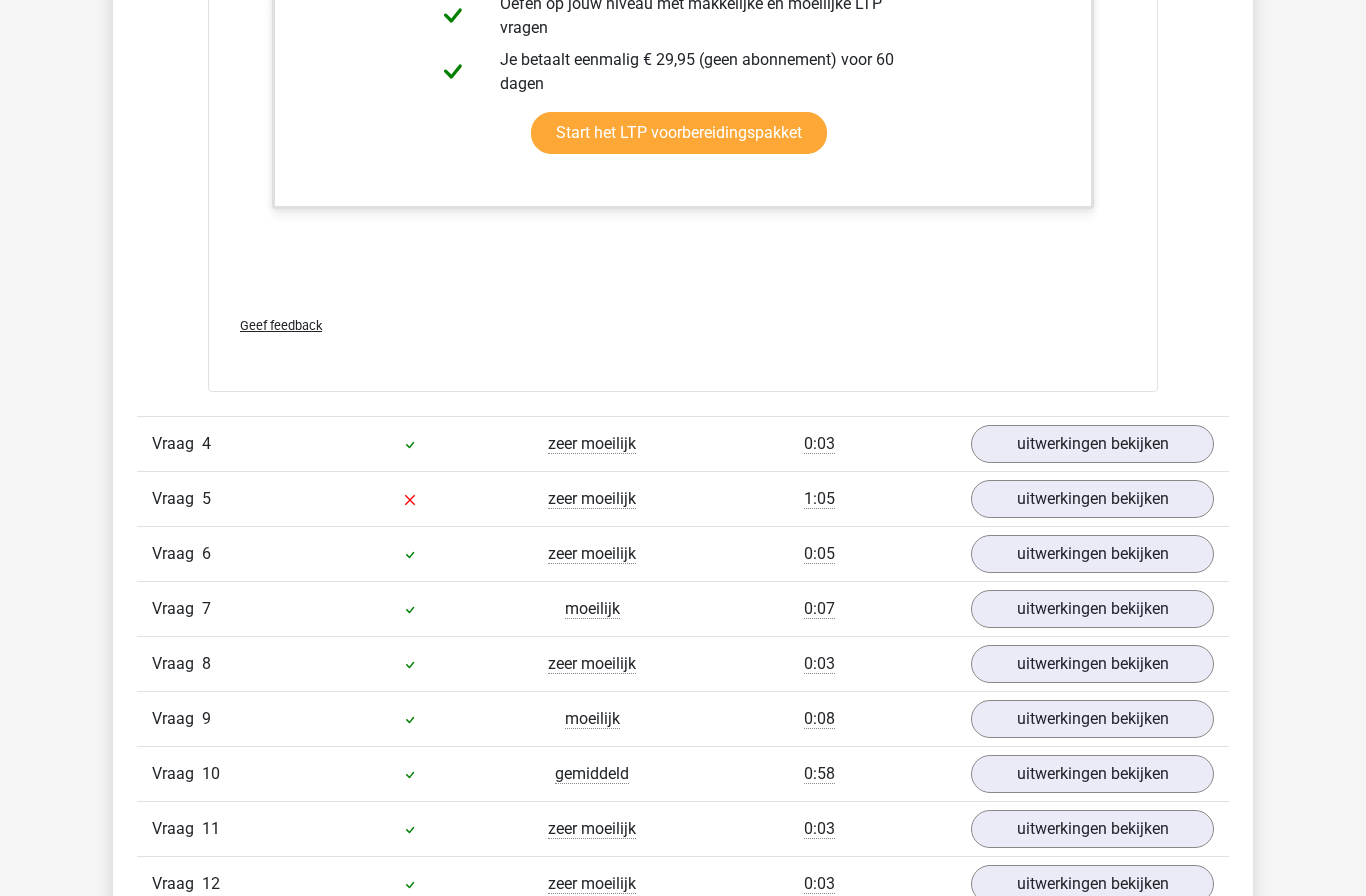 scroll, scrollTop: 3348, scrollLeft: 0, axis: vertical 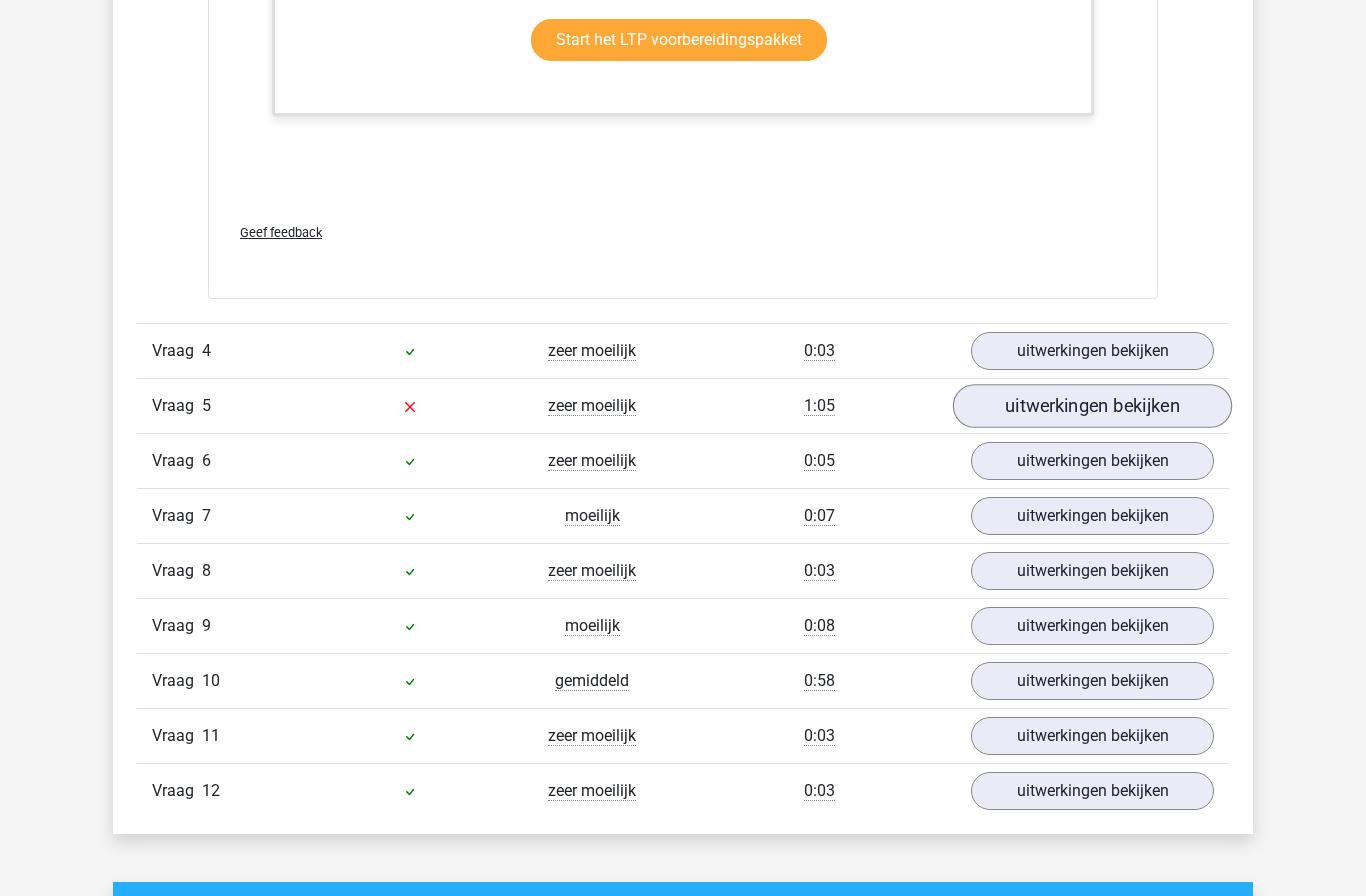click on "uitwerkingen bekijken" at bounding box center [1092, 406] 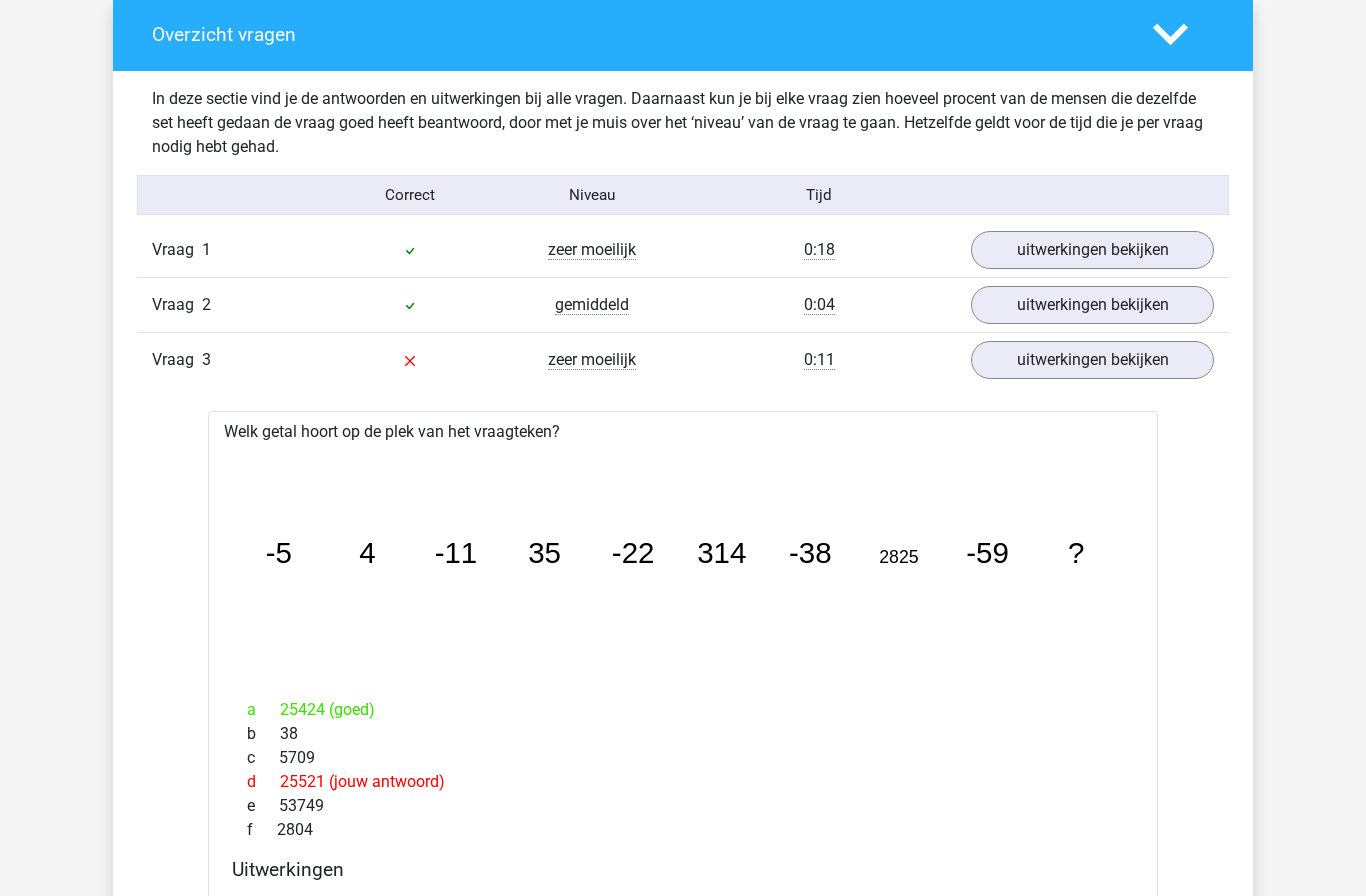 scroll, scrollTop: 2069, scrollLeft: 0, axis: vertical 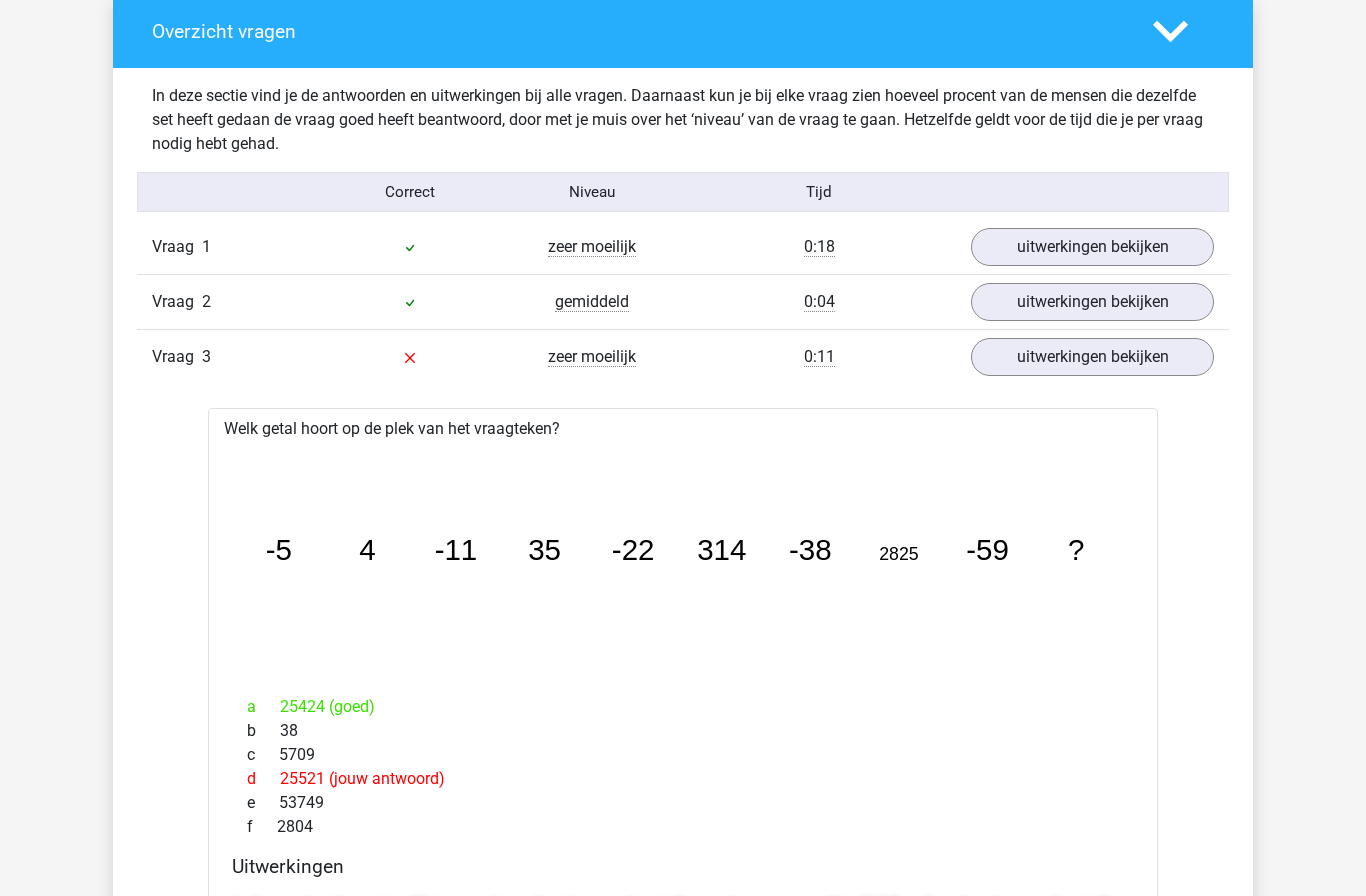 drag, startPoint x: 331, startPoint y: 831, endPoint x: 198, endPoint y: 399, distance: 452.00995 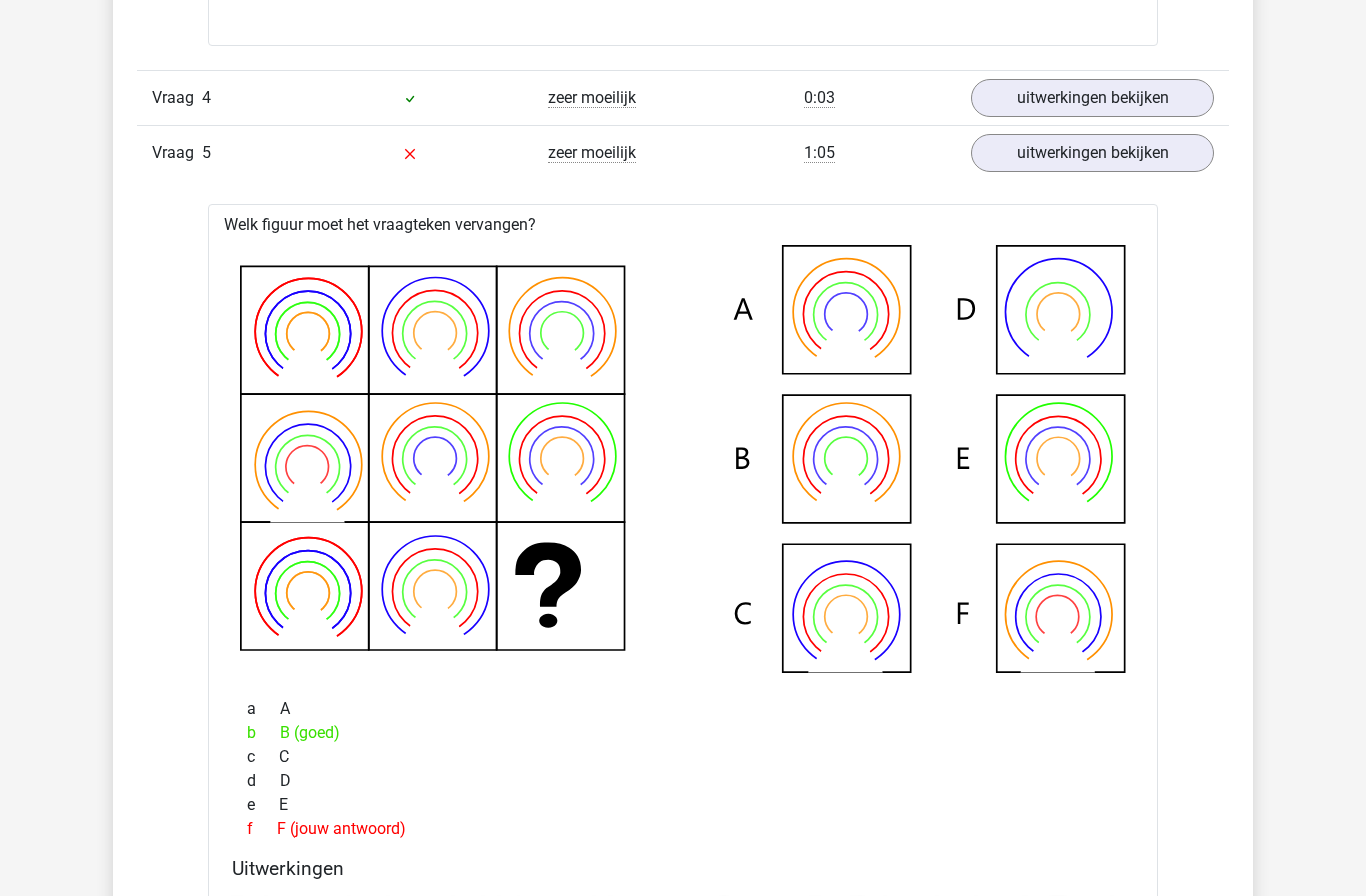 scroll, scrollTop: 3599, scrollLeft: 0, axis: vertical 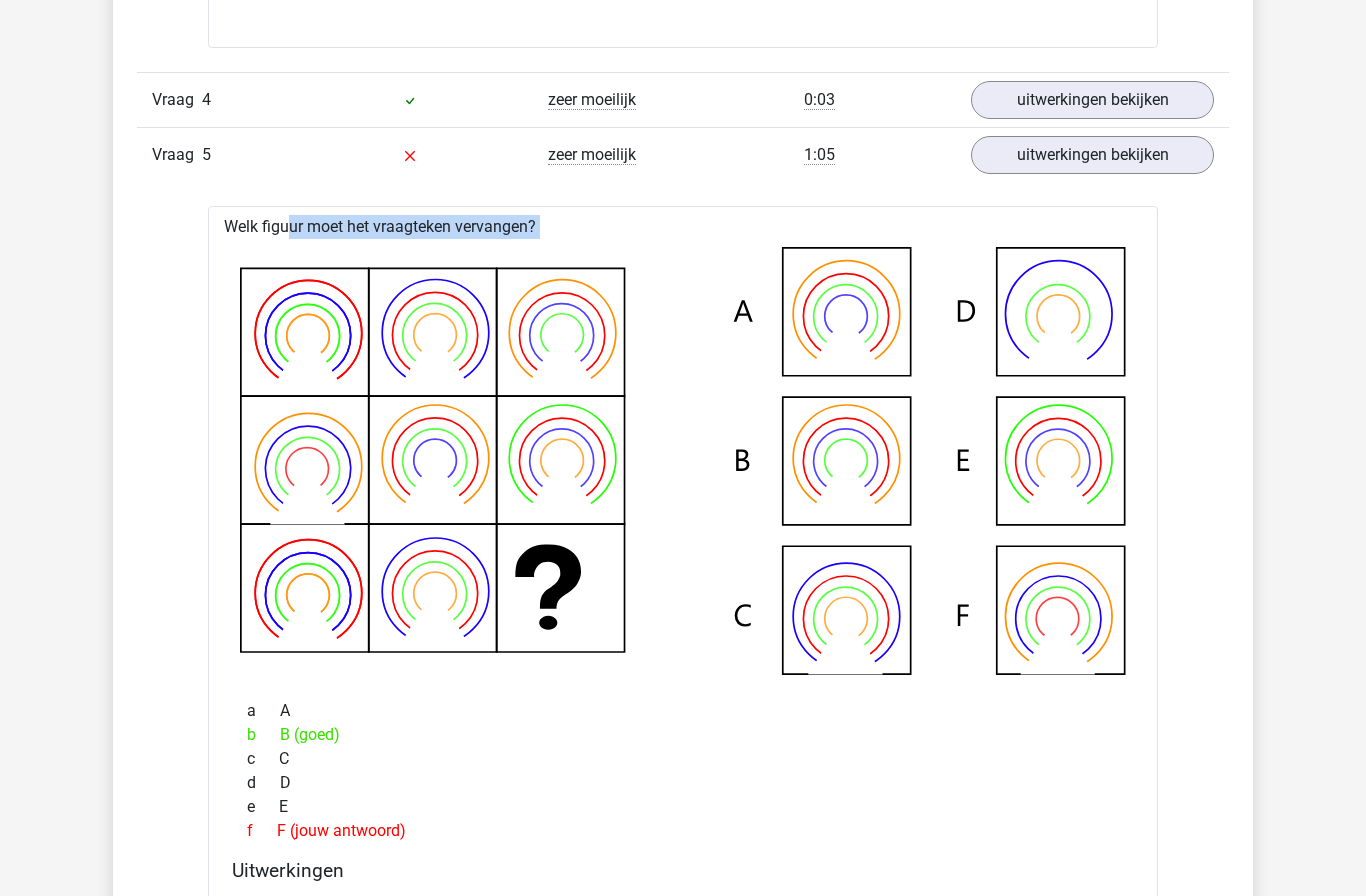 drag, startPoint x: 227, startPoint y: 224, endPoint x: 1132, endPoint y: 565, distance: 967.1122 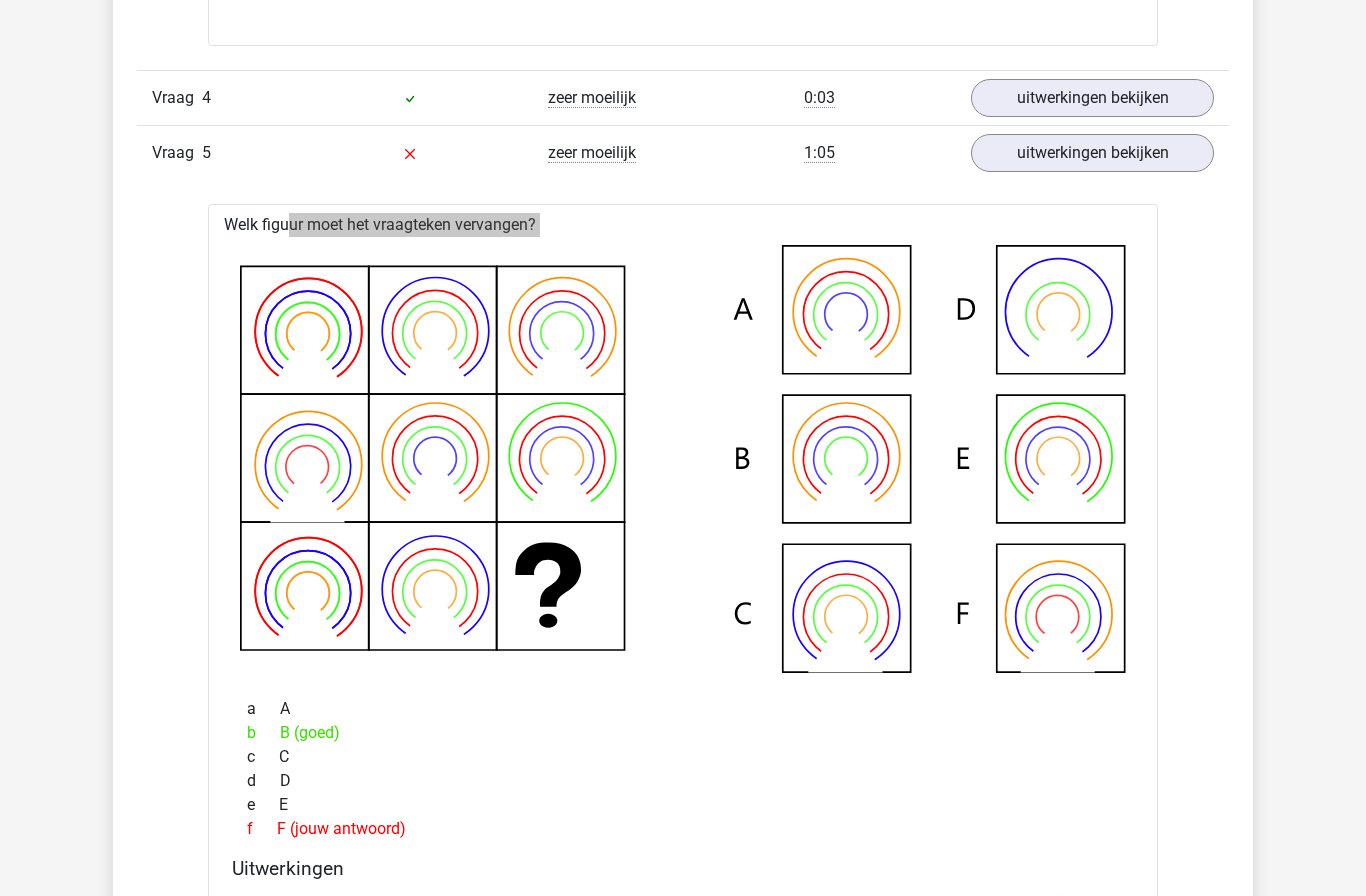 scroll, scrollTop: 3599, scrollLeft: 0, axis: vertical 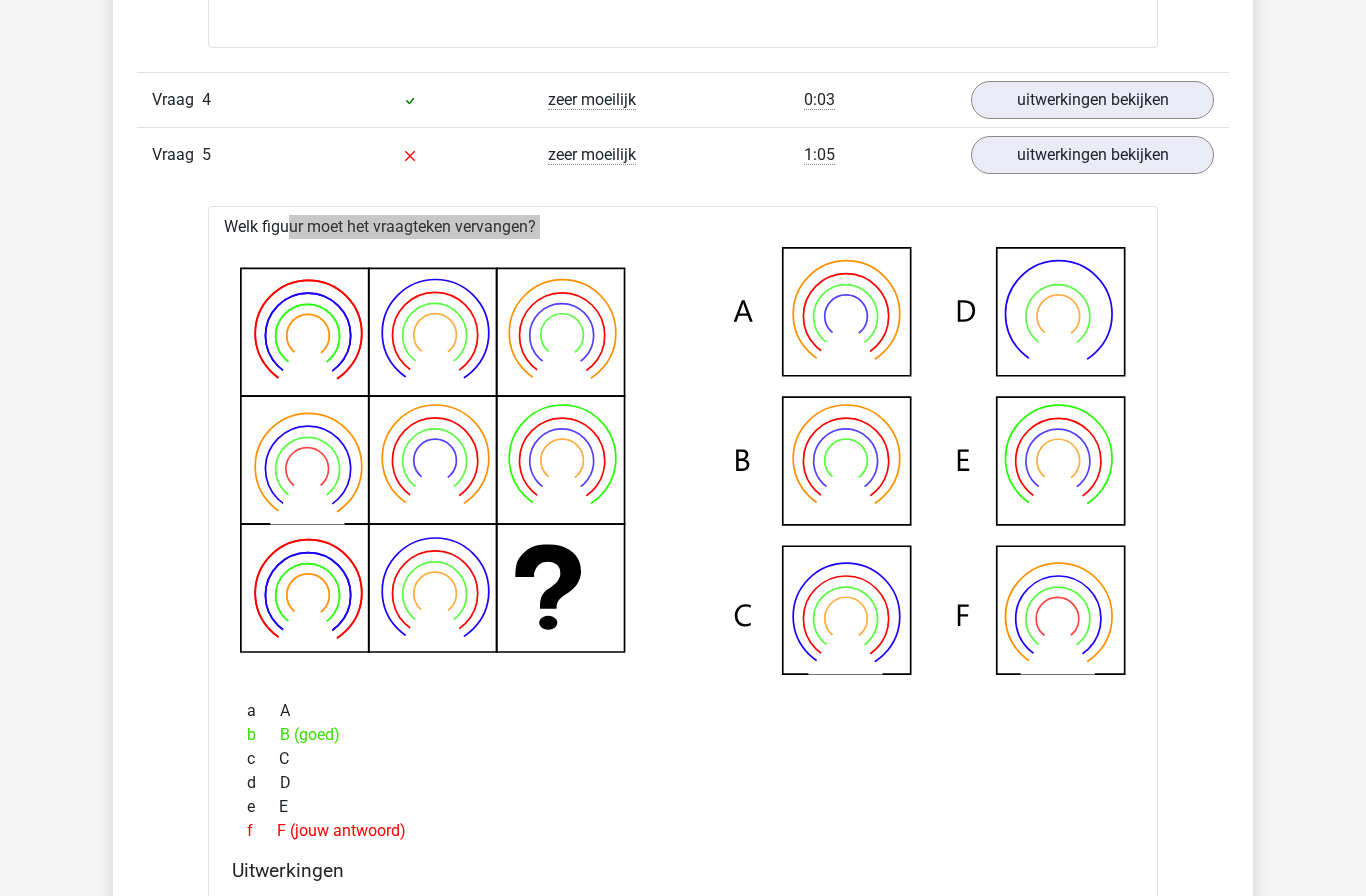 click on "Vraag
1
zeer moeilijk
0:18
uitwerkingen bekijken
Welk getal hoort op de plek van het vraagteken?
image/svg+xml
-7
-18
-22
-19
?
a
b" at bounding box center [683, 340] 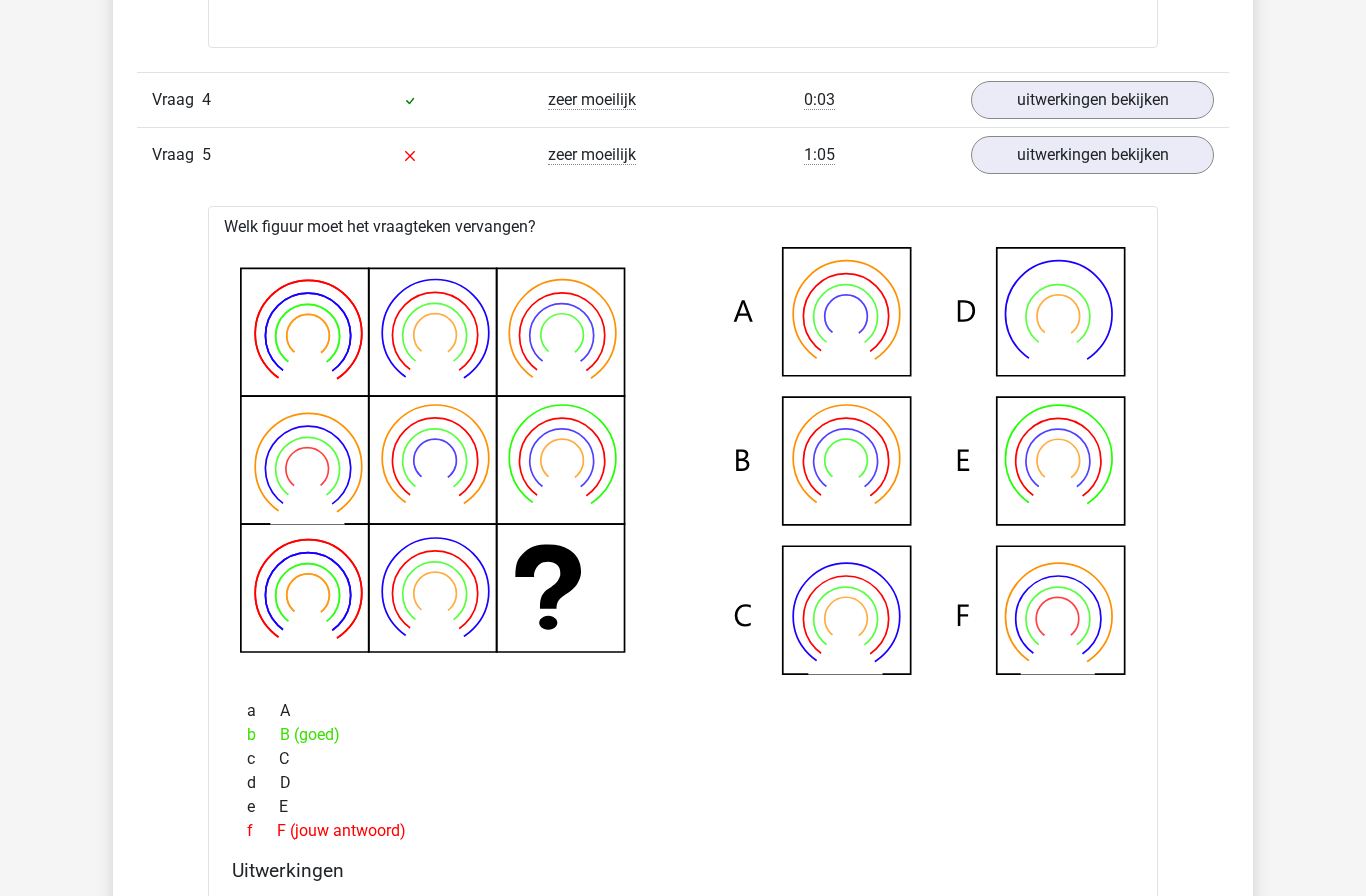 click on "Kies  premium
[FIRST] [LAST]
[EMAIL]" at bounding box center [683, 293] 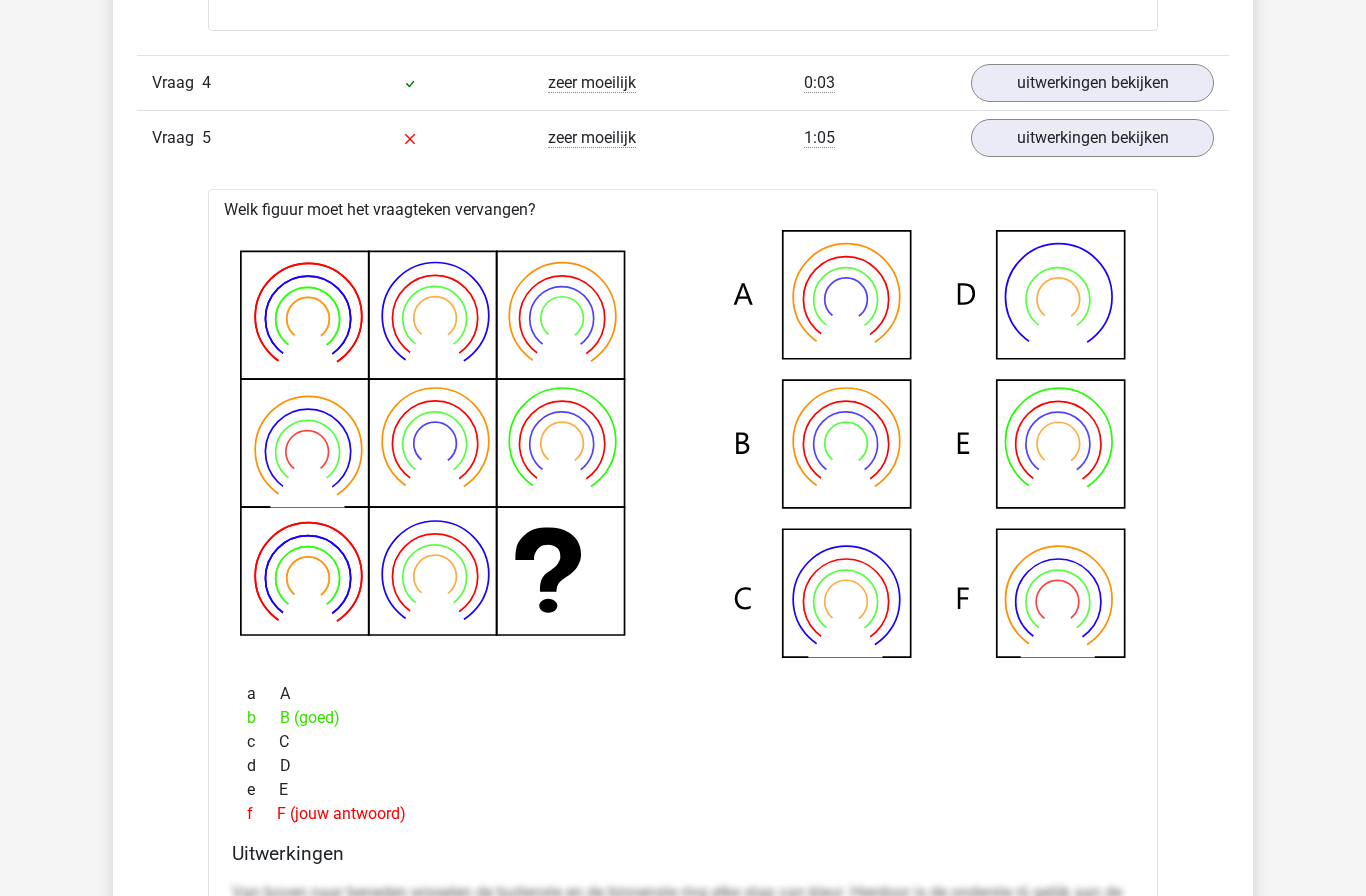 scroll, scrollTop: 3599, scrollLeft: 0, axis: vertical 